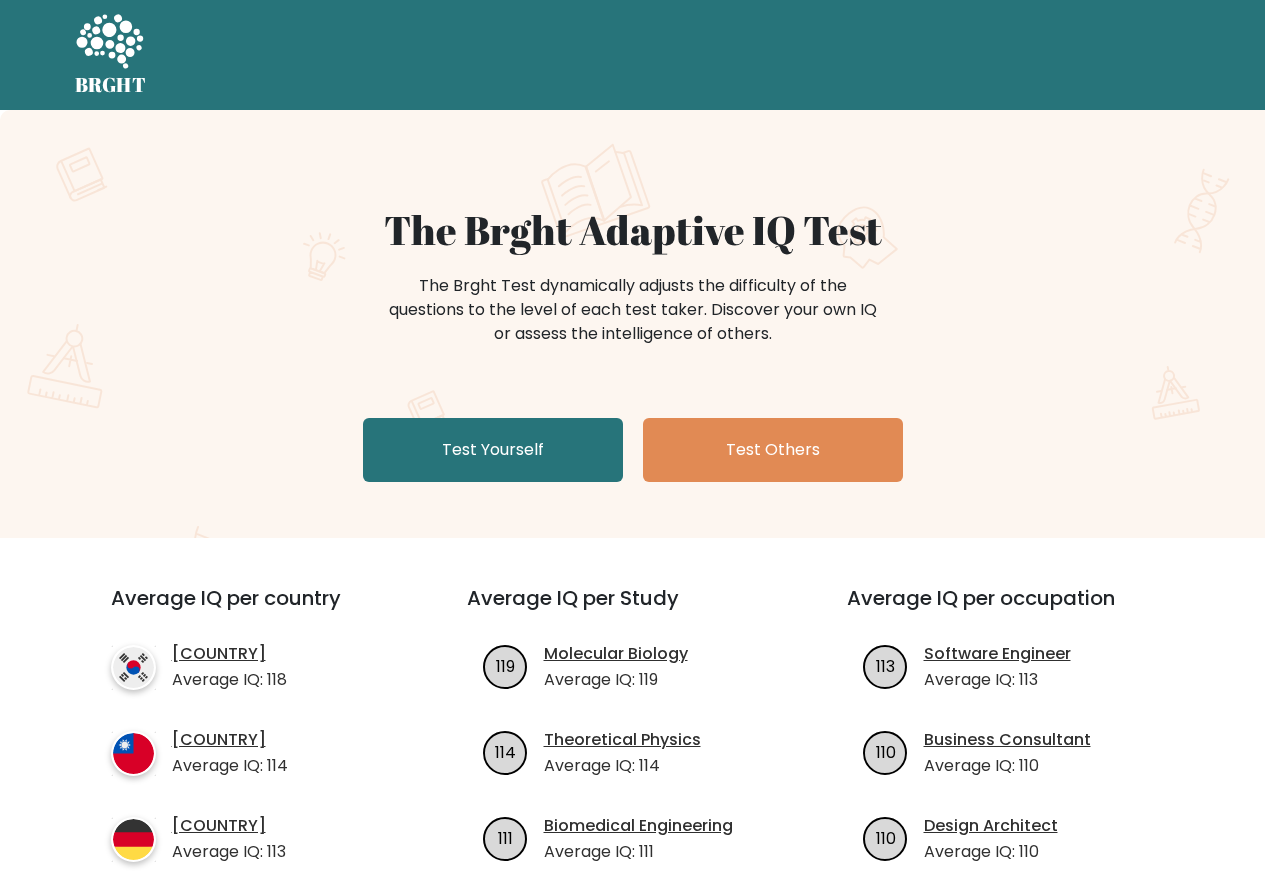 scroll, scrollTop: 0, scrollLeft: 0, axis: both 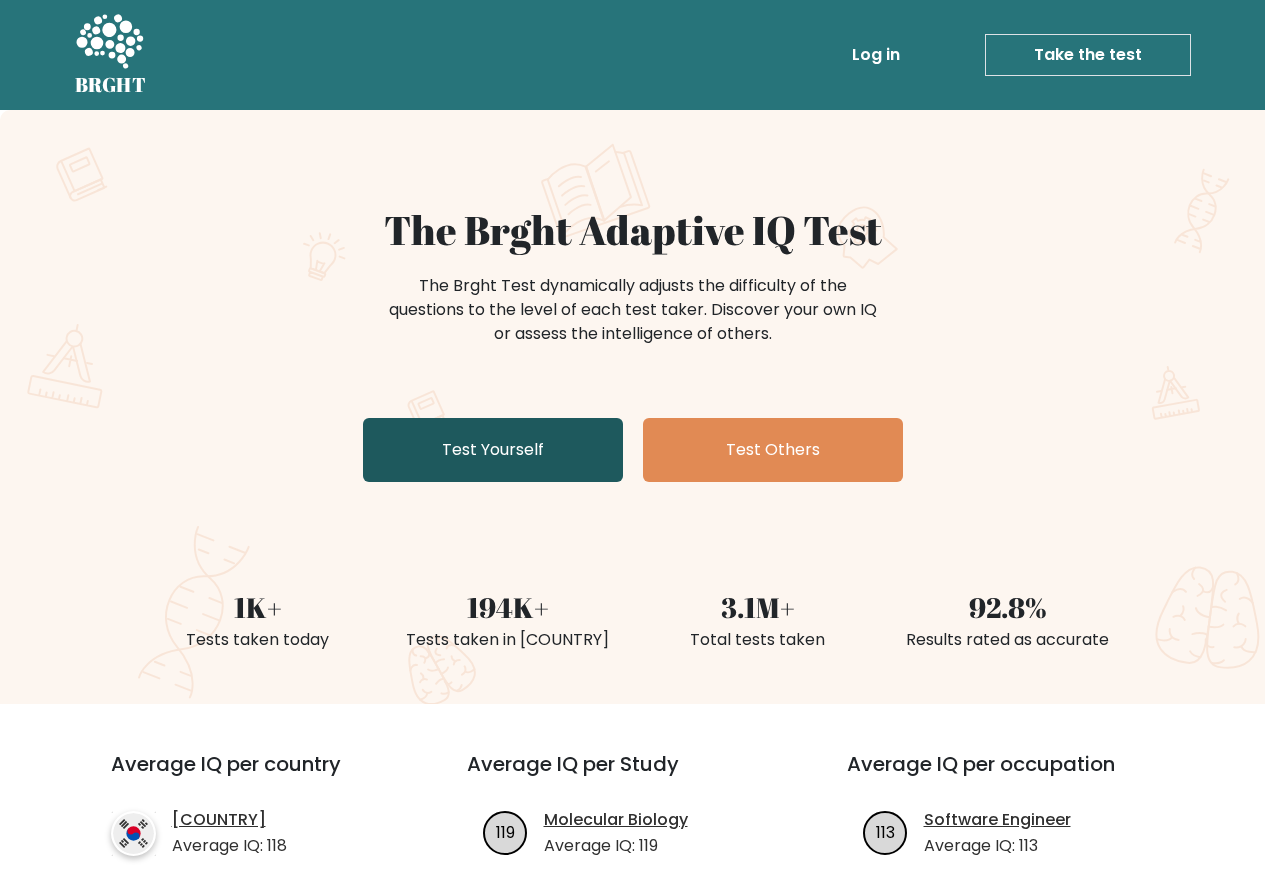 click on "Test Yourself" at bounding box center (493, 450) 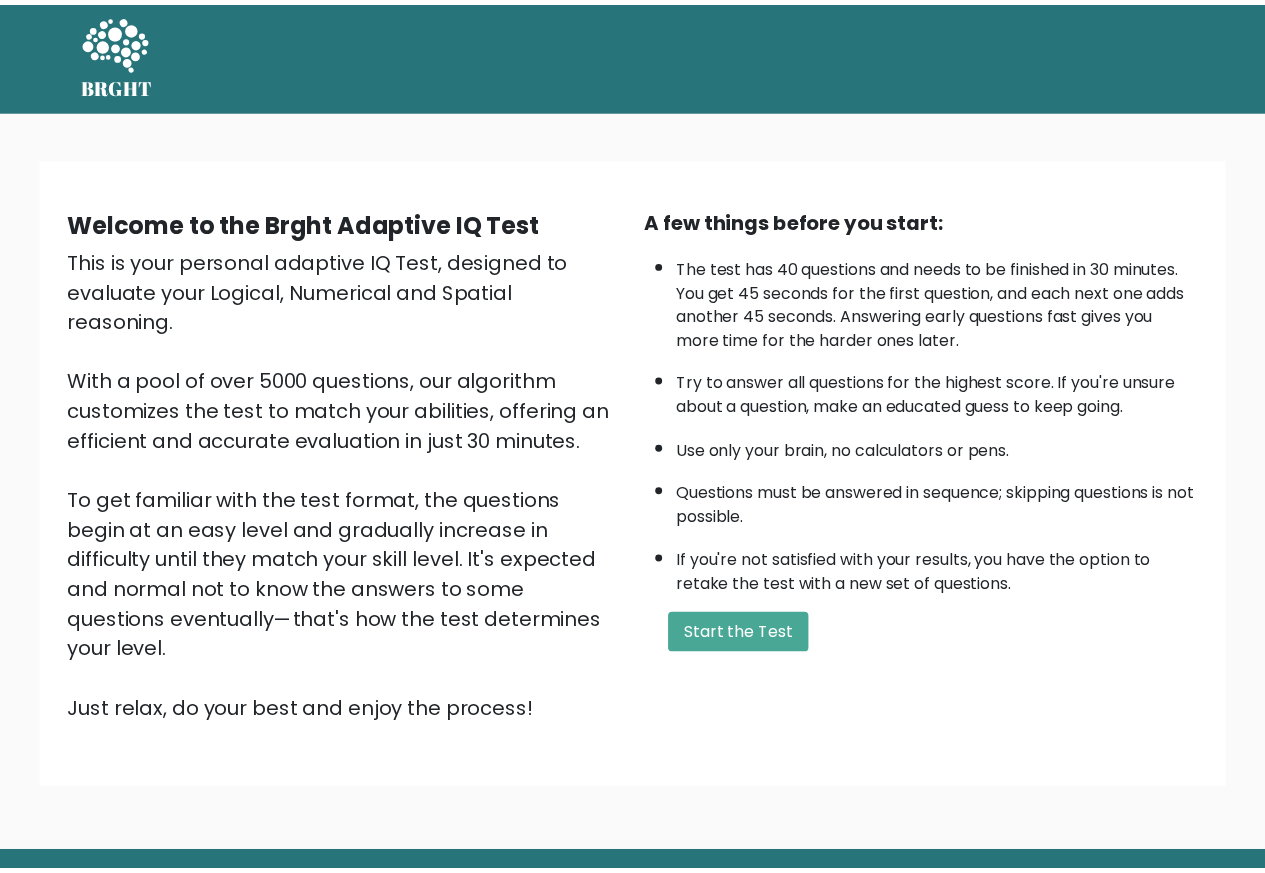 scroll, scrollTop: 0, scrollLeft: 0, axis: both 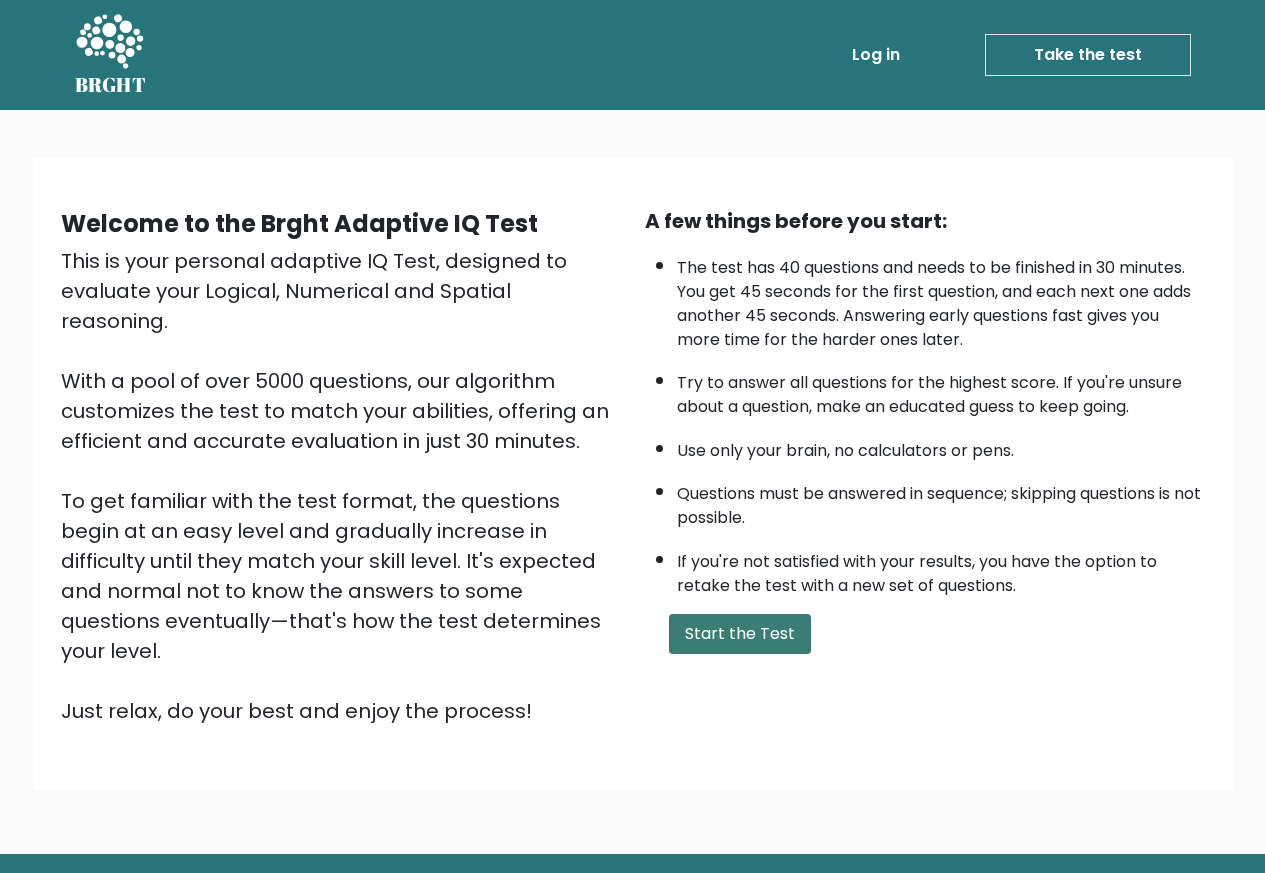 click on "Start the Test" at bounding box center (740, 634) 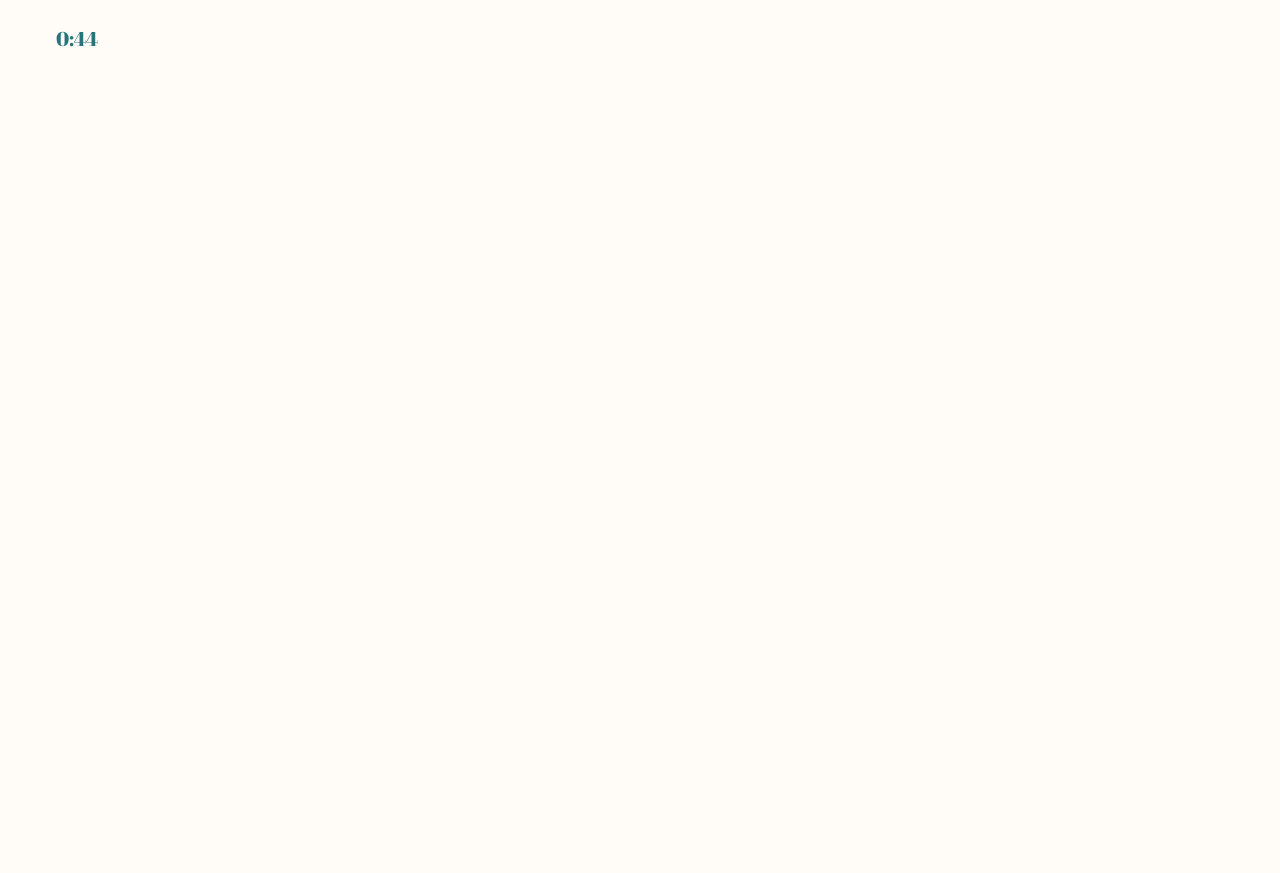 scroll, scrollTop: 0, scrollLeft: 0, axis: both 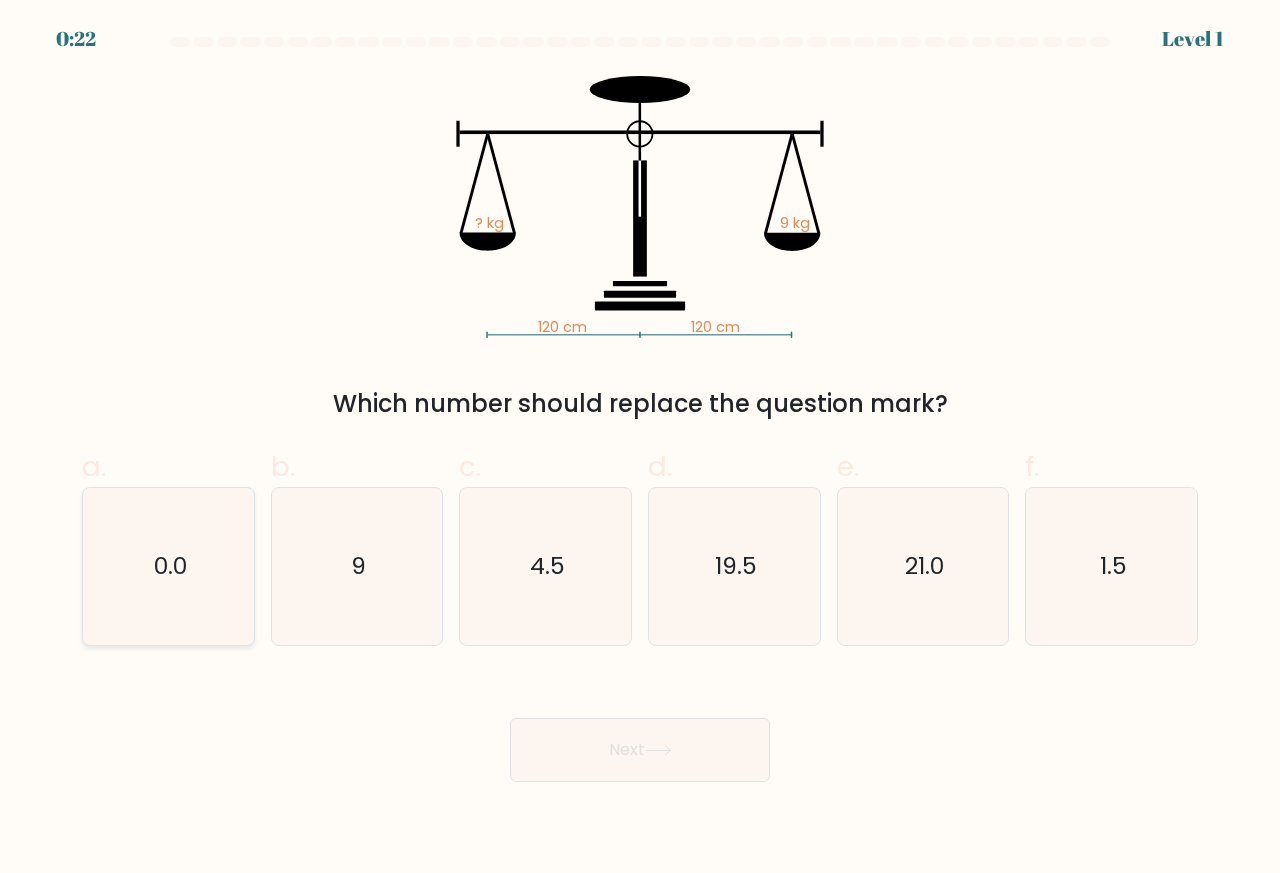click on "0.0" at bounding box center (168, 566) 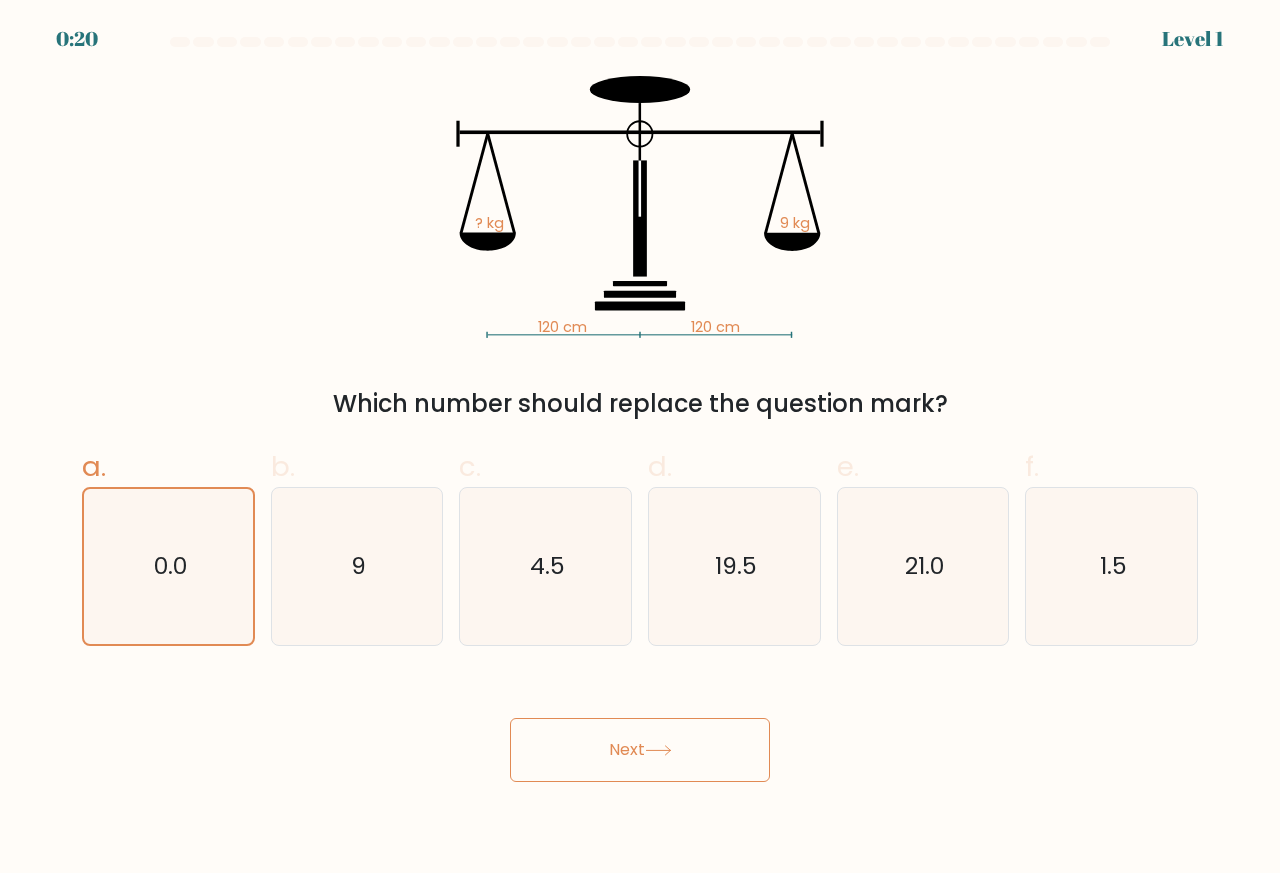 click on "Next" at bounding box center [640, 750] 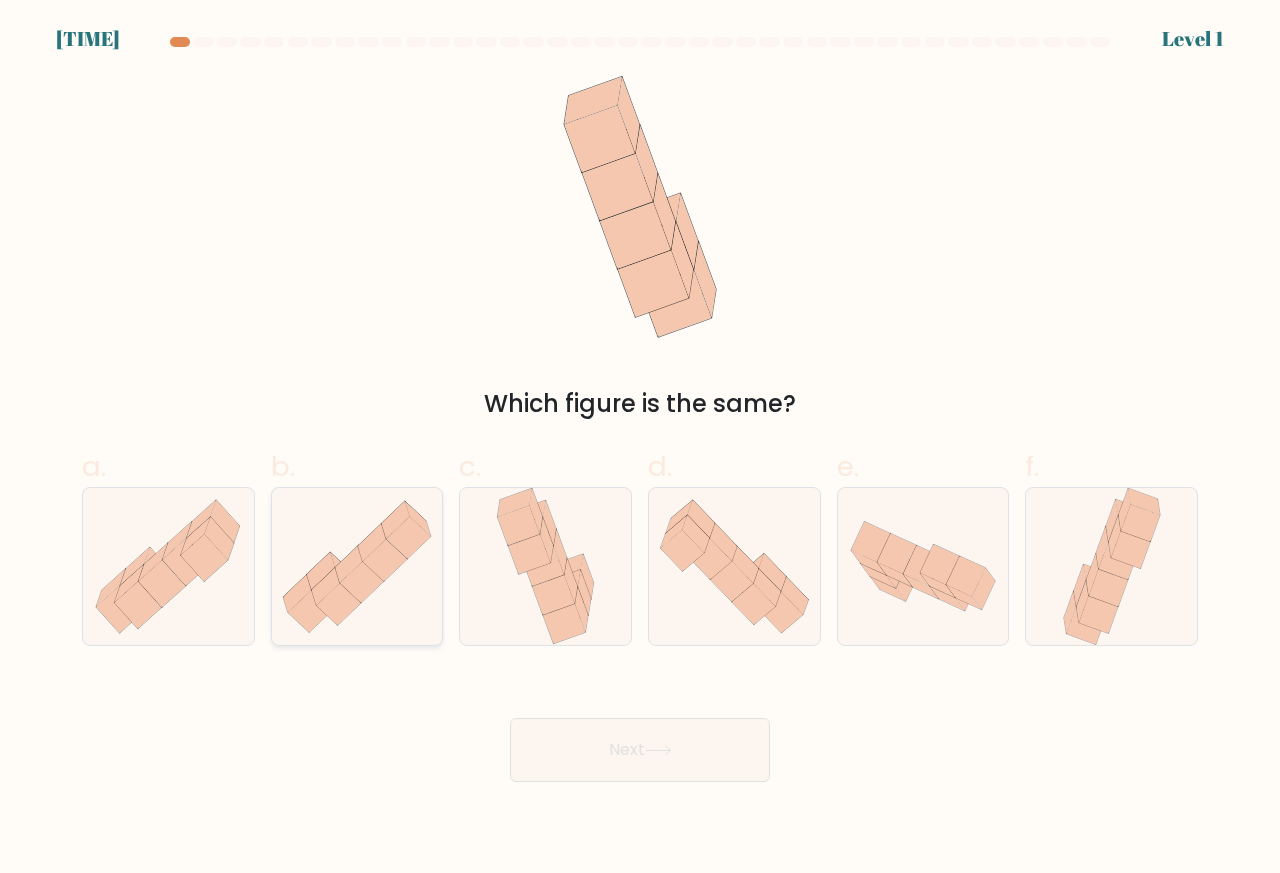 click at bounding box center [362, 582] 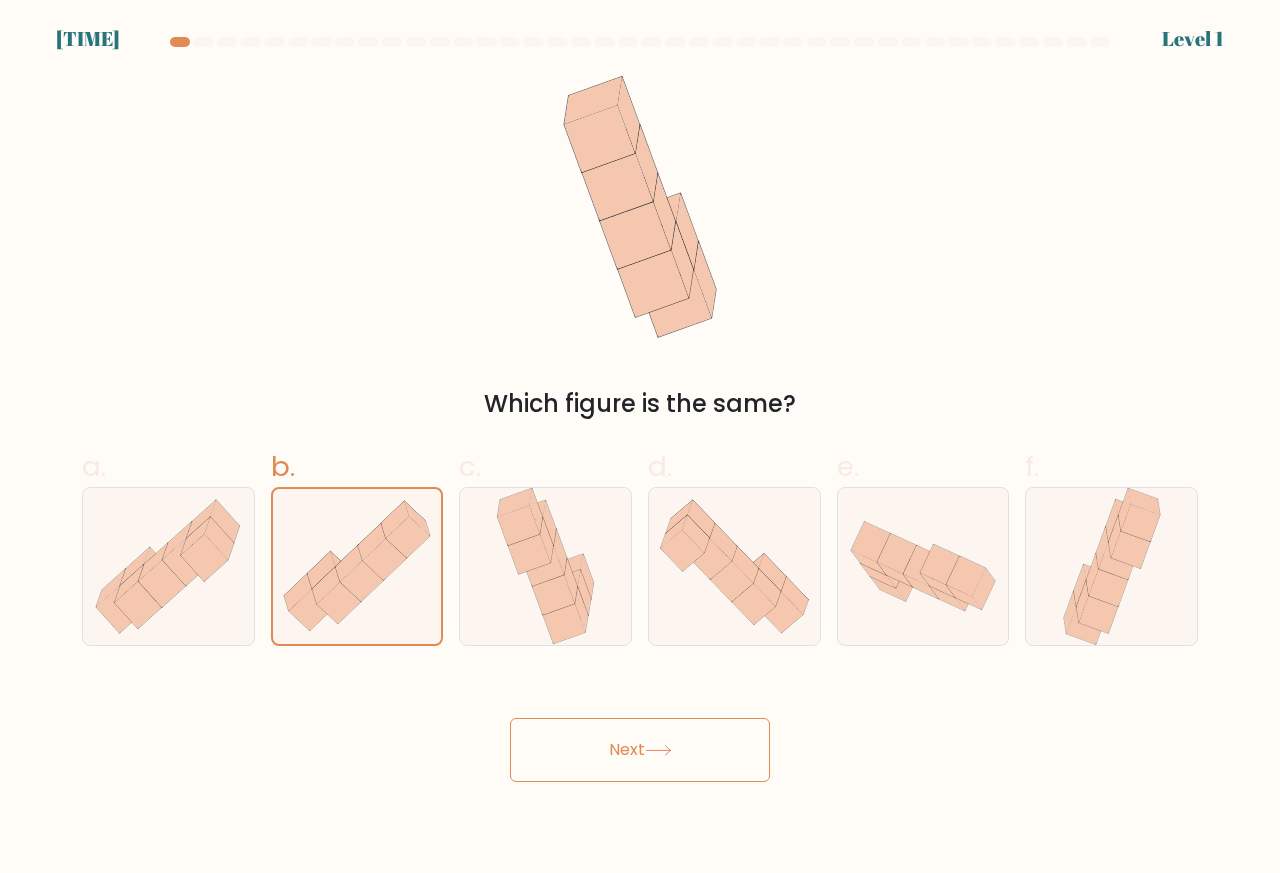 click on "Next" at bounding box center (640, 726) 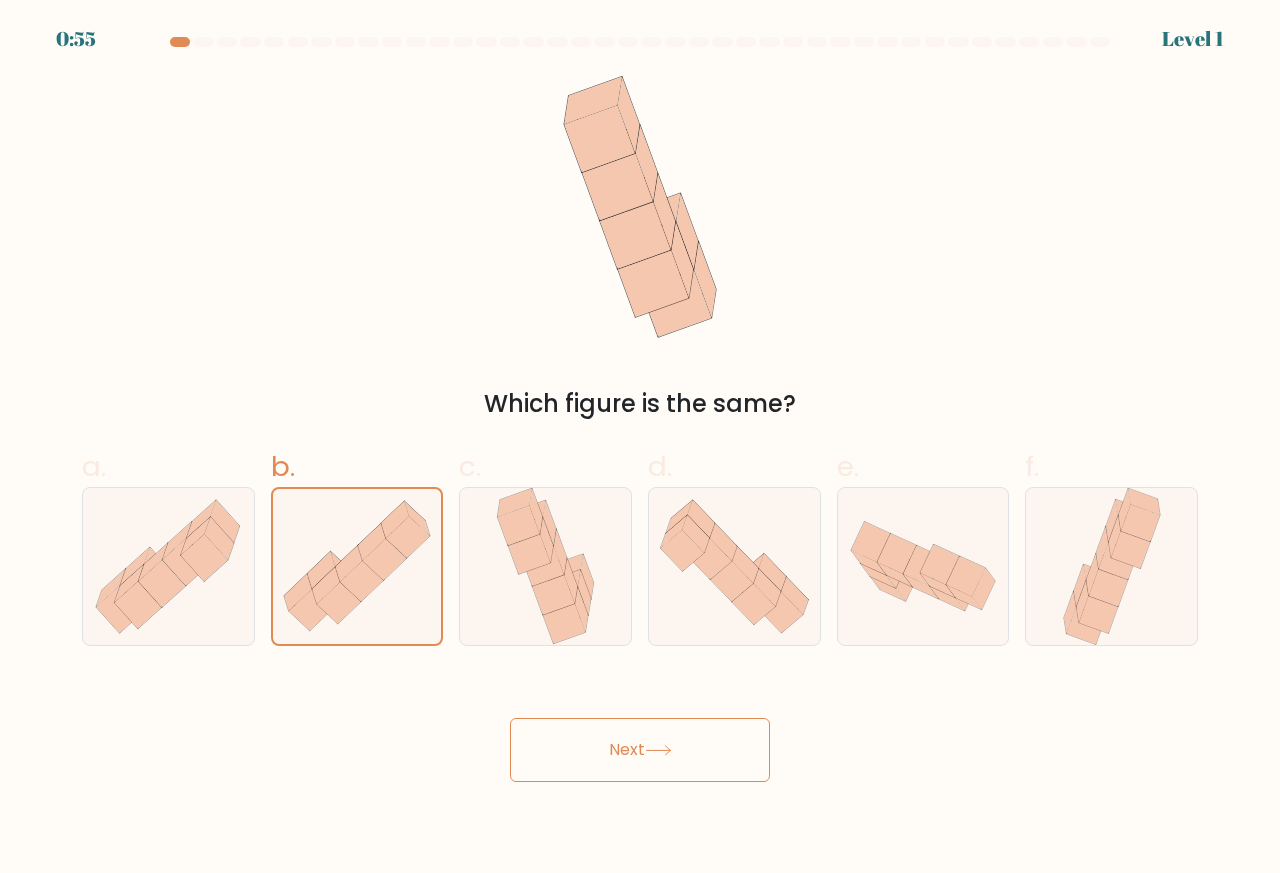 click on "Next" at bounding box center (640, 750) 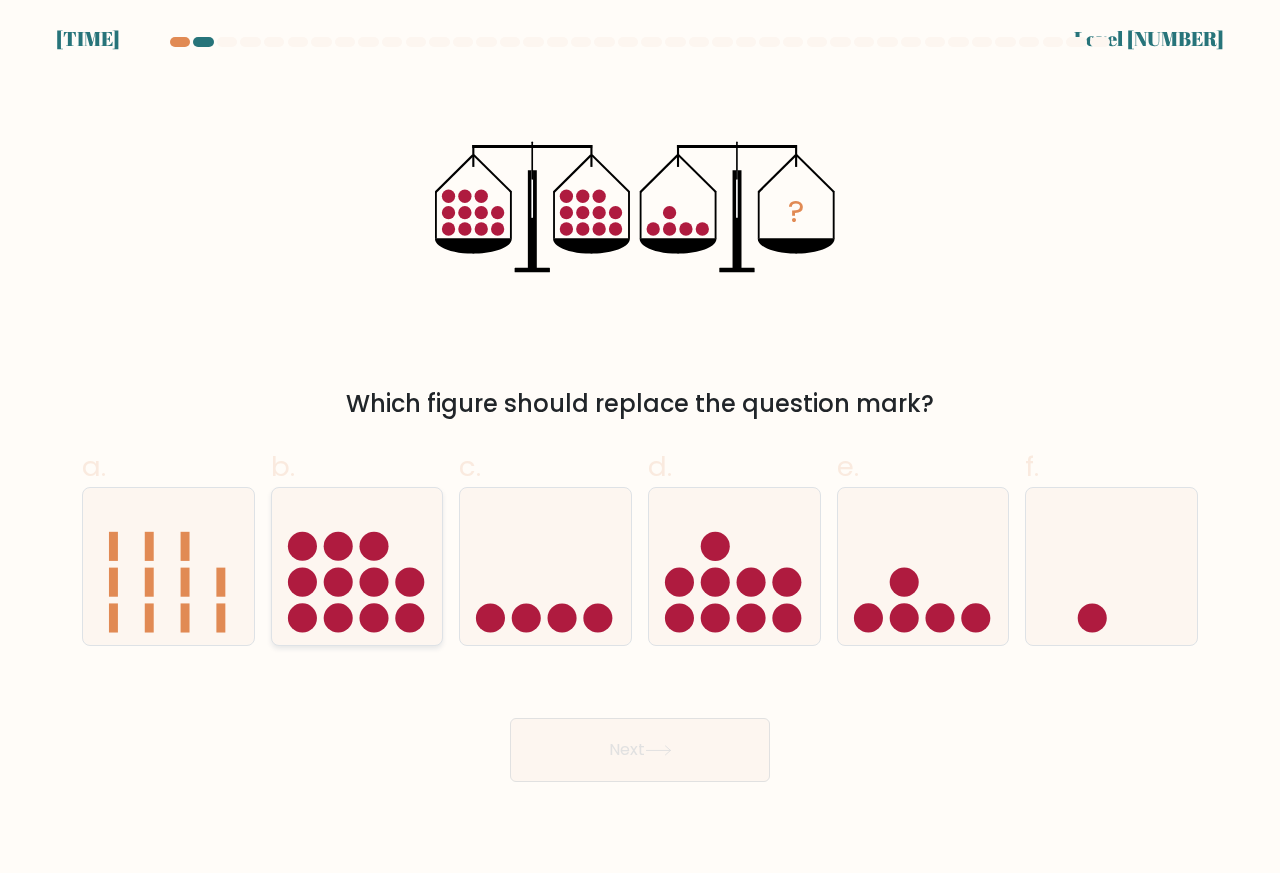 click at bounding box center [357, 566] 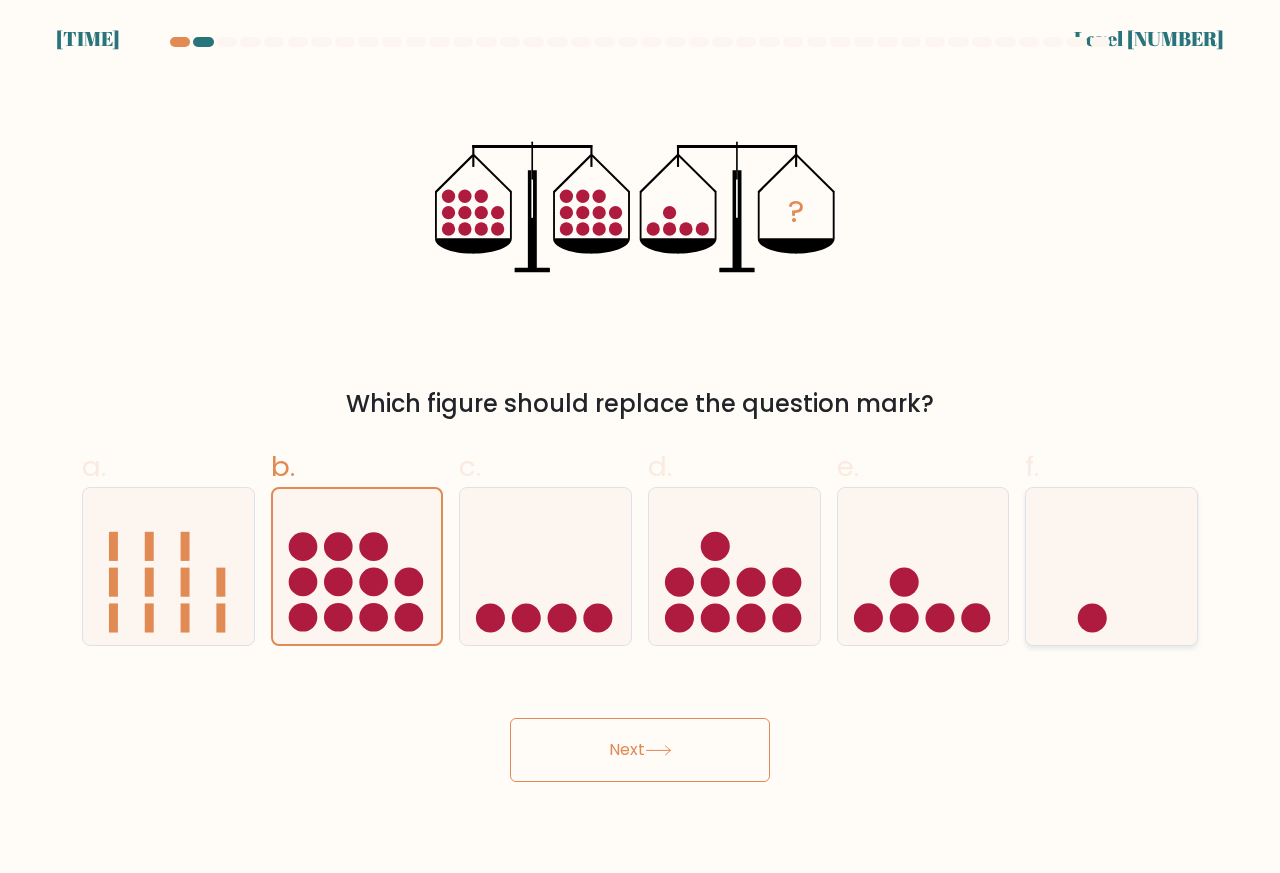 click at bounding box center [1111, 566] 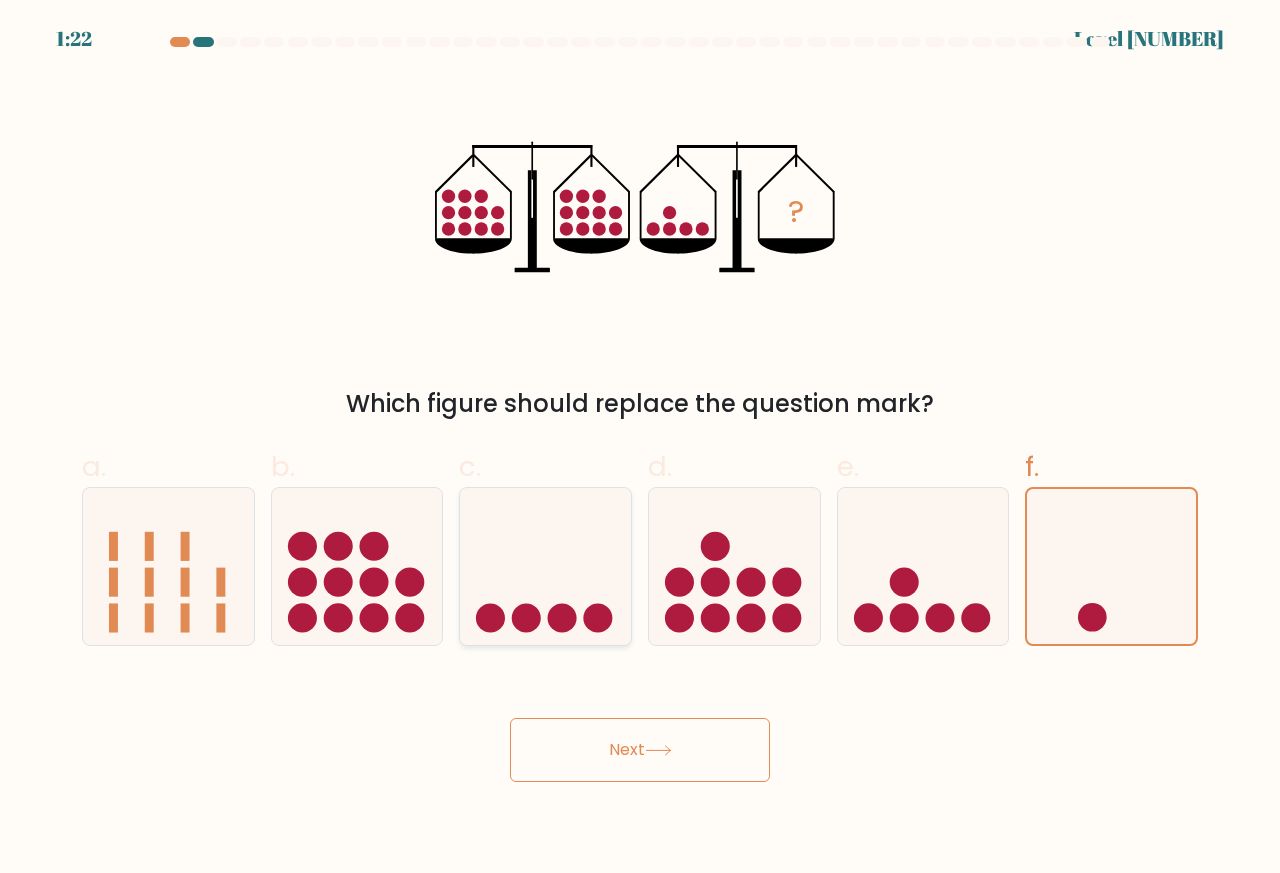 click at bounding box center [545, 566] 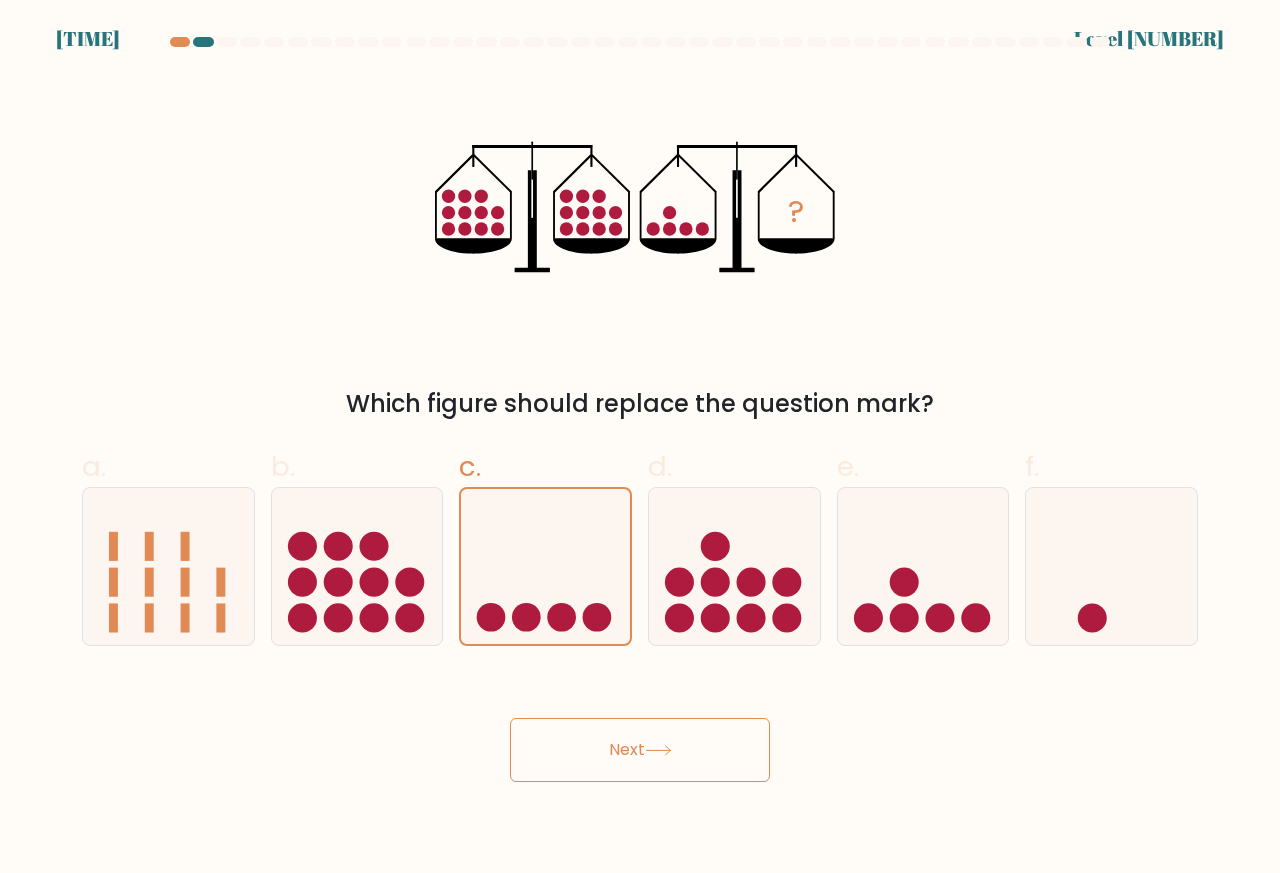 click on "Next" at bounding box center (640, 750) 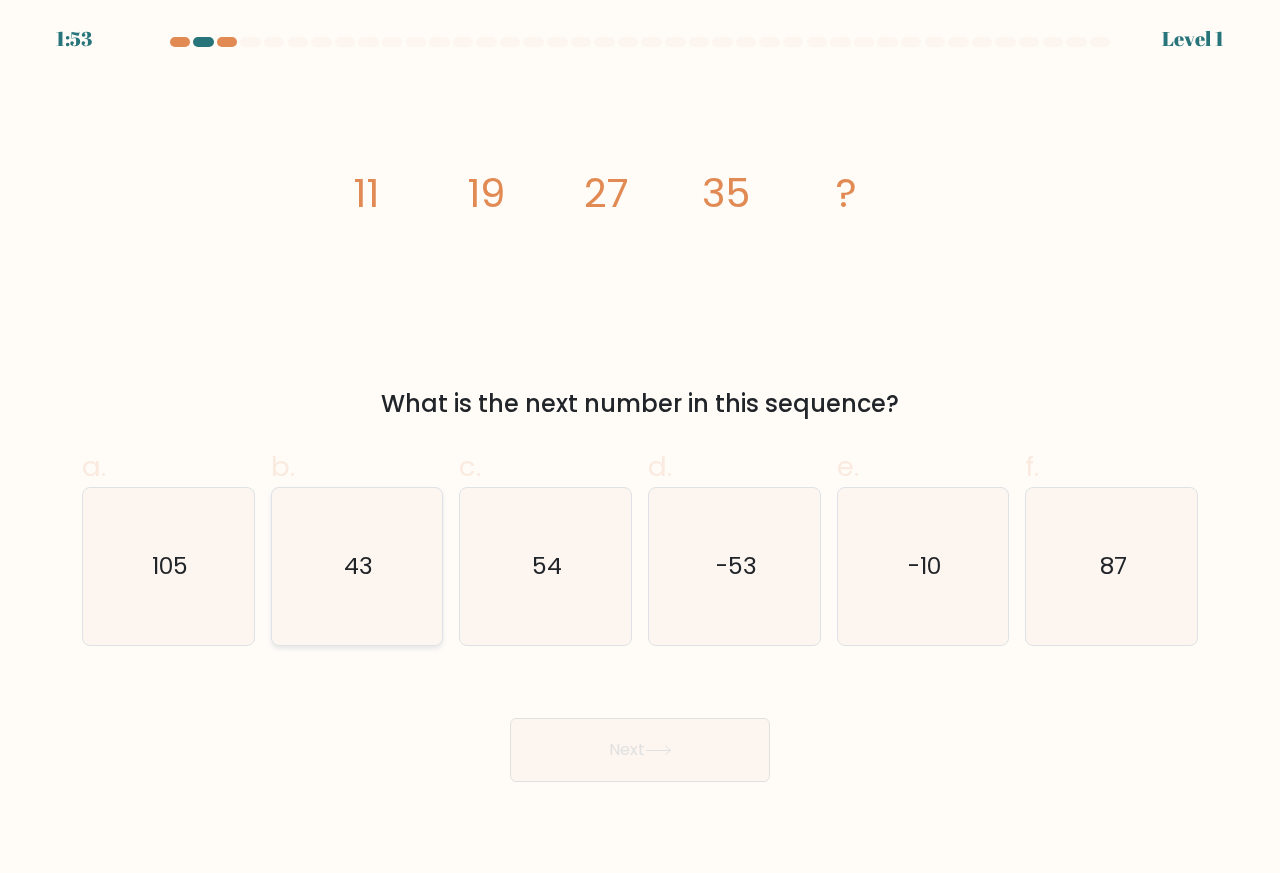 click on "43" at bounding box center (357, 566) 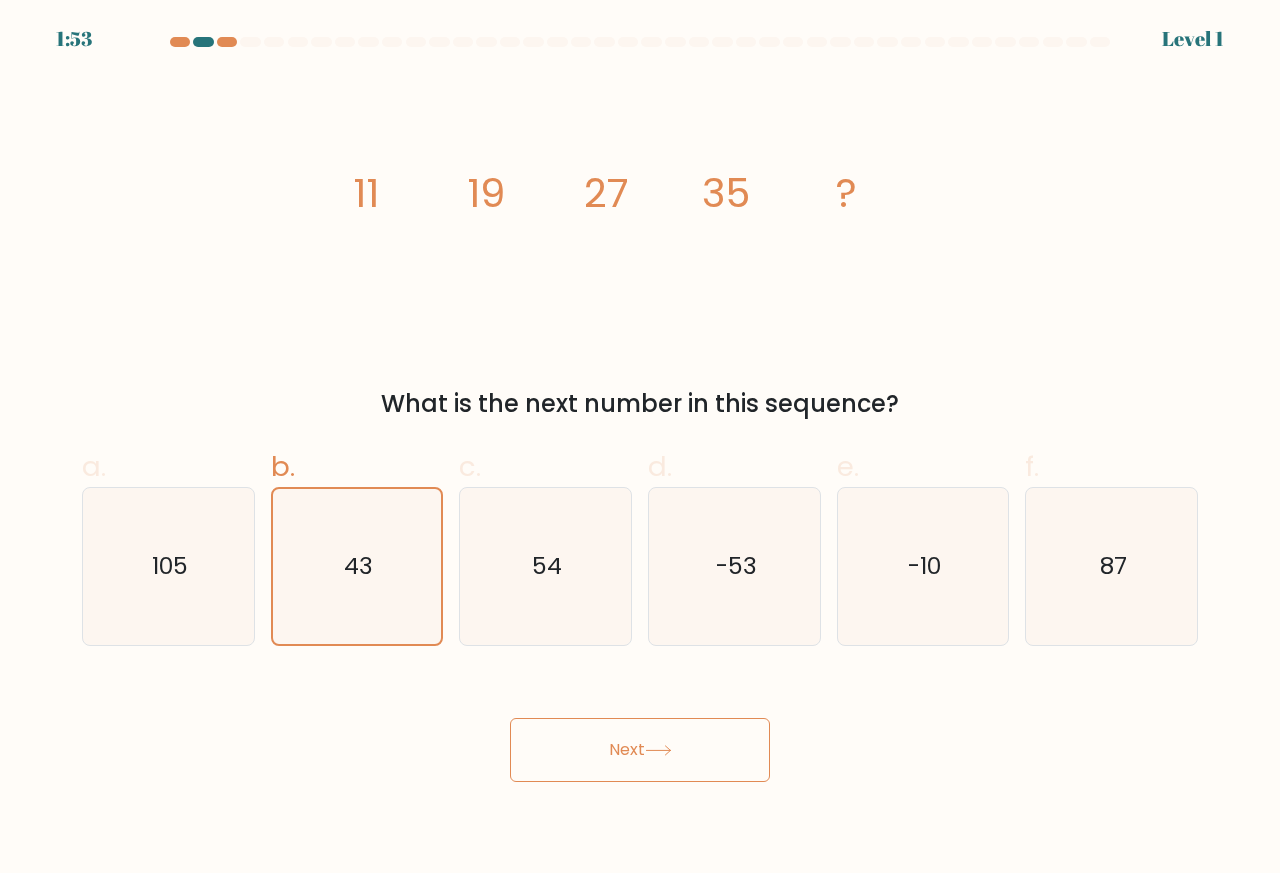 click on "Next" at bounding box center (640, 750) 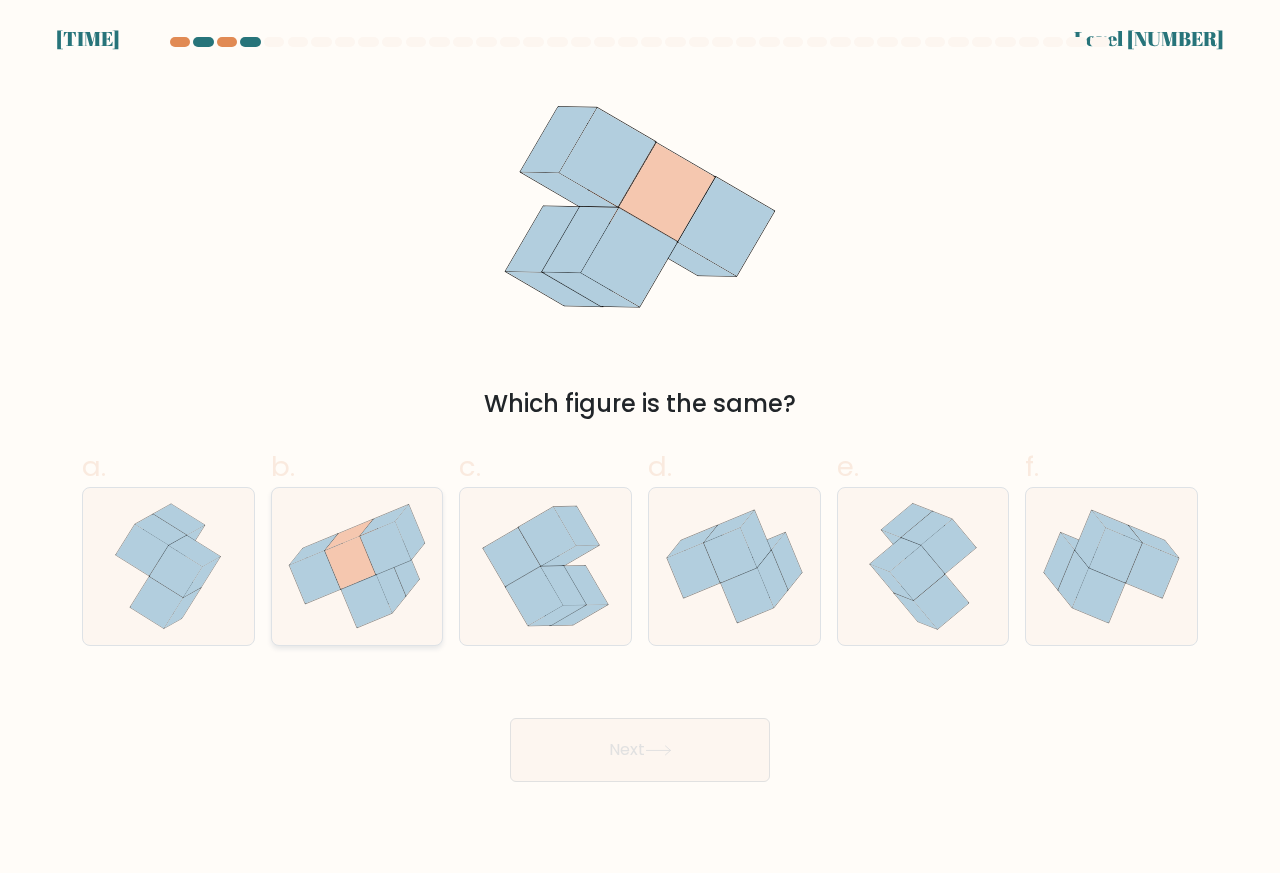 click at bounding box center [366, 601] 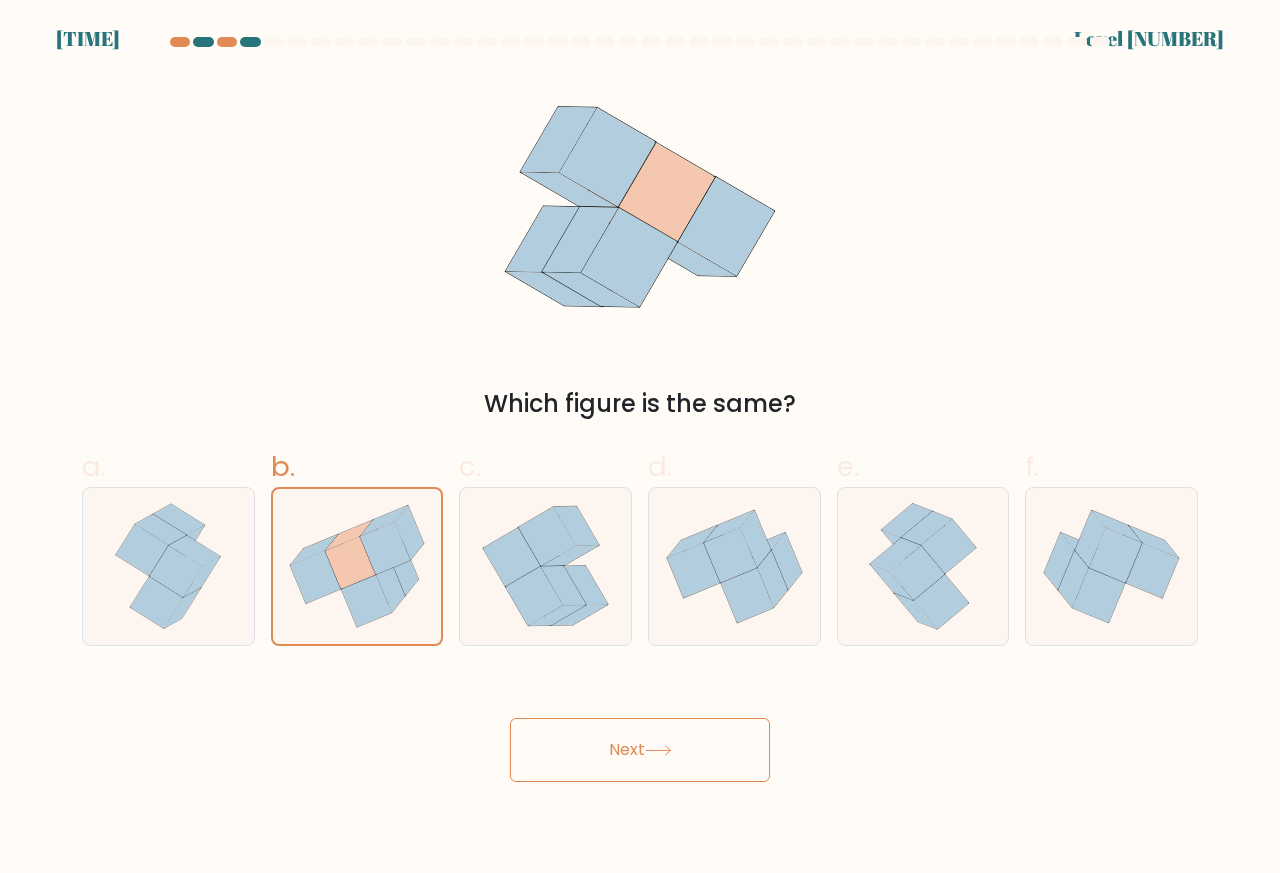 click on "Next" at bounding box center (640, 750) 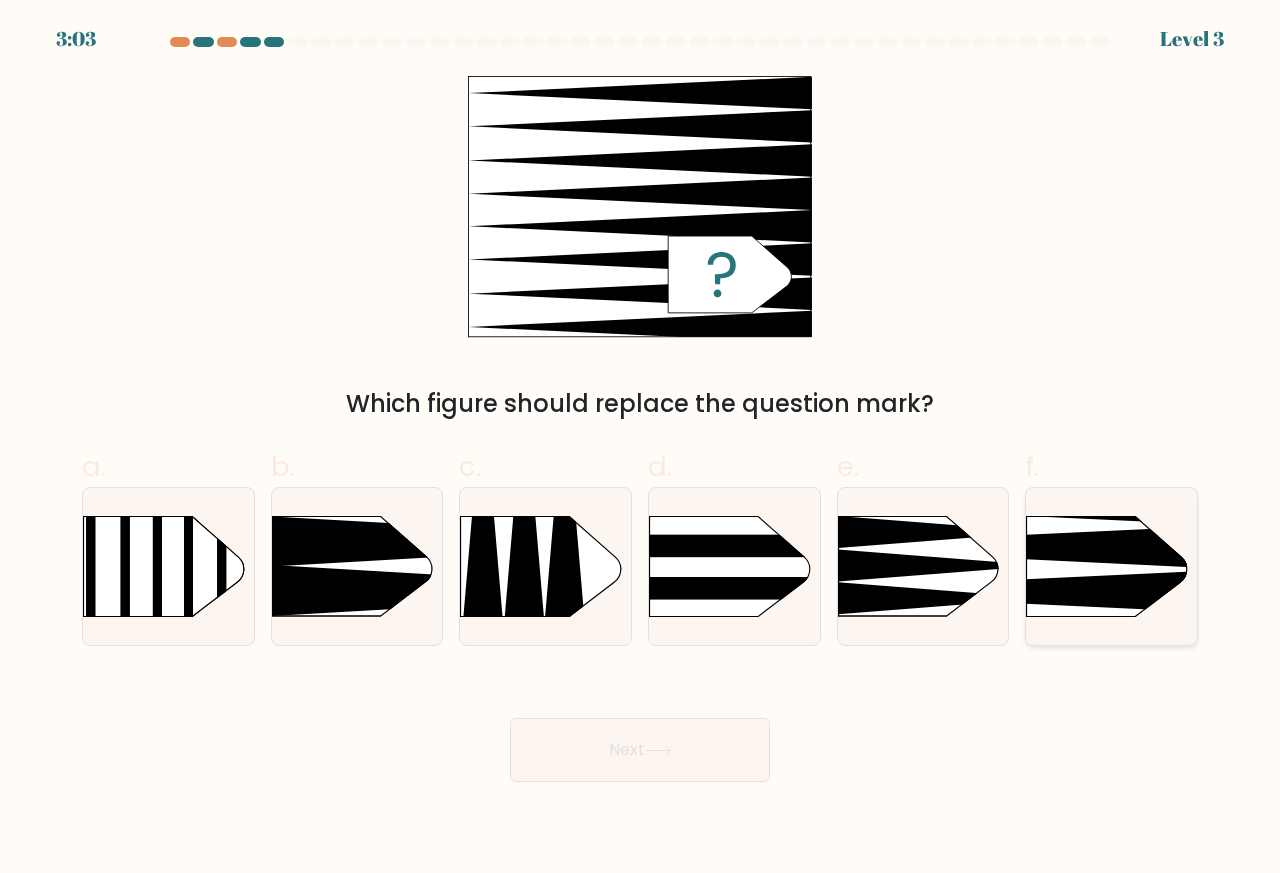 click at bounding box center (990, 591) 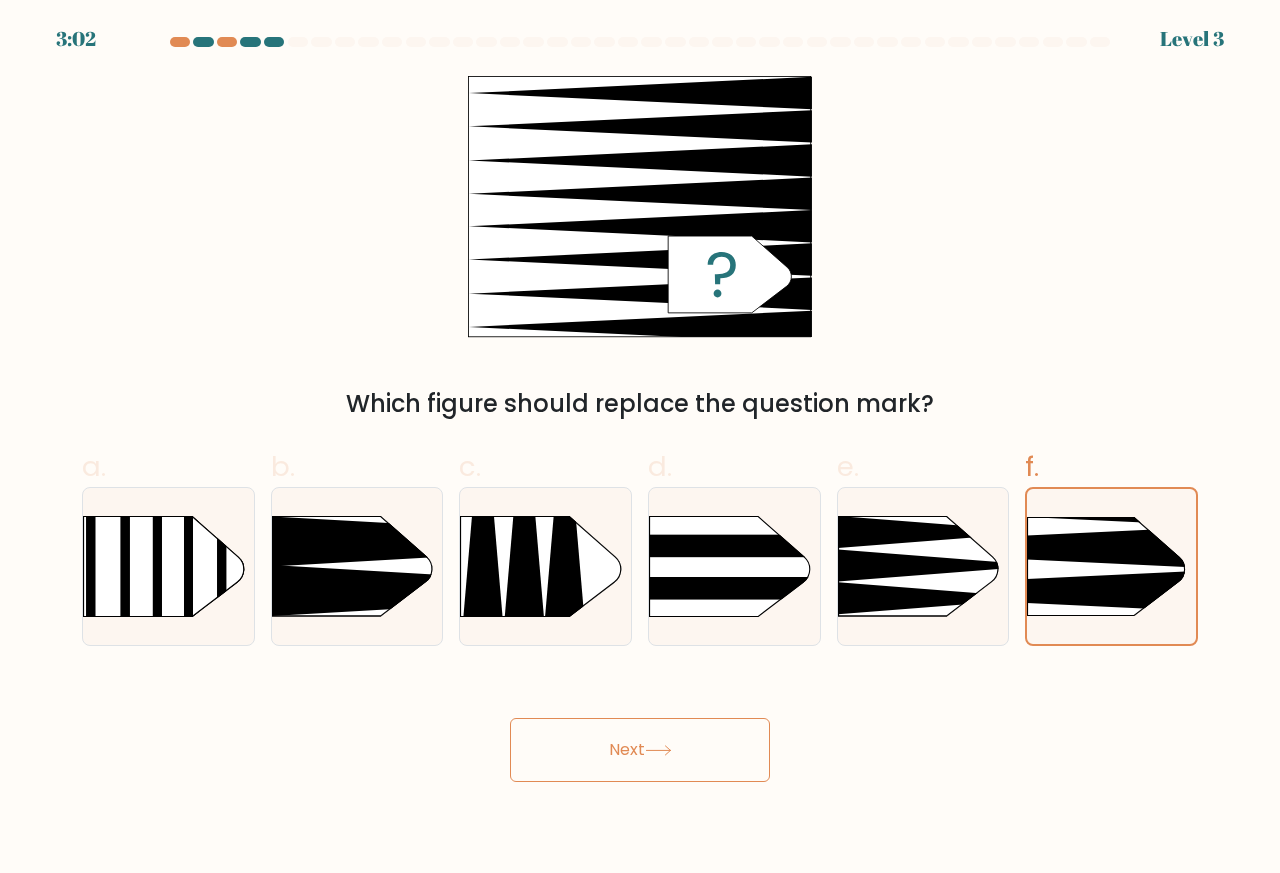 click on "Next" at bounding box center (640, 750) 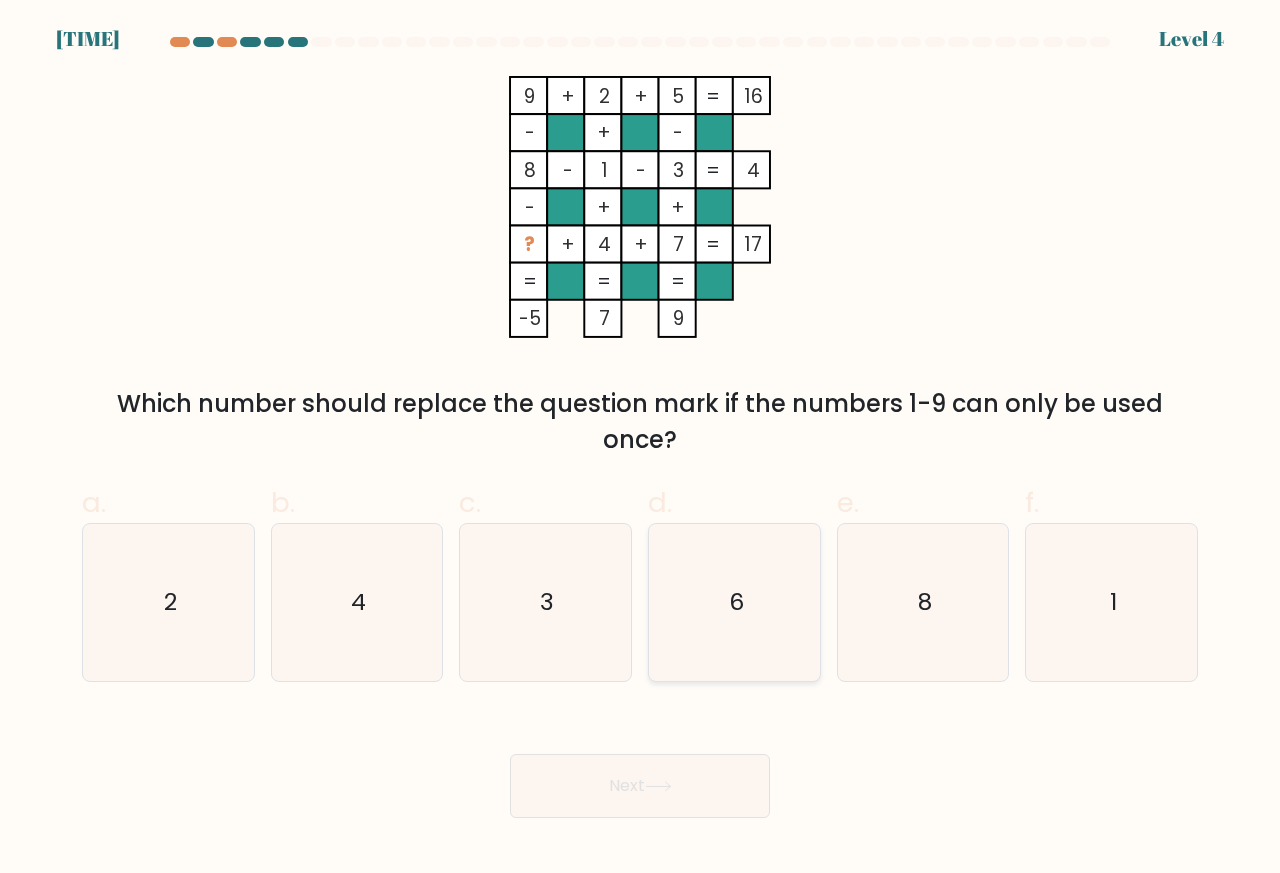 click on "6" at bounding box center [734, 602] 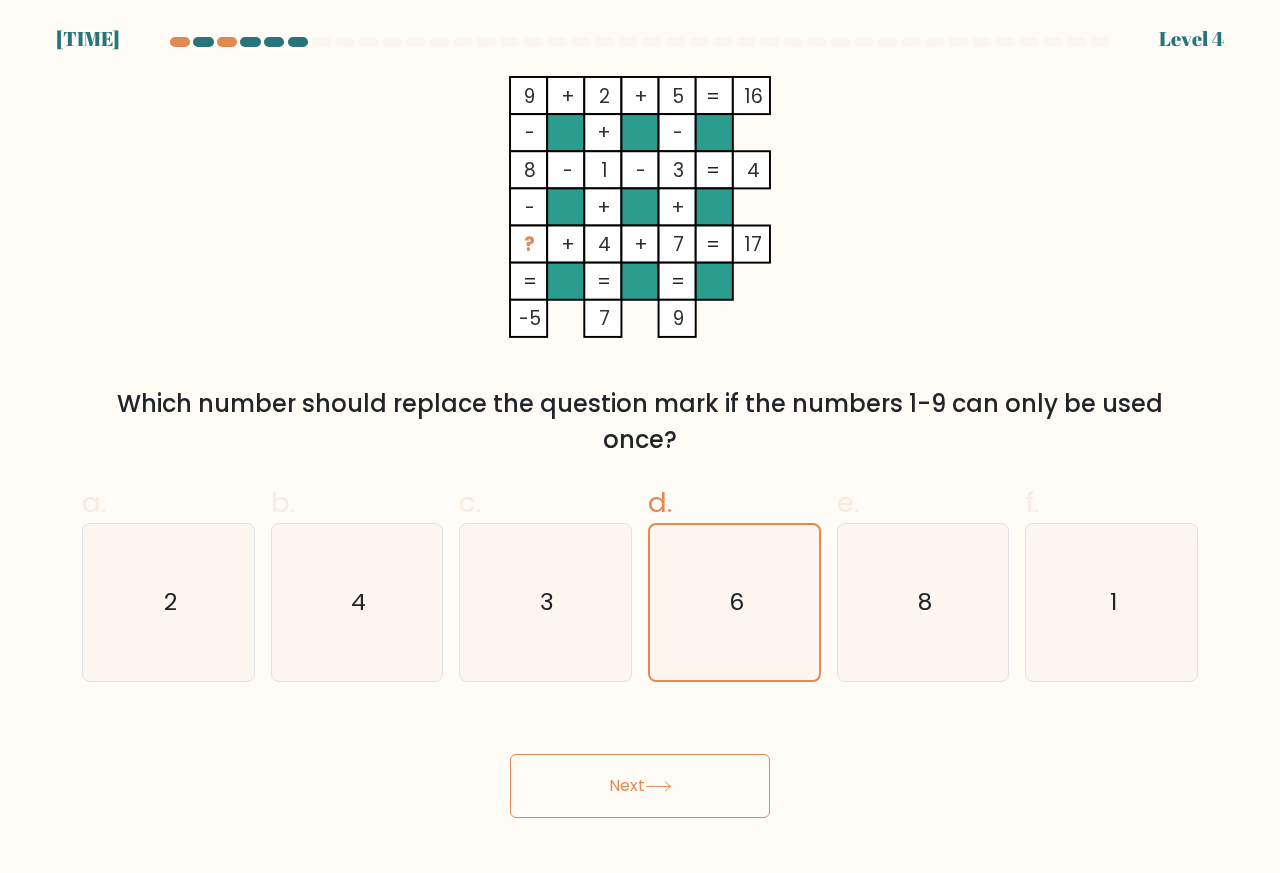 click on "Next" at bounding box center (640, 786) 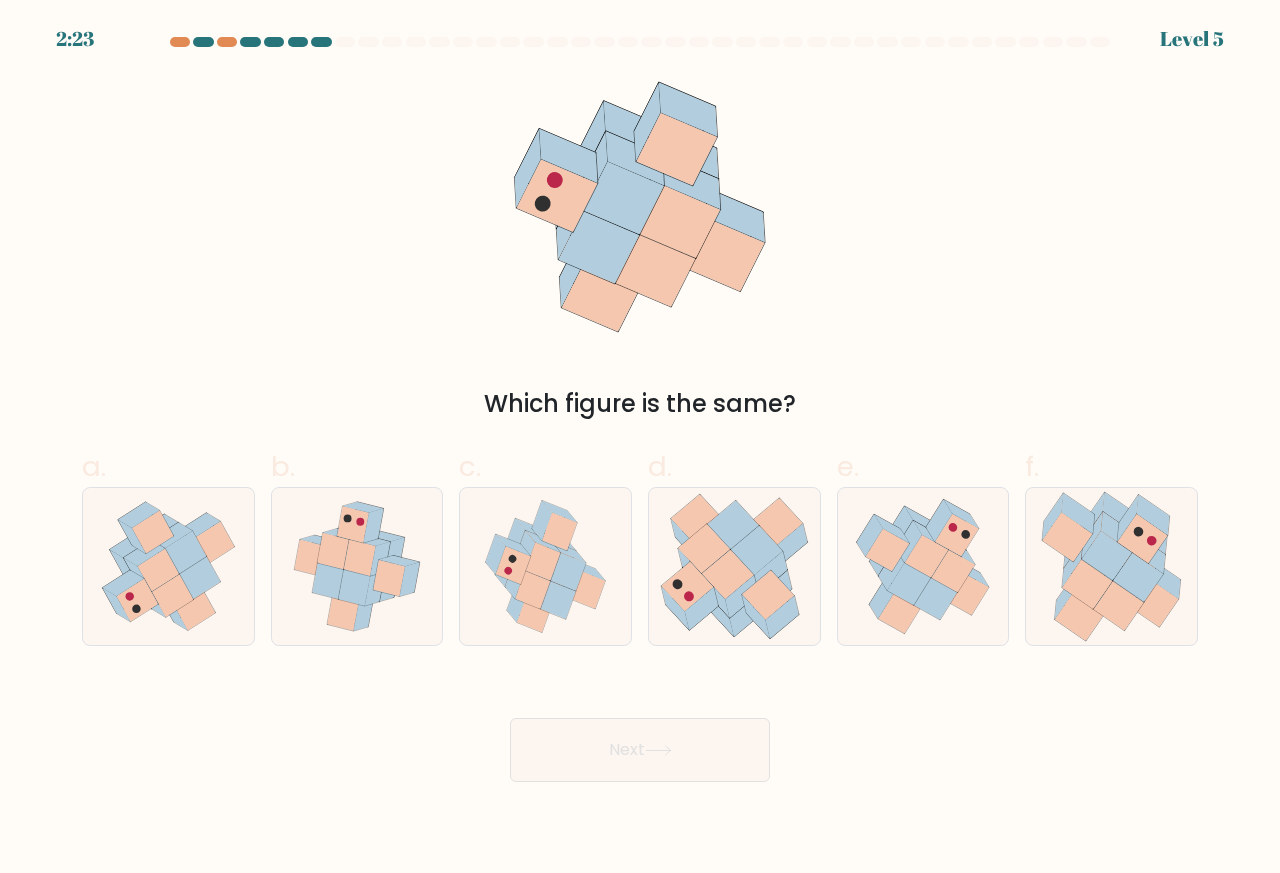 click on "2:23
Level 5" at bounding box center [640, 436] 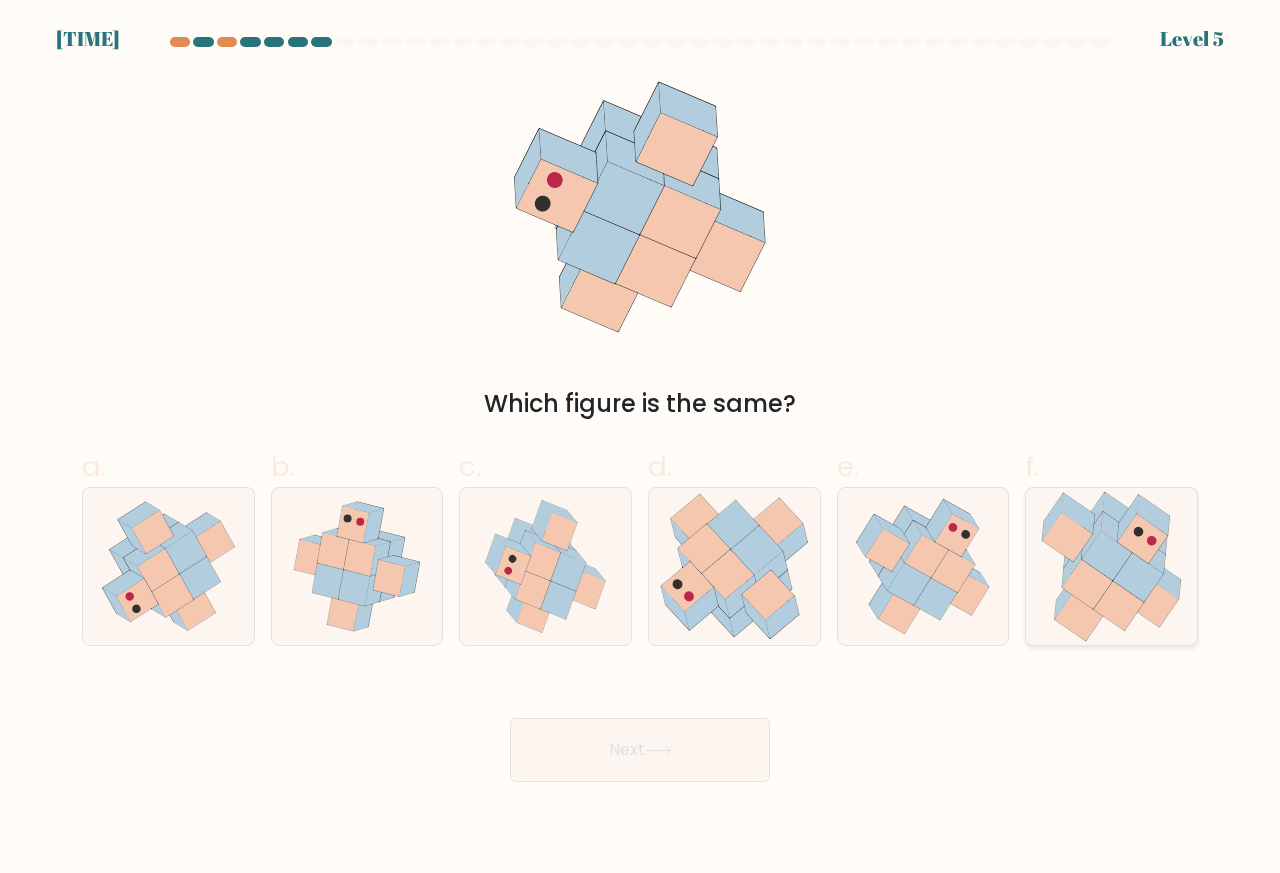 click at bounding box center [1089, 565] 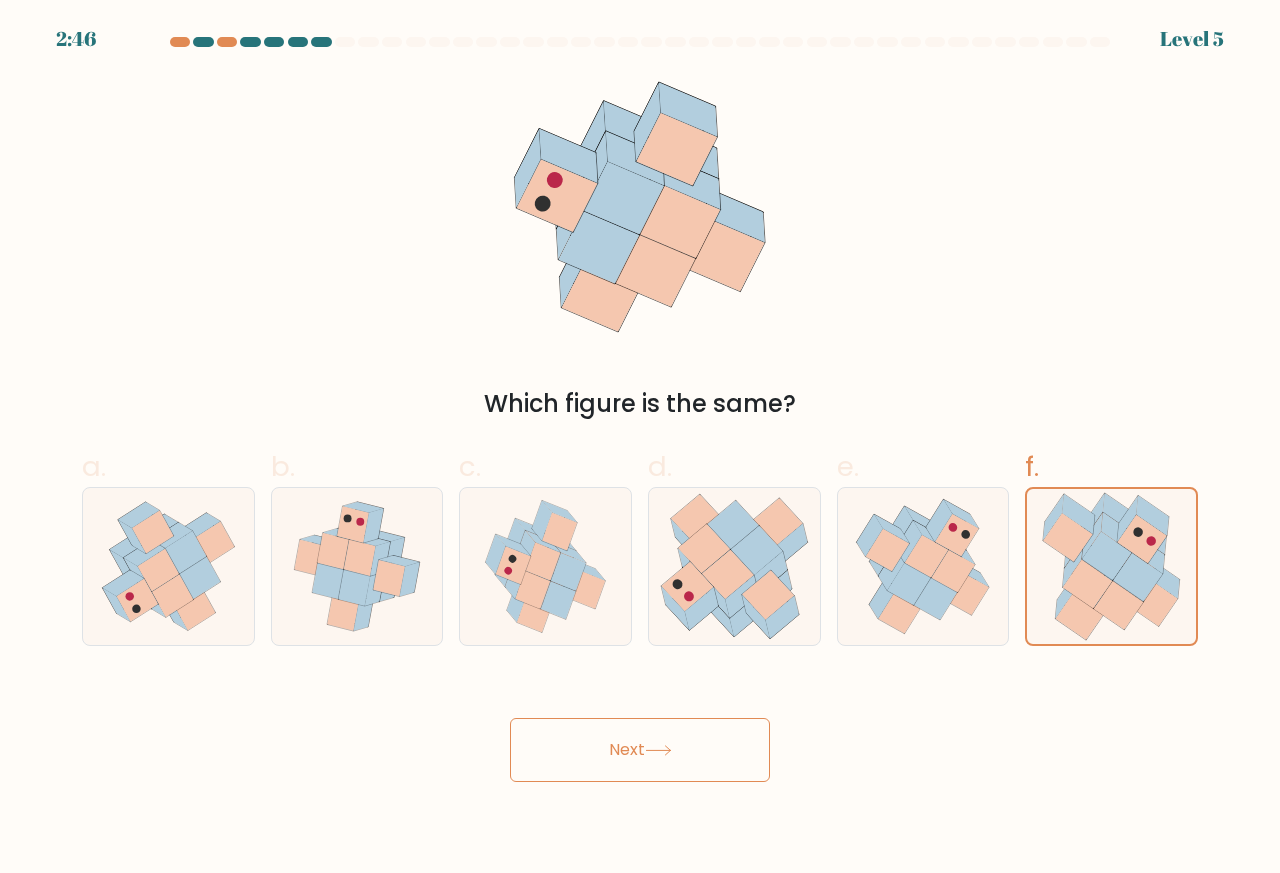 click on "Next" at bounding box center [640, 750] 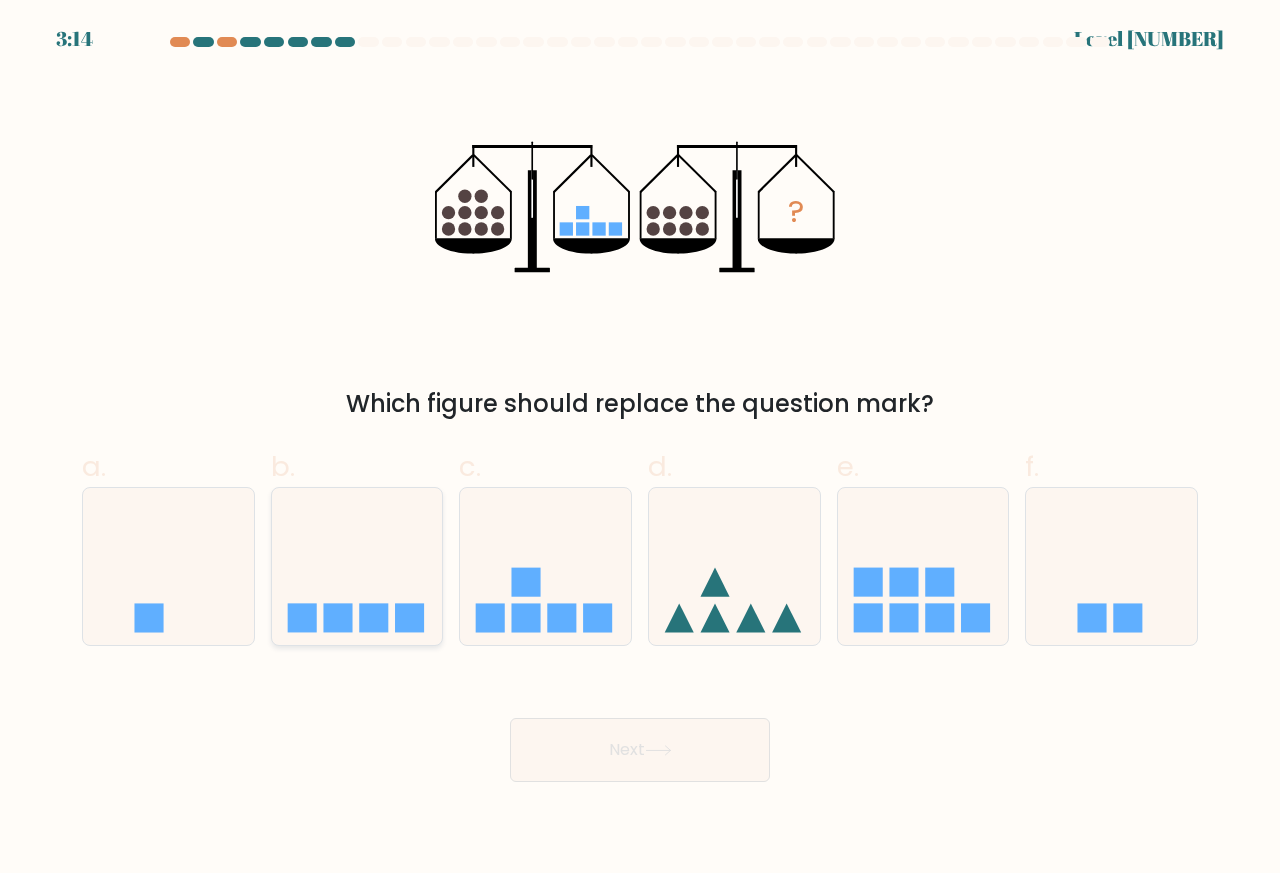 click at bounding box center (357, 566) 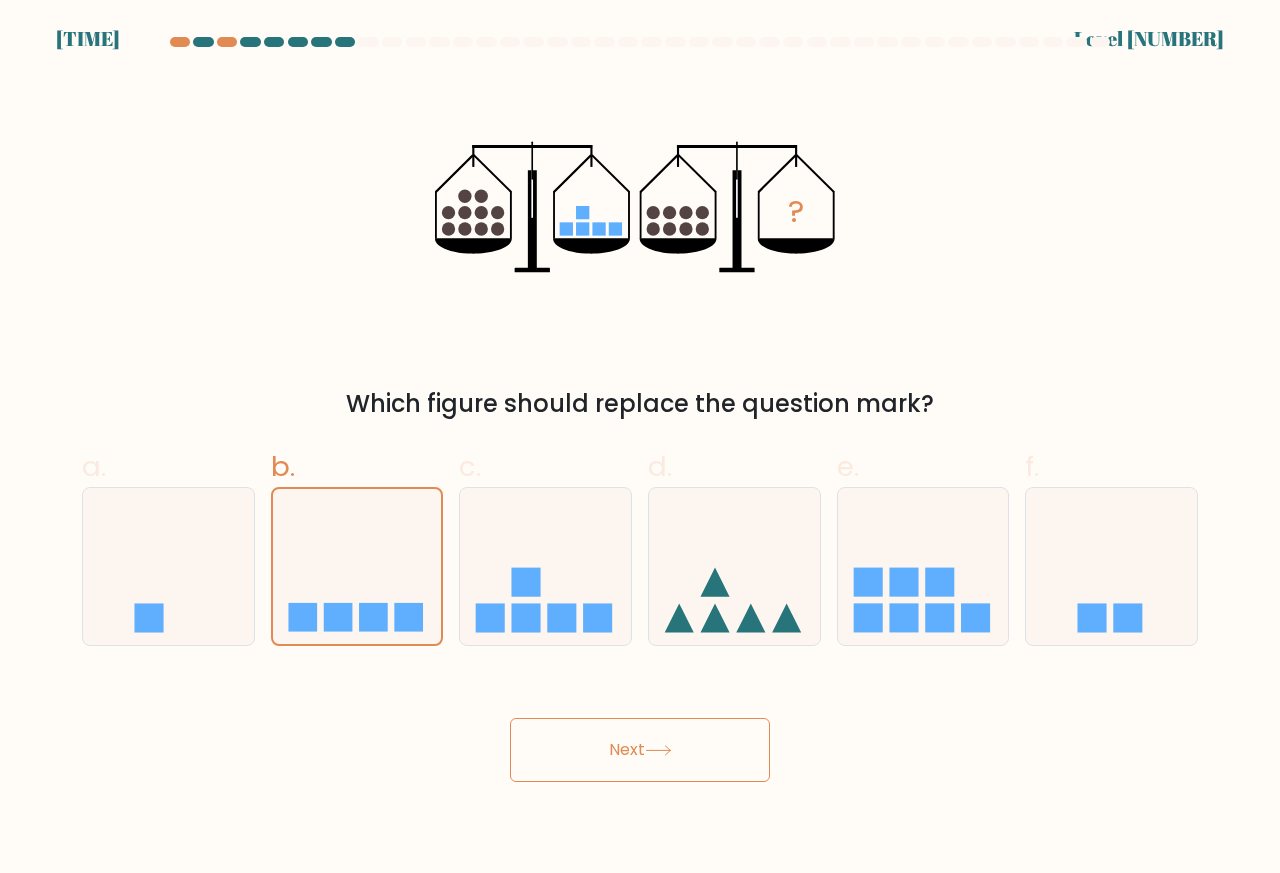 click on "Next" at bounding box center [640, 750] 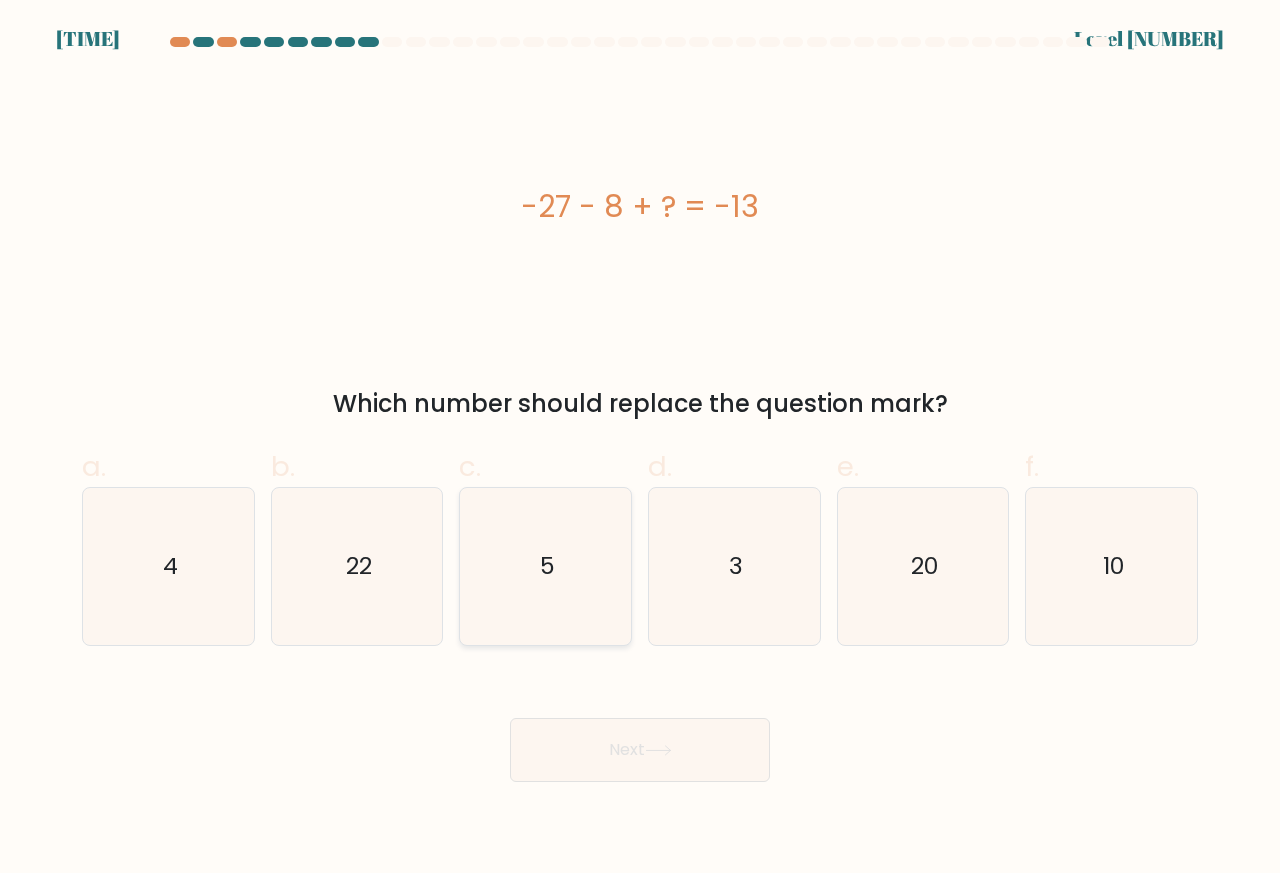 click on "5" at bounding box center (545, 566) 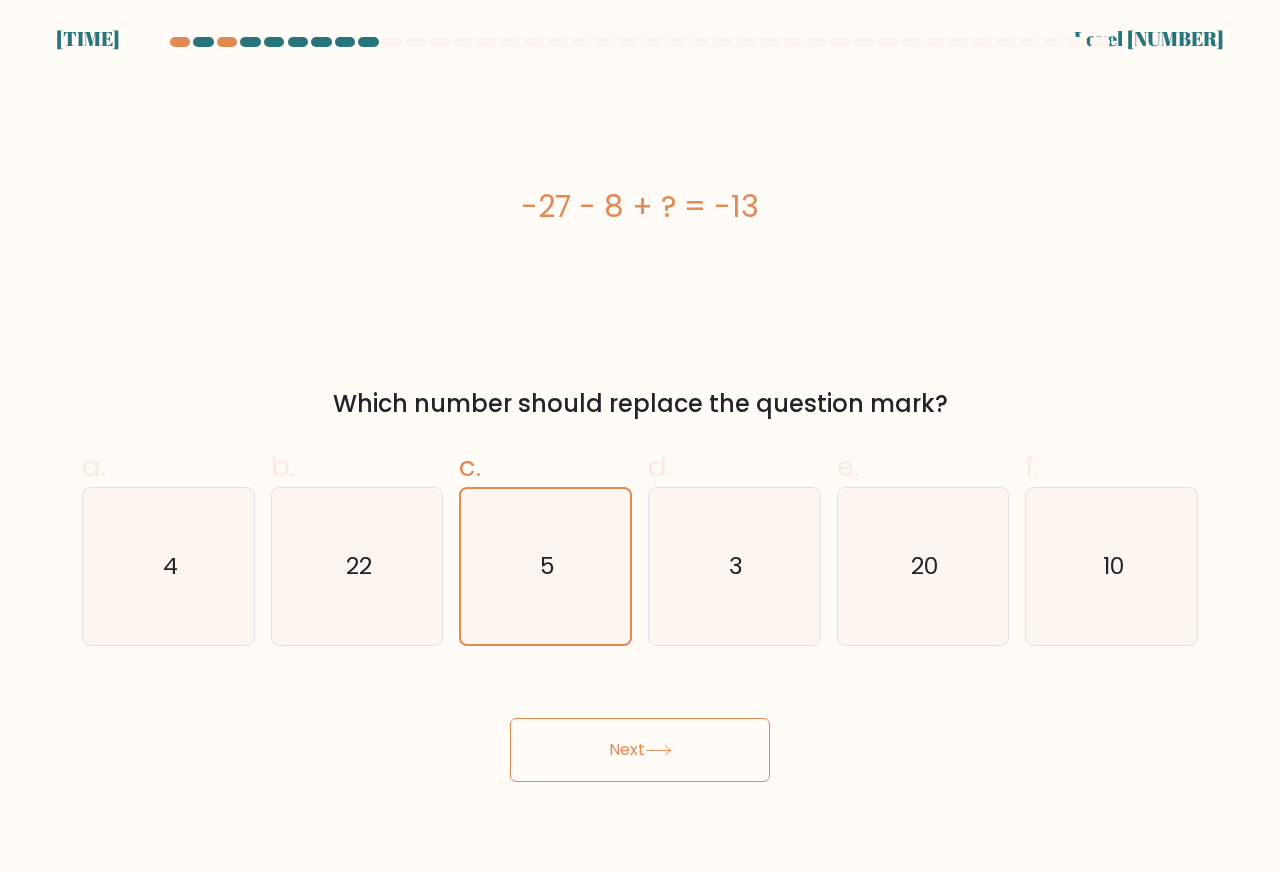 click on "Next" at bounding box center (640, 750) 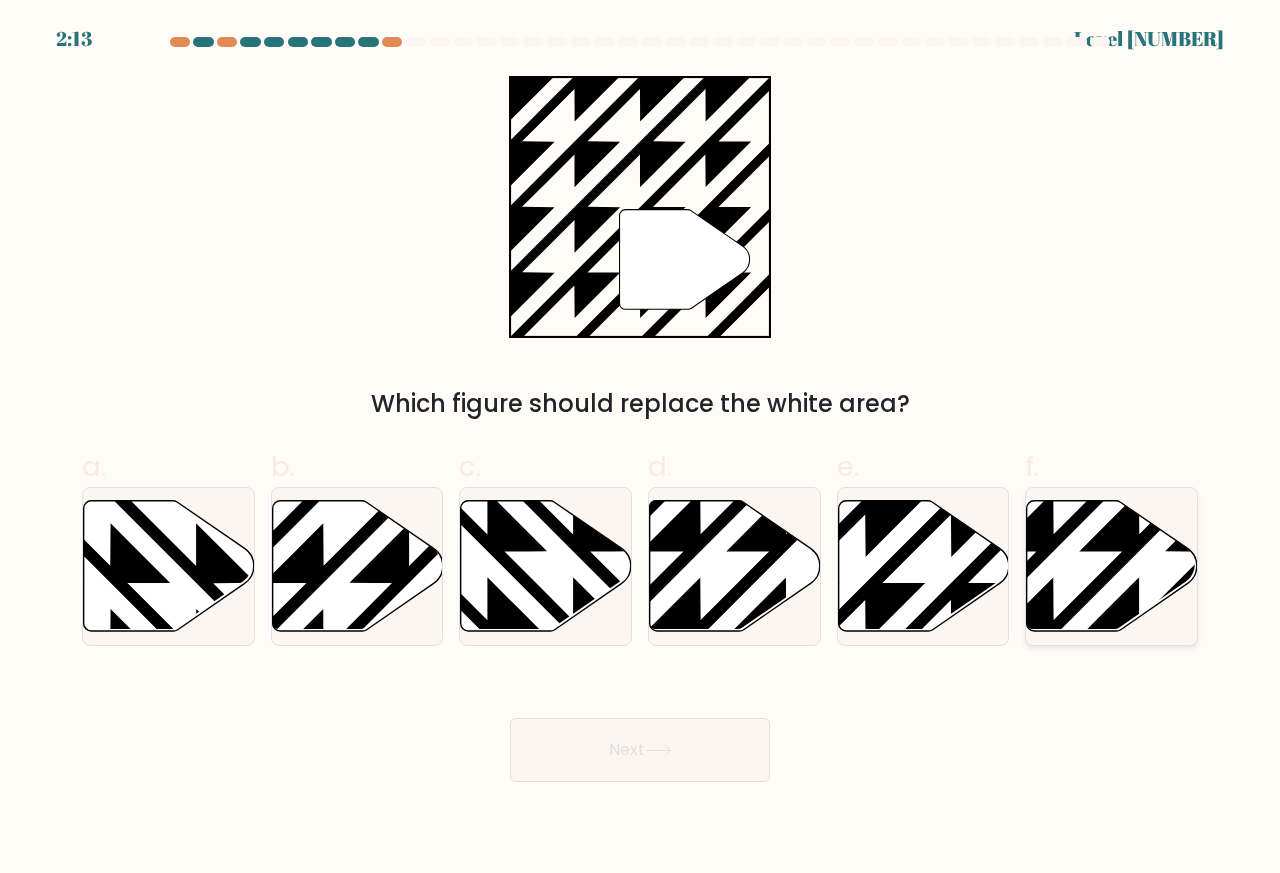 click at bounding box center (1054, 637) 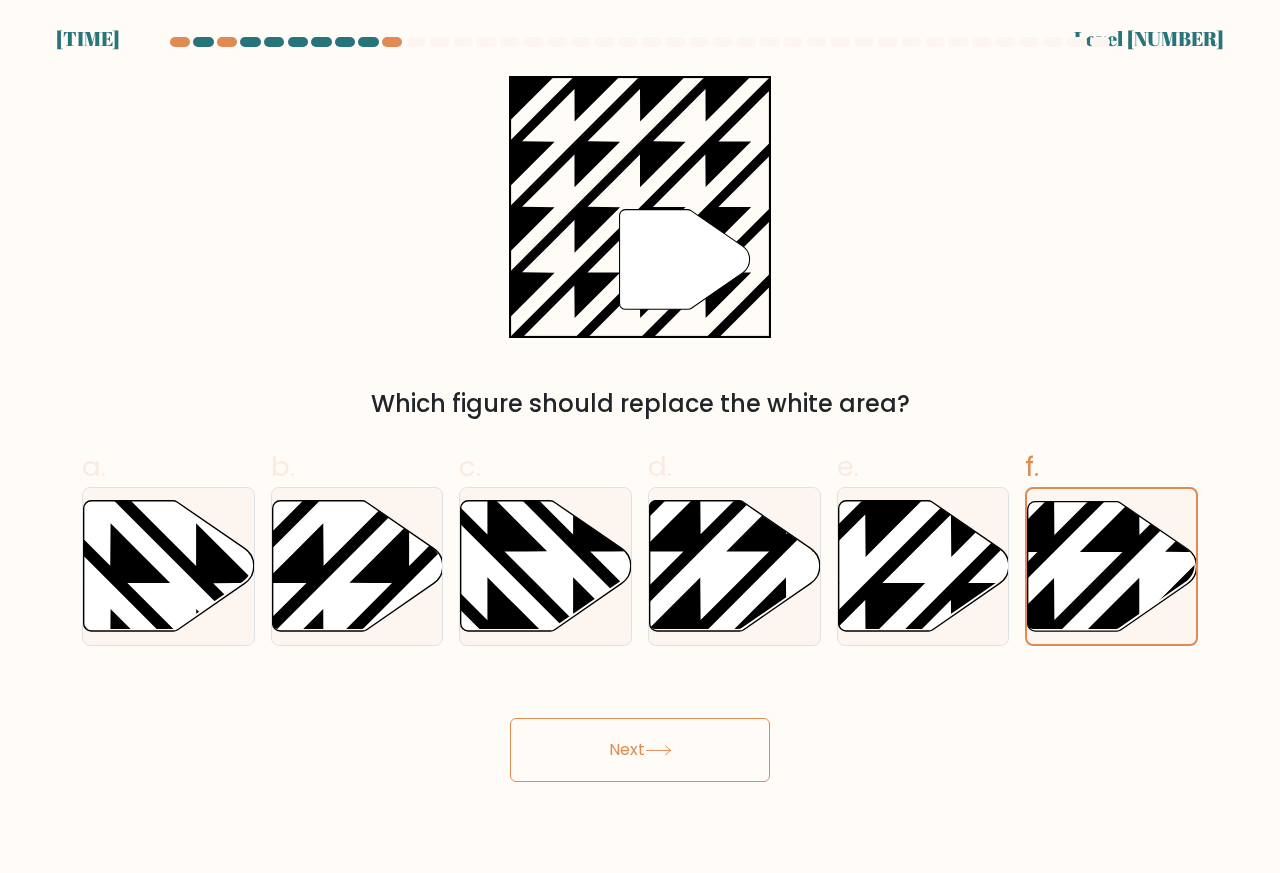 click on "Next" at bounding box center (640, 750) 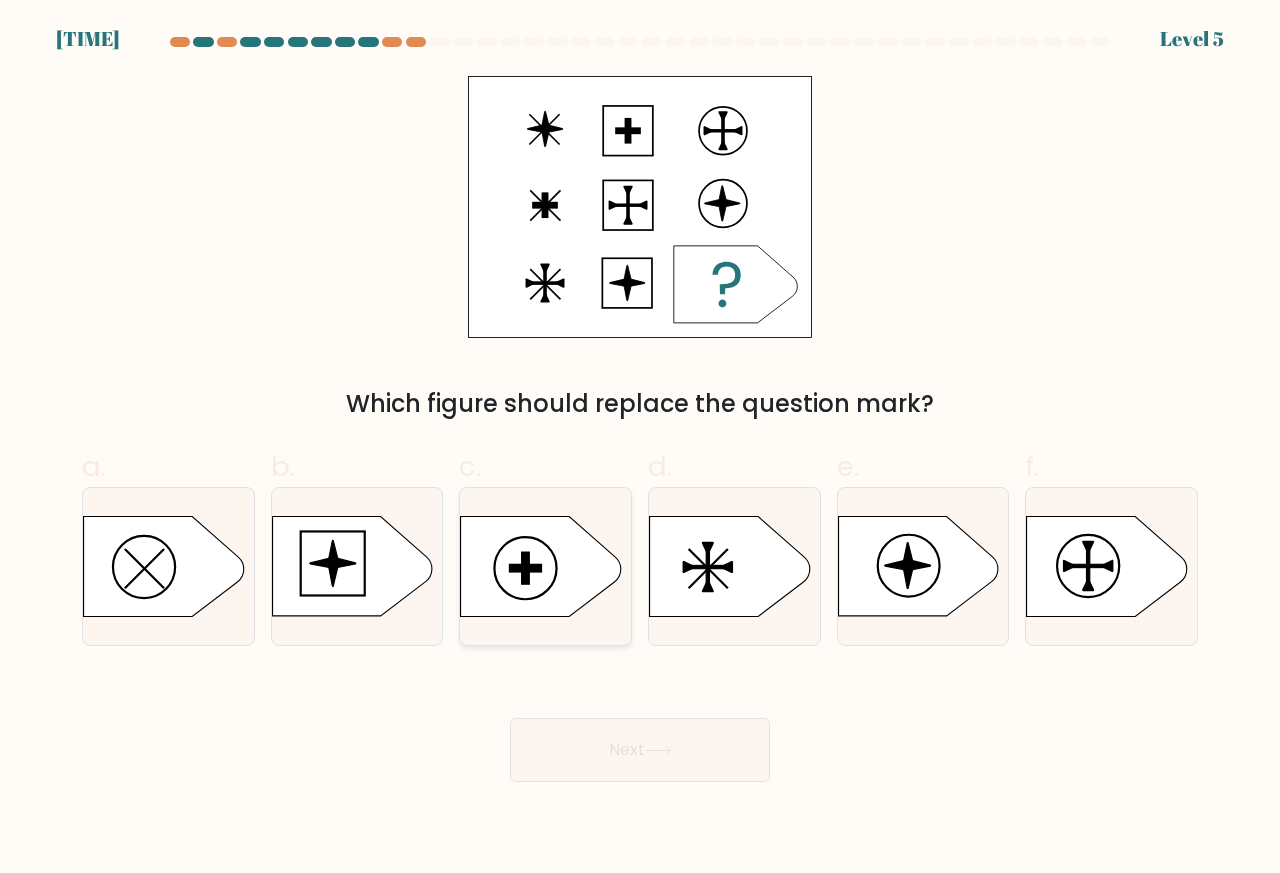 click at bounding box center (541, 567) 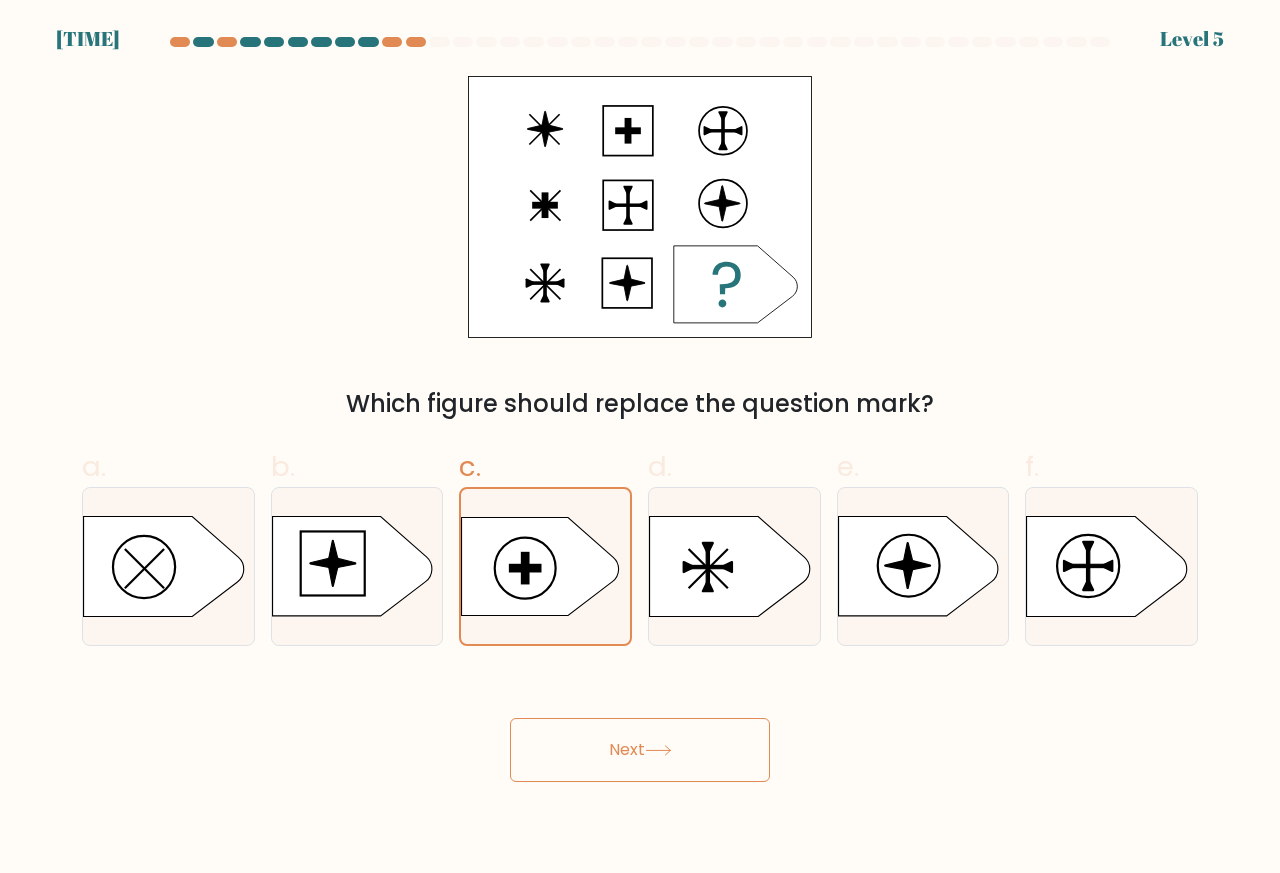 click on "Next" at bounding box center (640, 750) 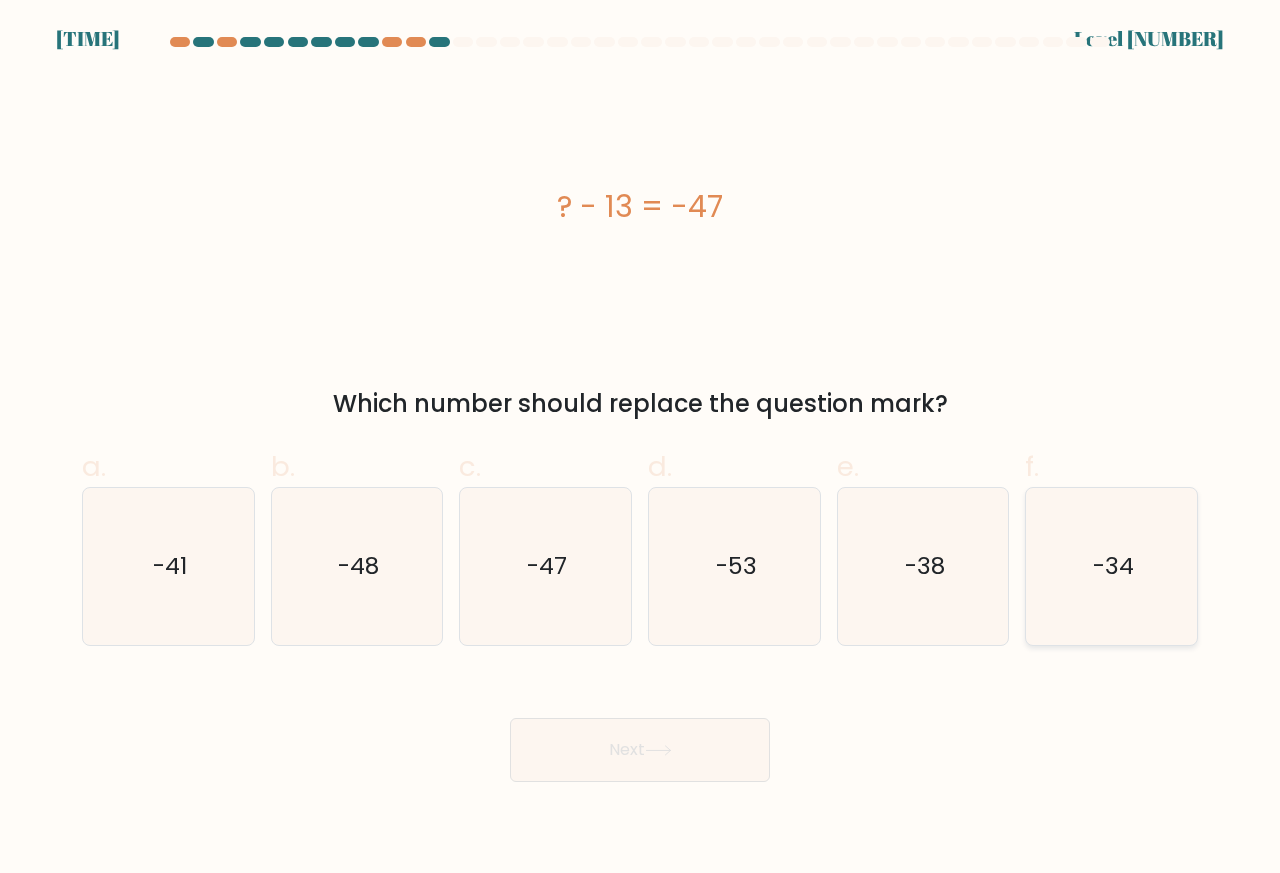 click on "-34" at bounding box center [1111, 566] 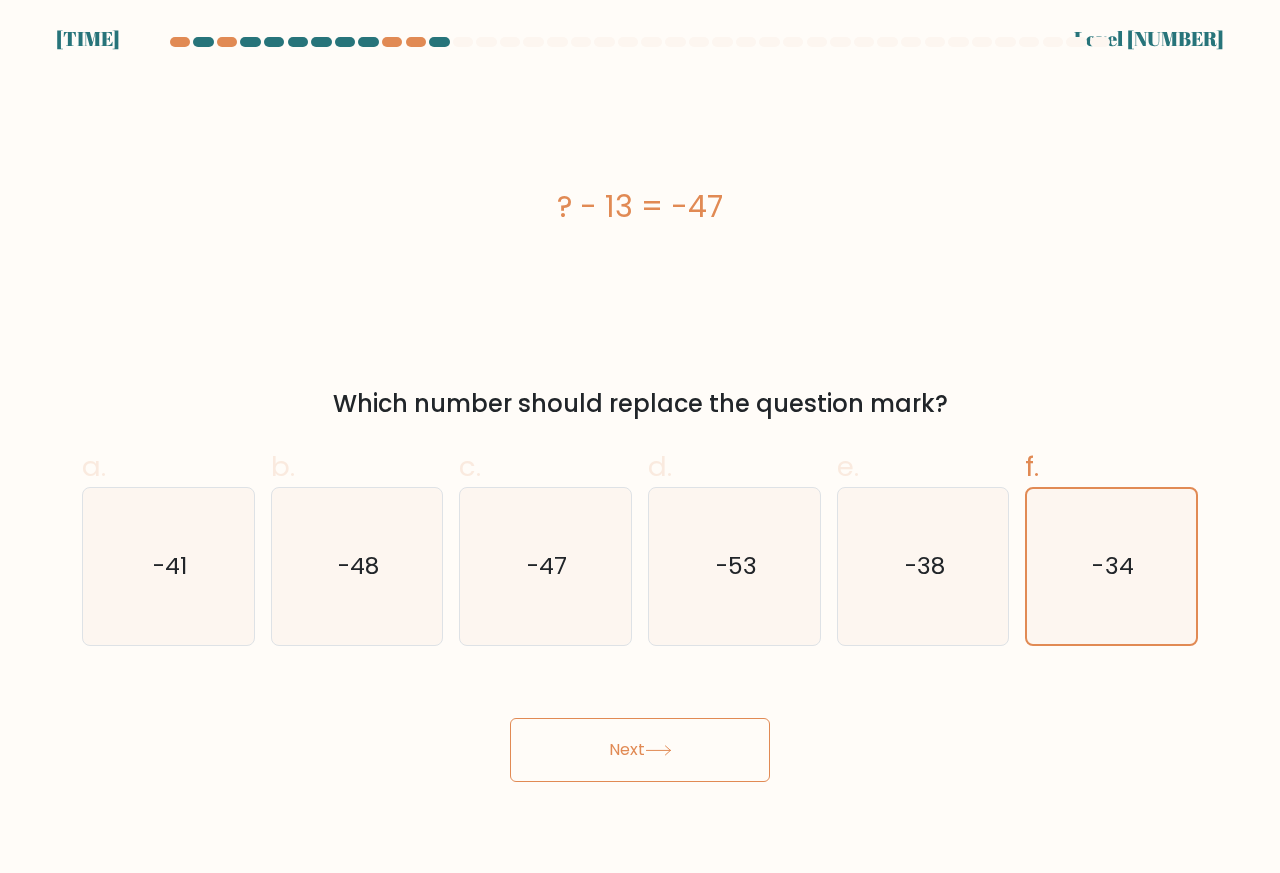 click on "Next" at bounding box center (640, 750) 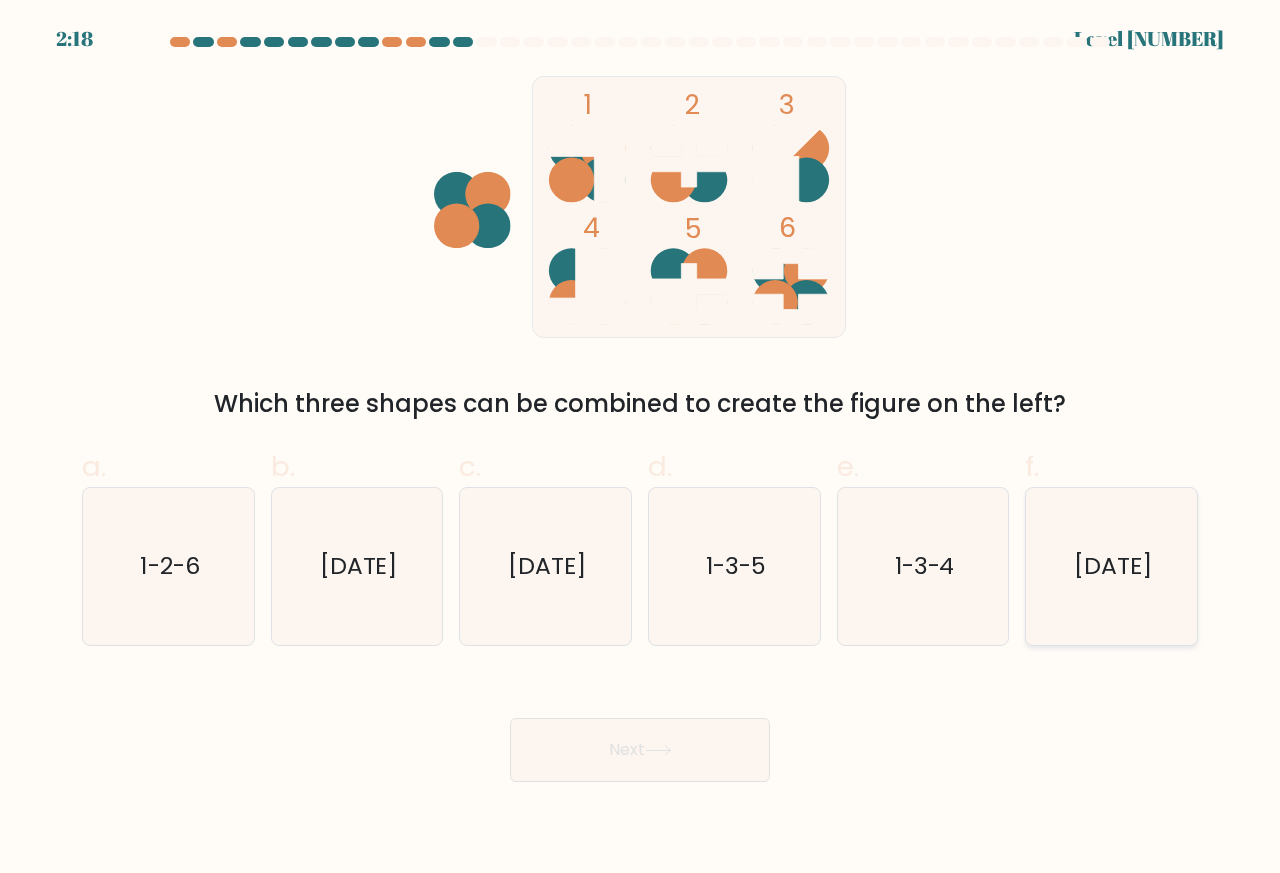 click on "2-5-6" at bounding box center [1113, 566] 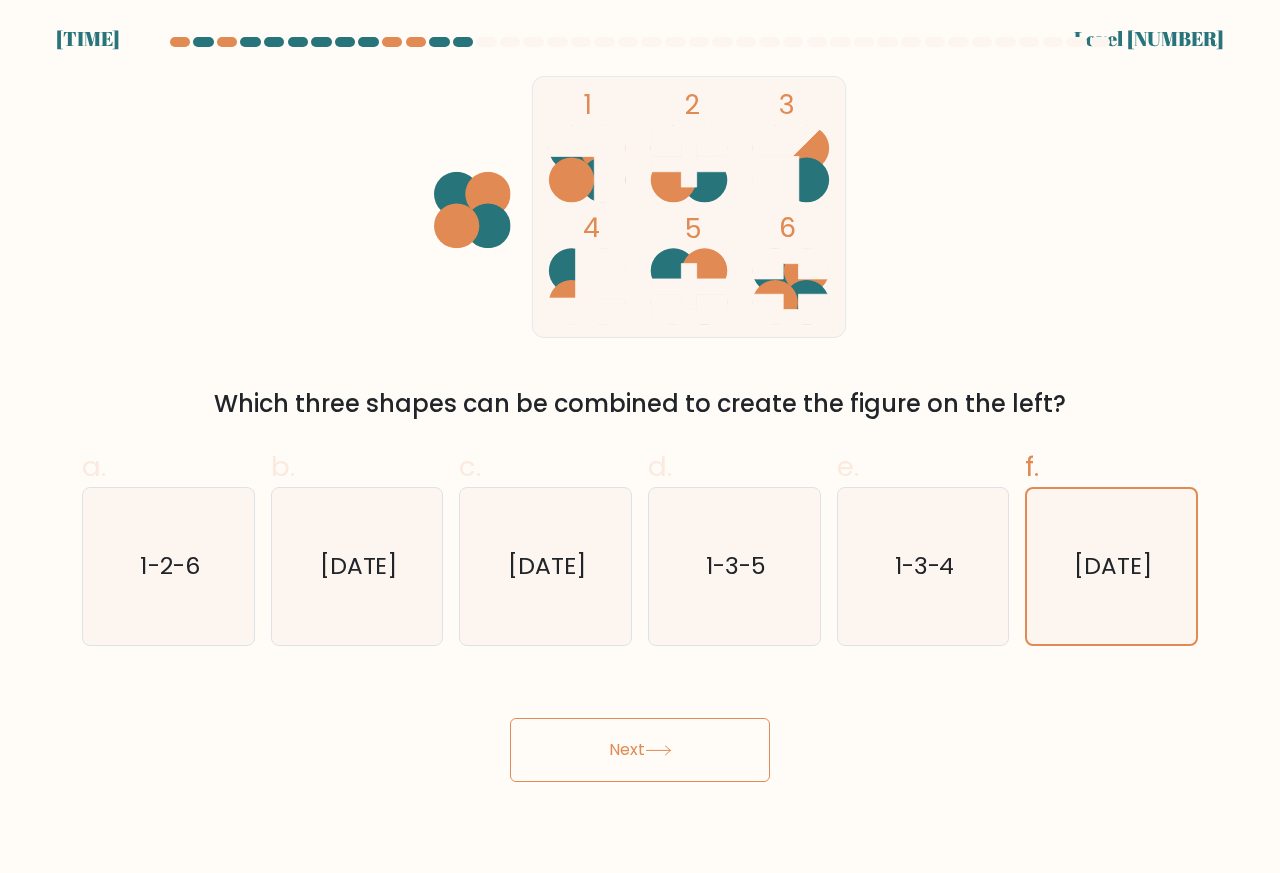 click on "Next" at bounding box center (640, 750) 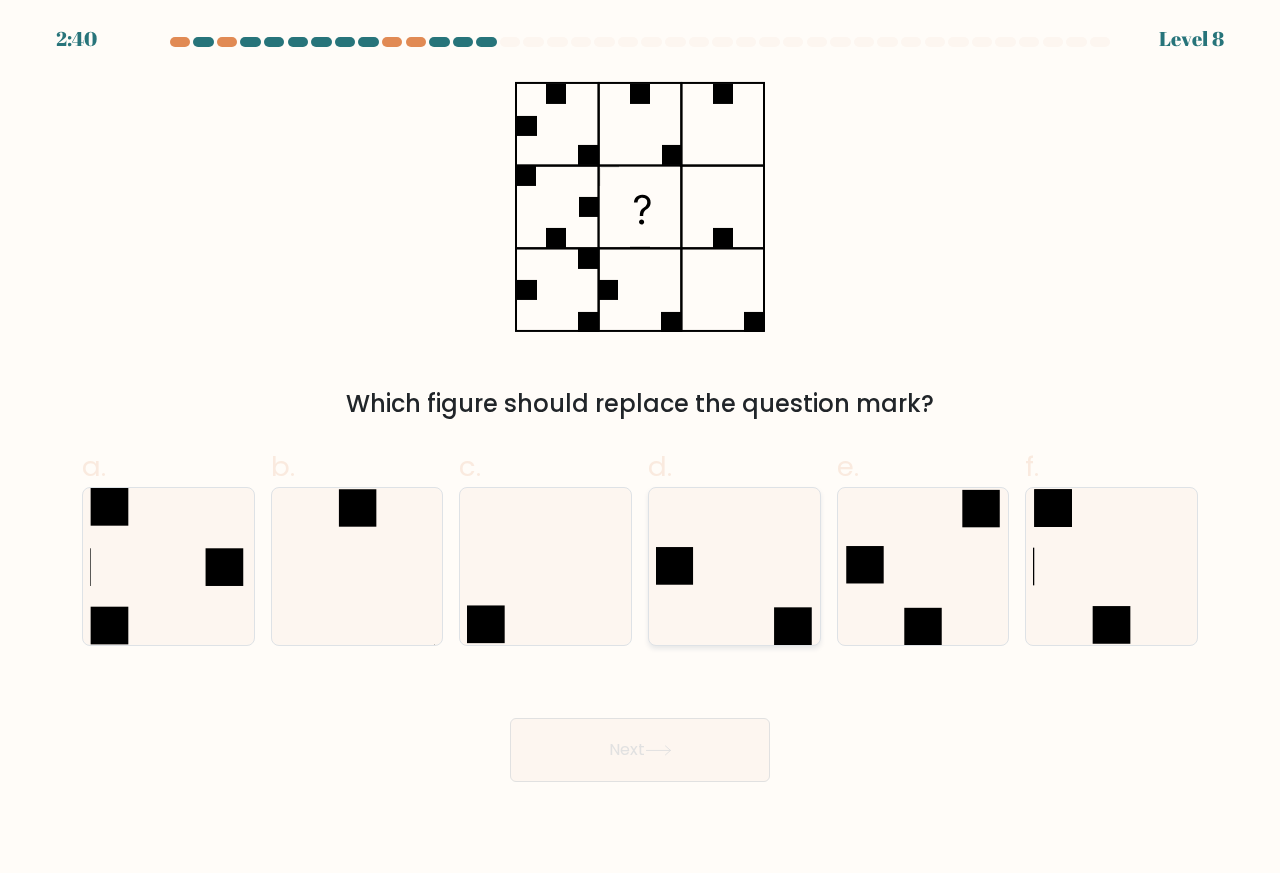 click at bounding box center (734, 566) 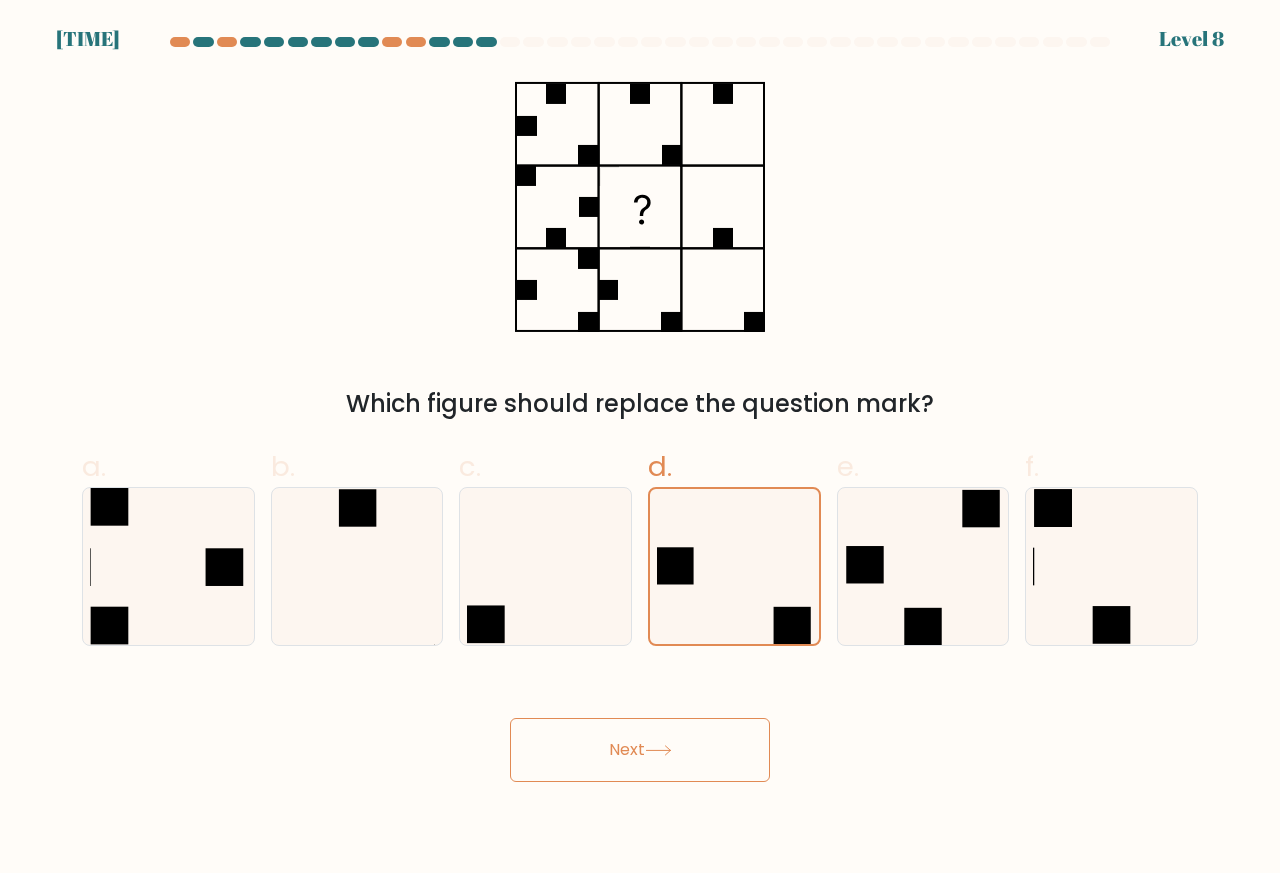 click at bounding box center [658, 750] 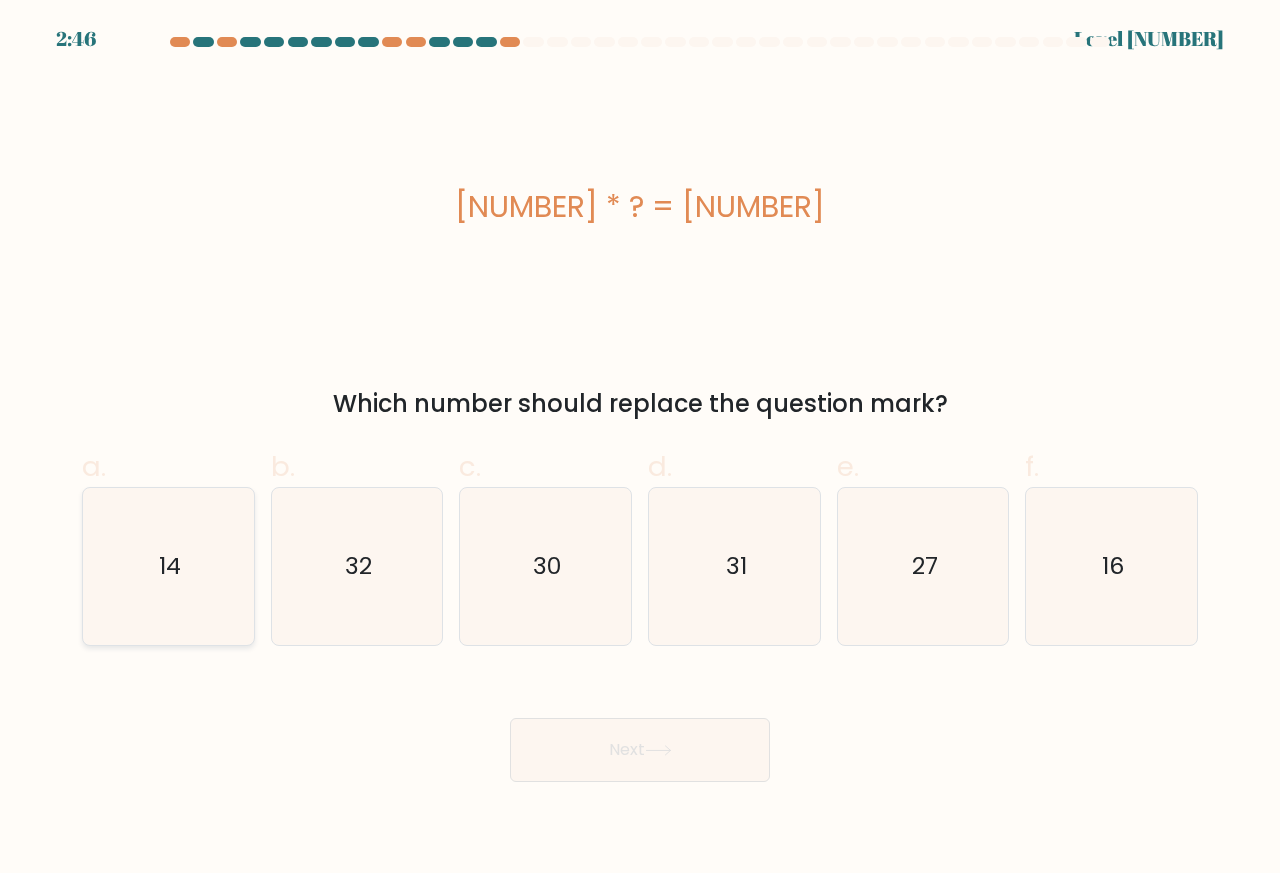 click on "14" at bounding box center (168, 566) 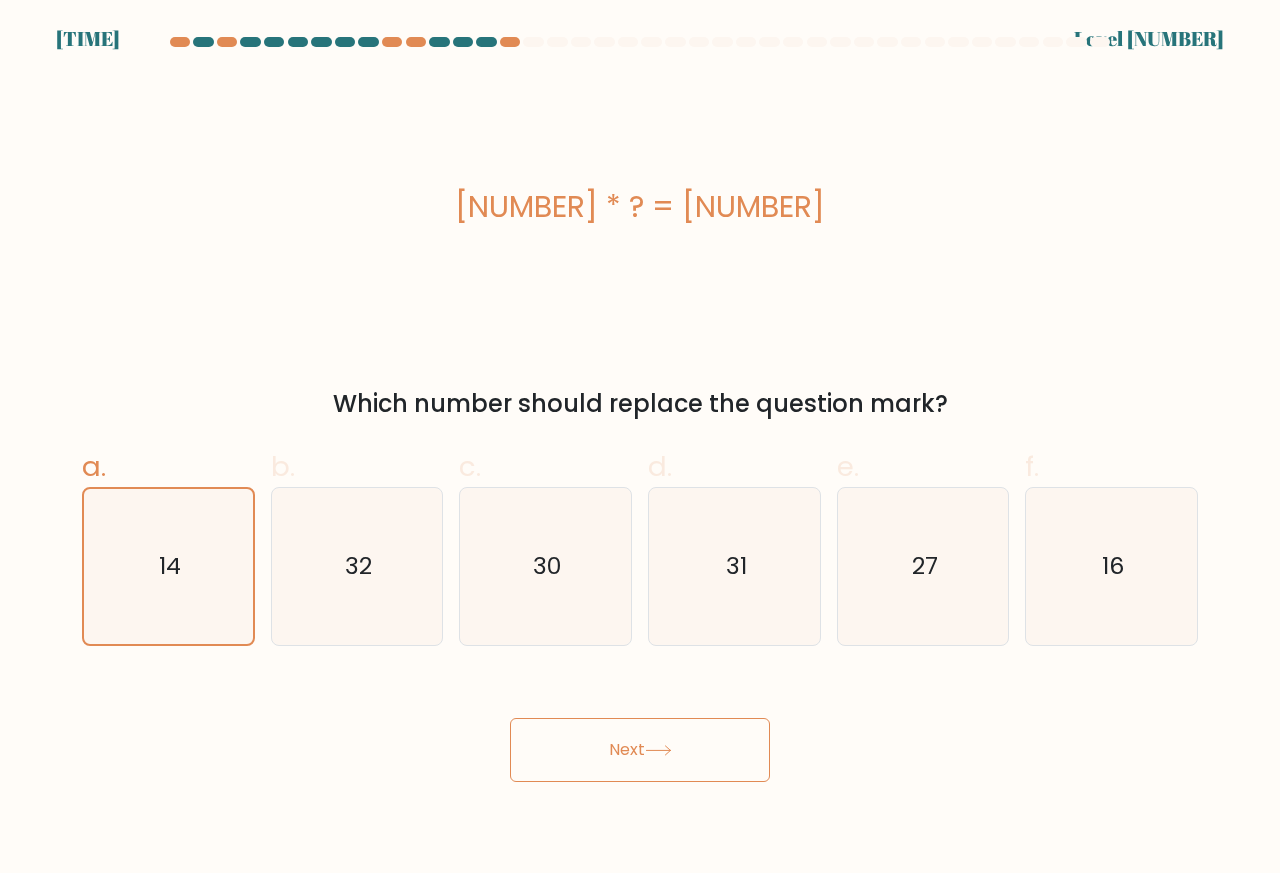 click on "Next" at bounding box center [640, 750] 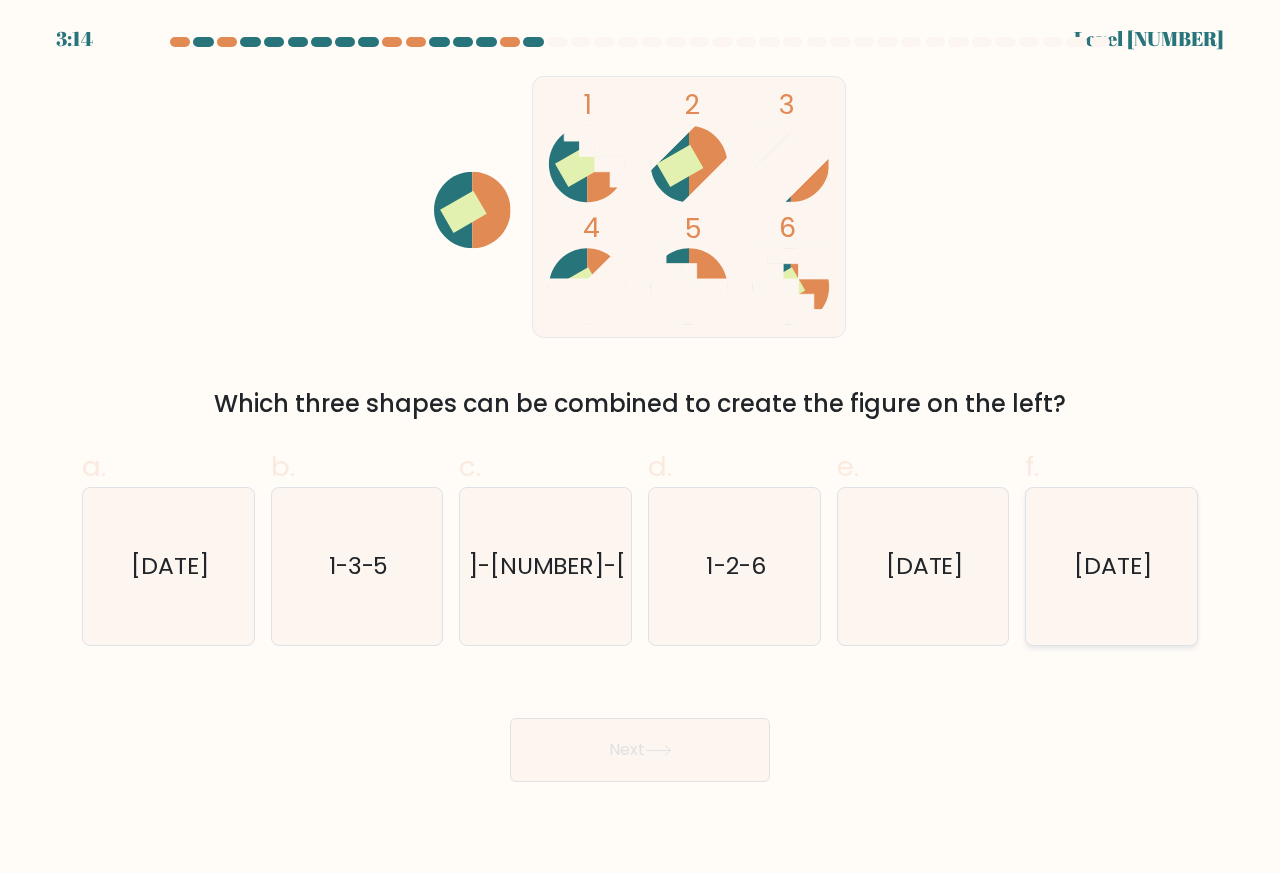 click on "1-5-6" at bounding box center (1111, 566) 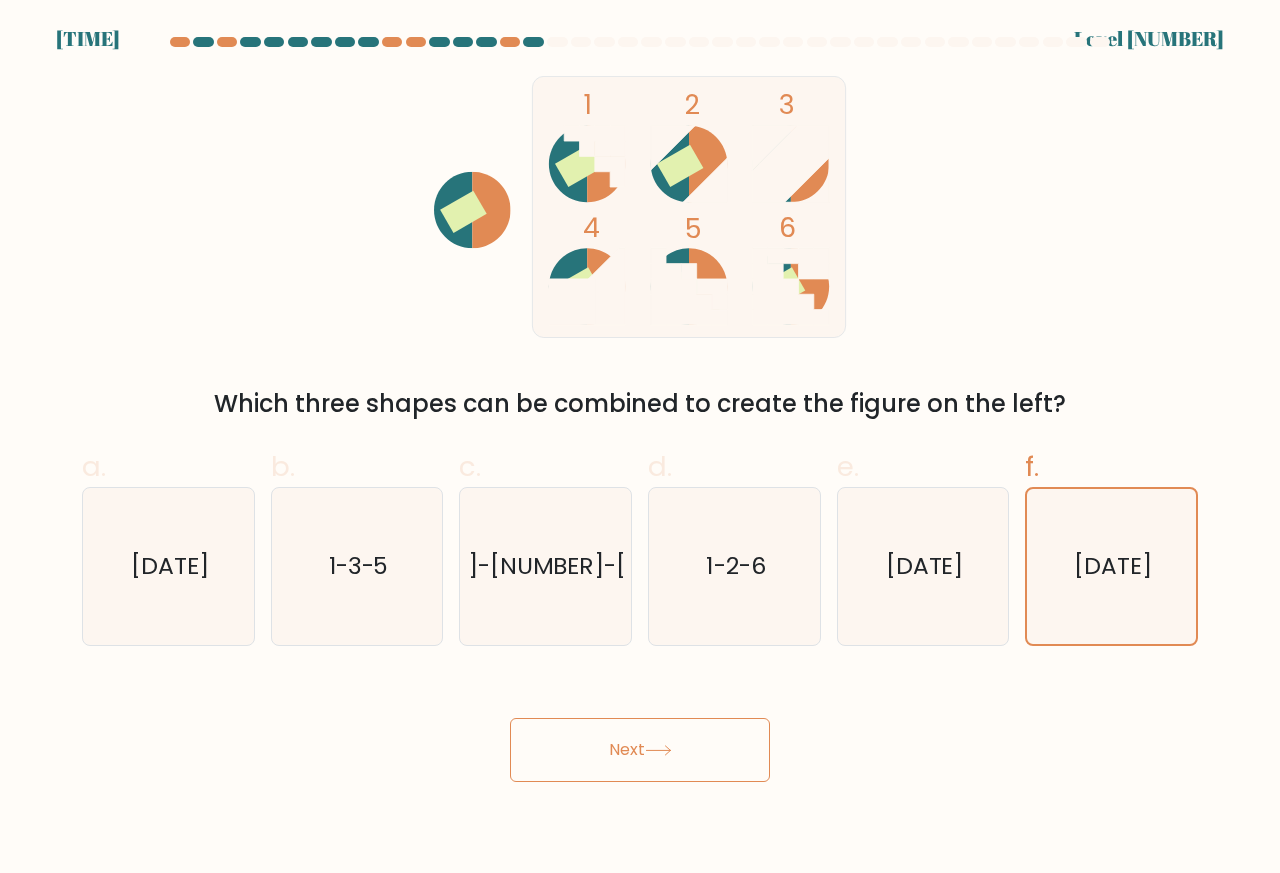 click on "Next" at bounding box center (640, 750) 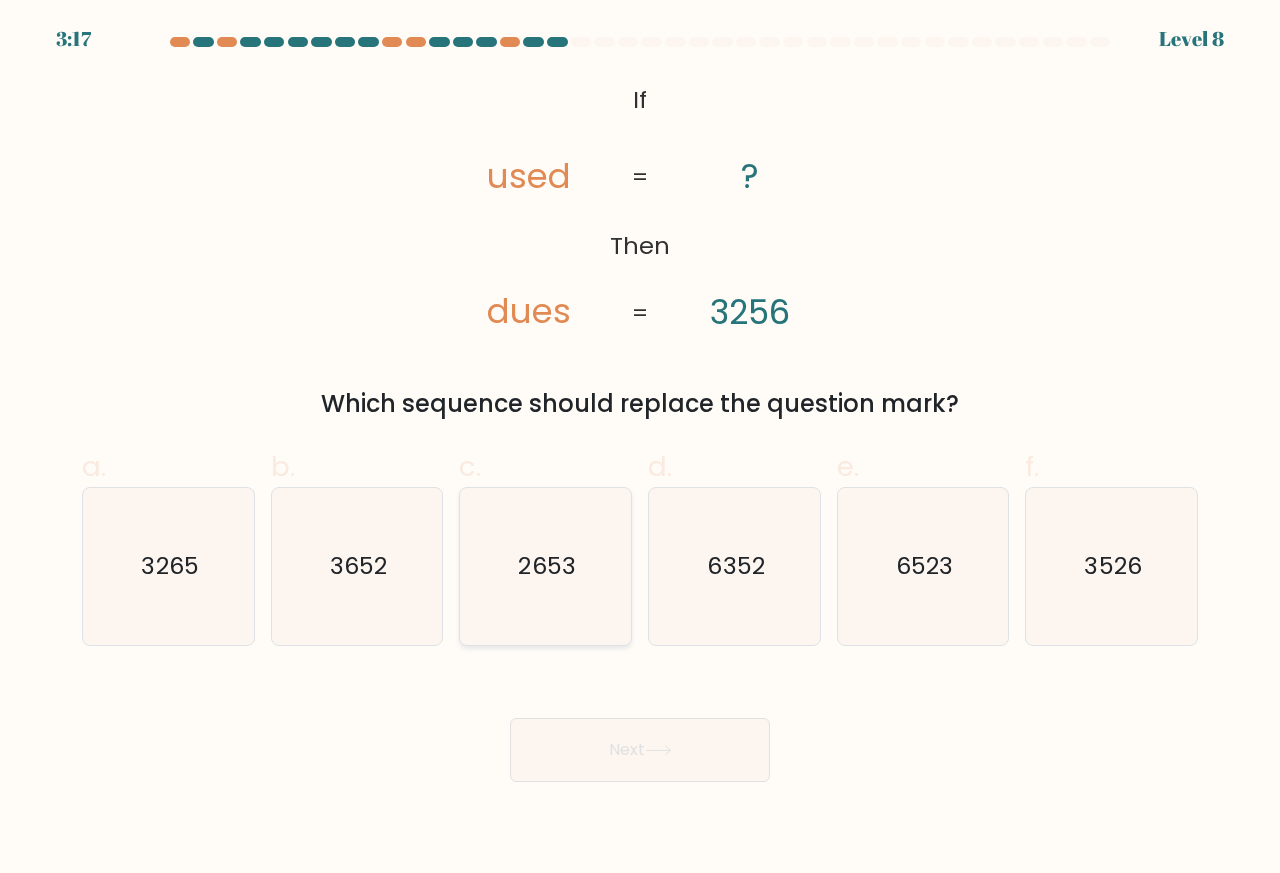 click on "2653" at bounding box center (545, 566) 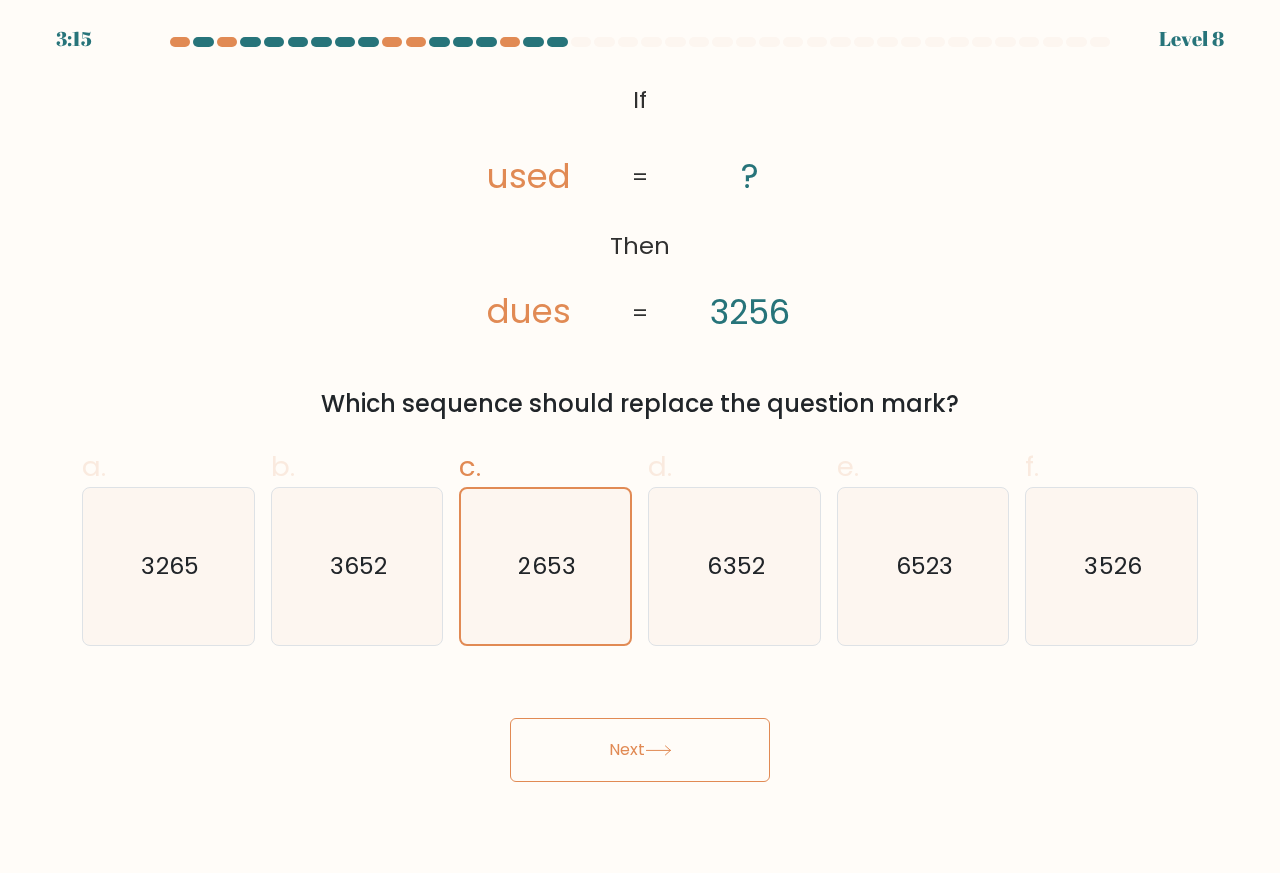 click on "Next" at bounding box center [640, 750] 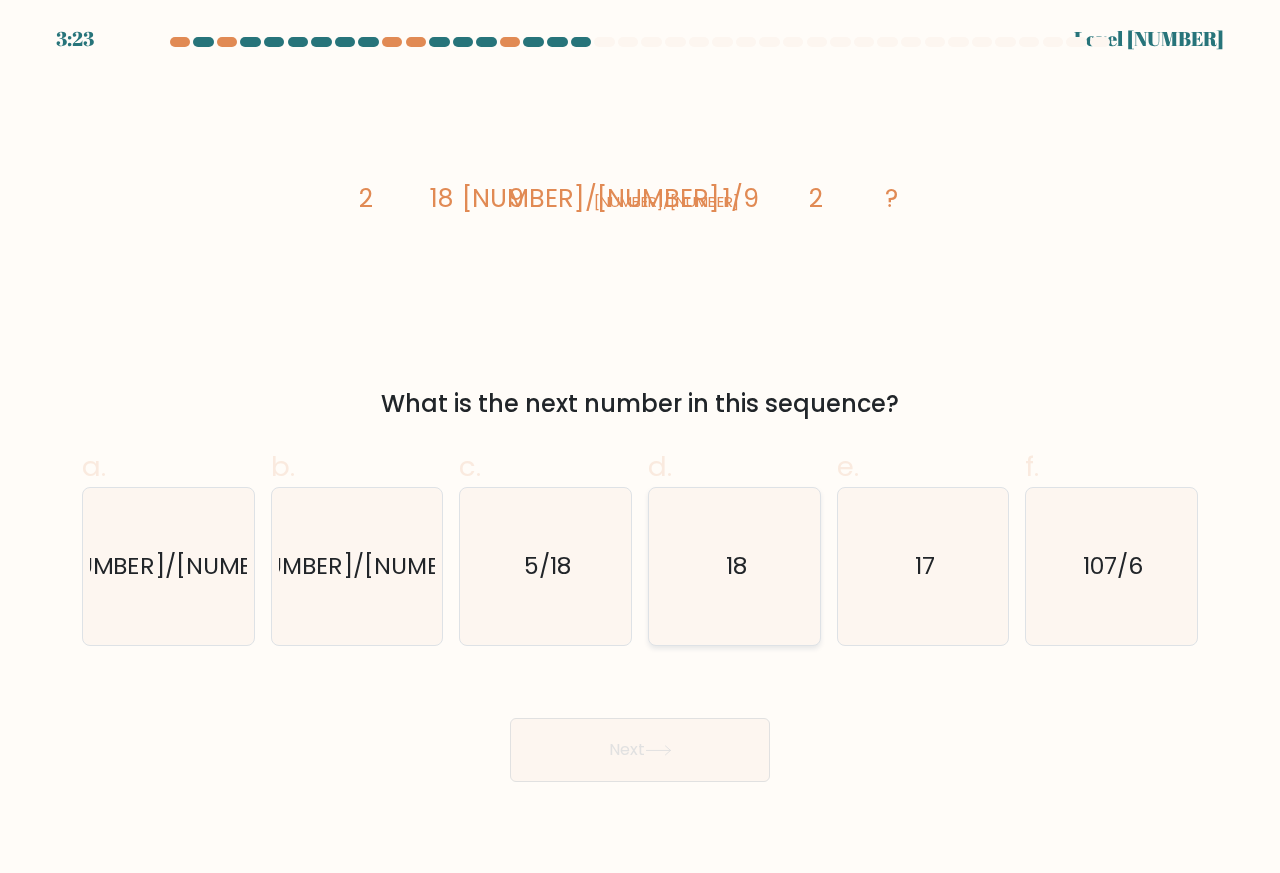 click on "18" at bounding box center [734, 566] 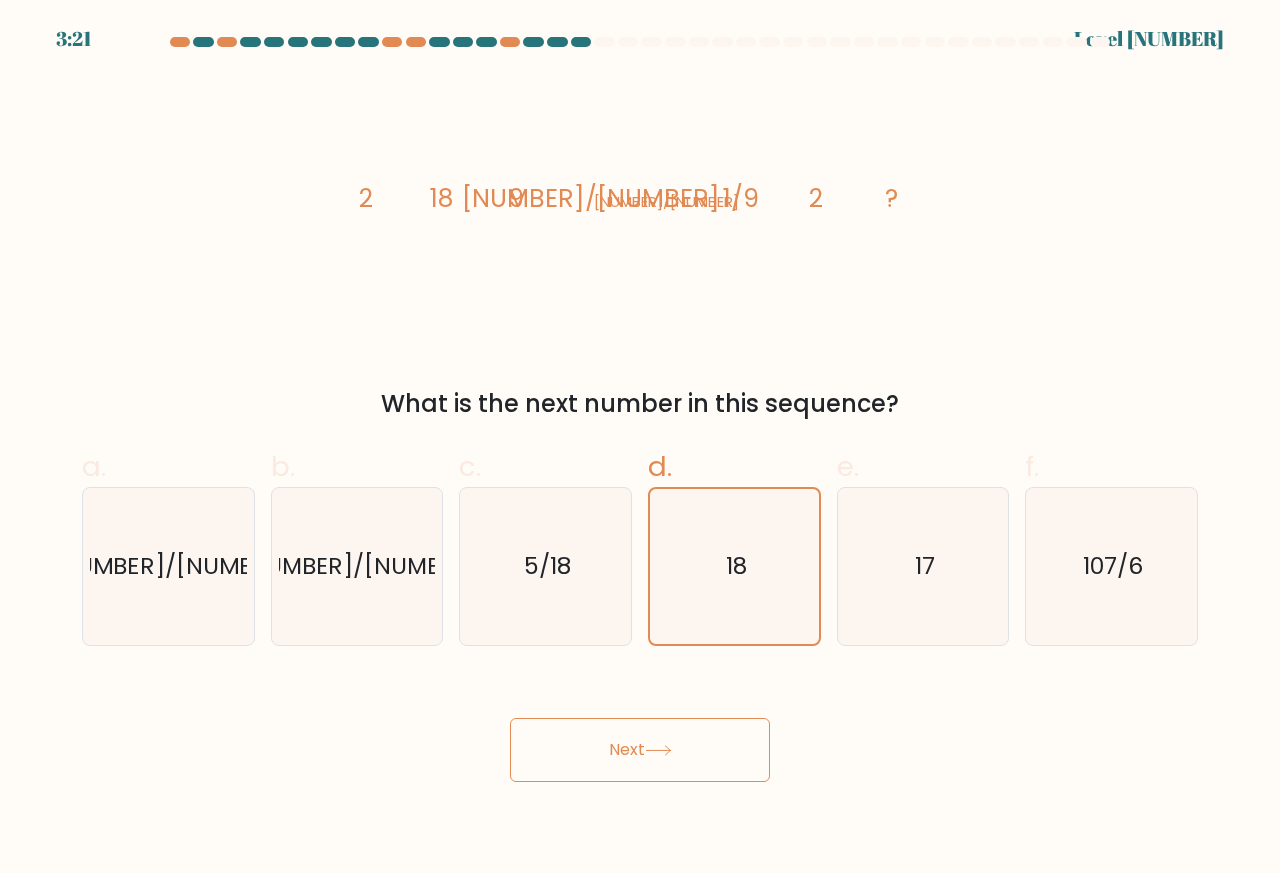 click at bounding box center (658, 750) 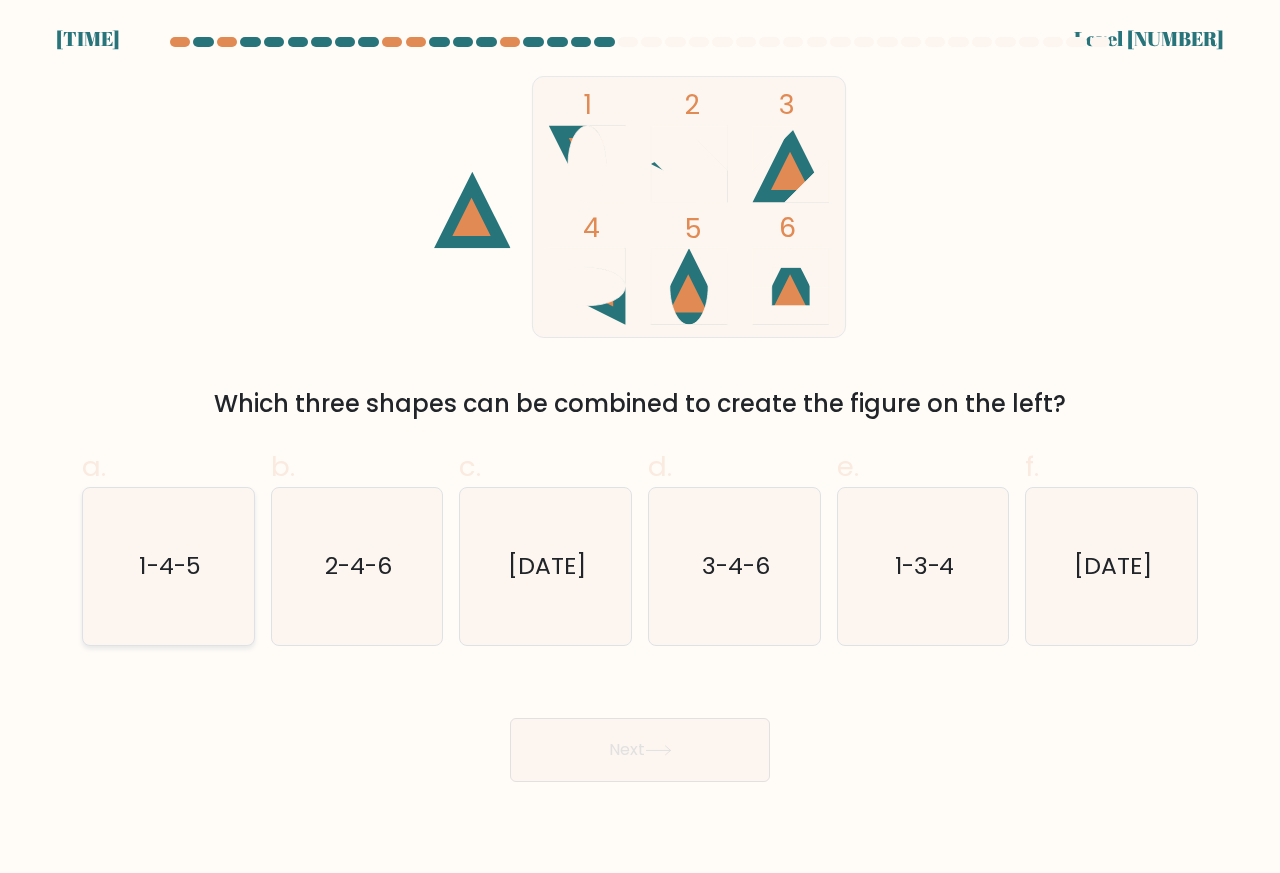 click on "1-4-5" at bounding box center [169, 566] 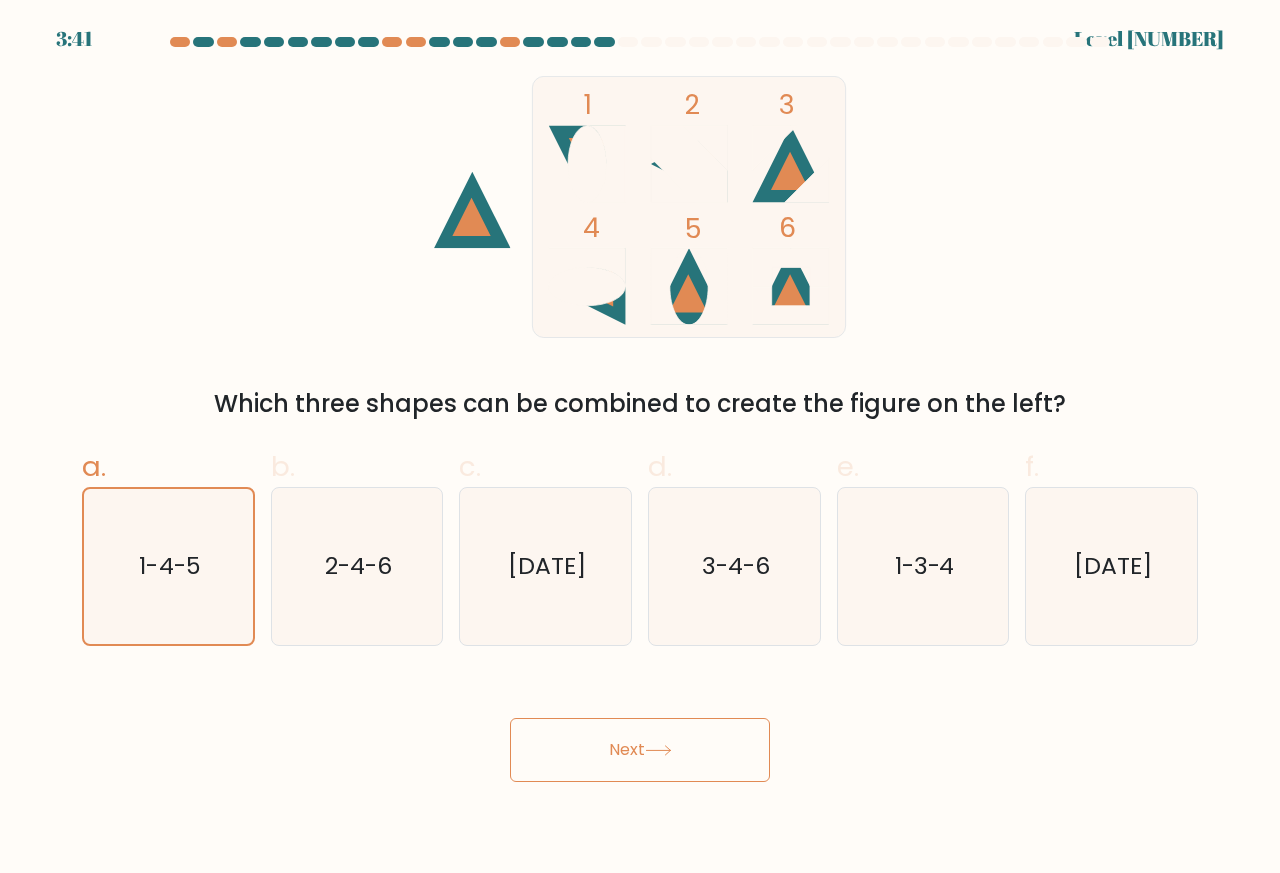 click on "Next" at bounding box center [640, 750] 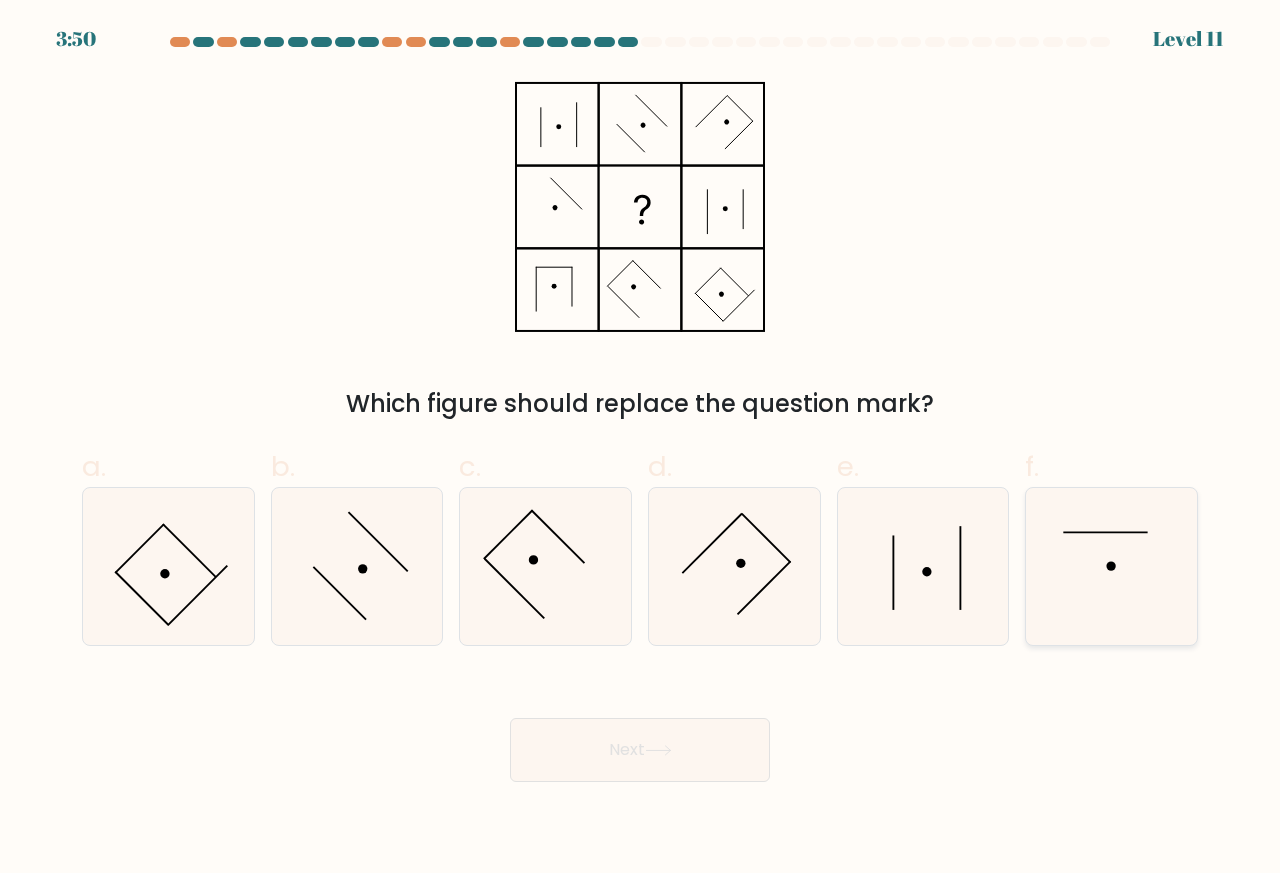 click at bounding box center (1111, 566) 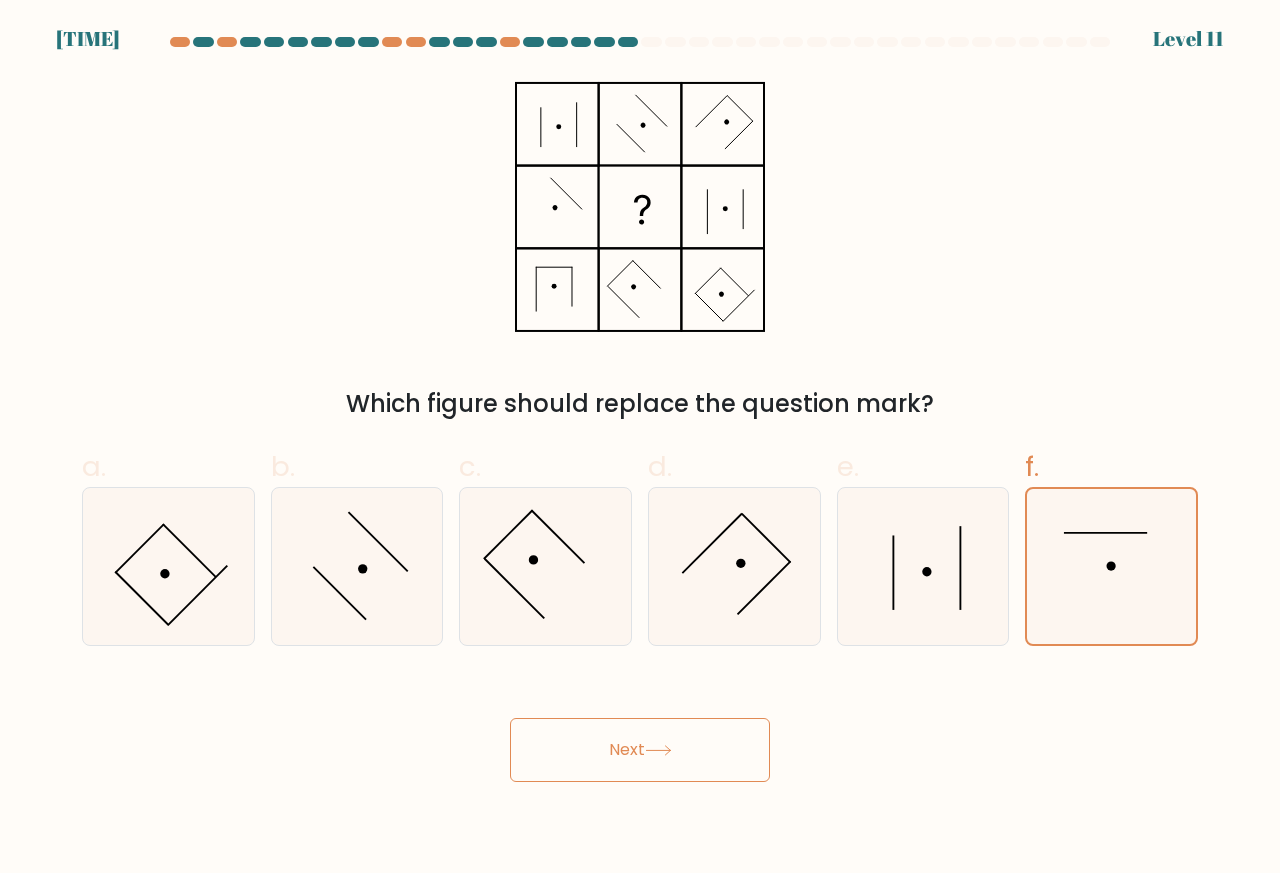 click on "Next" at bounding box center [640, 750] 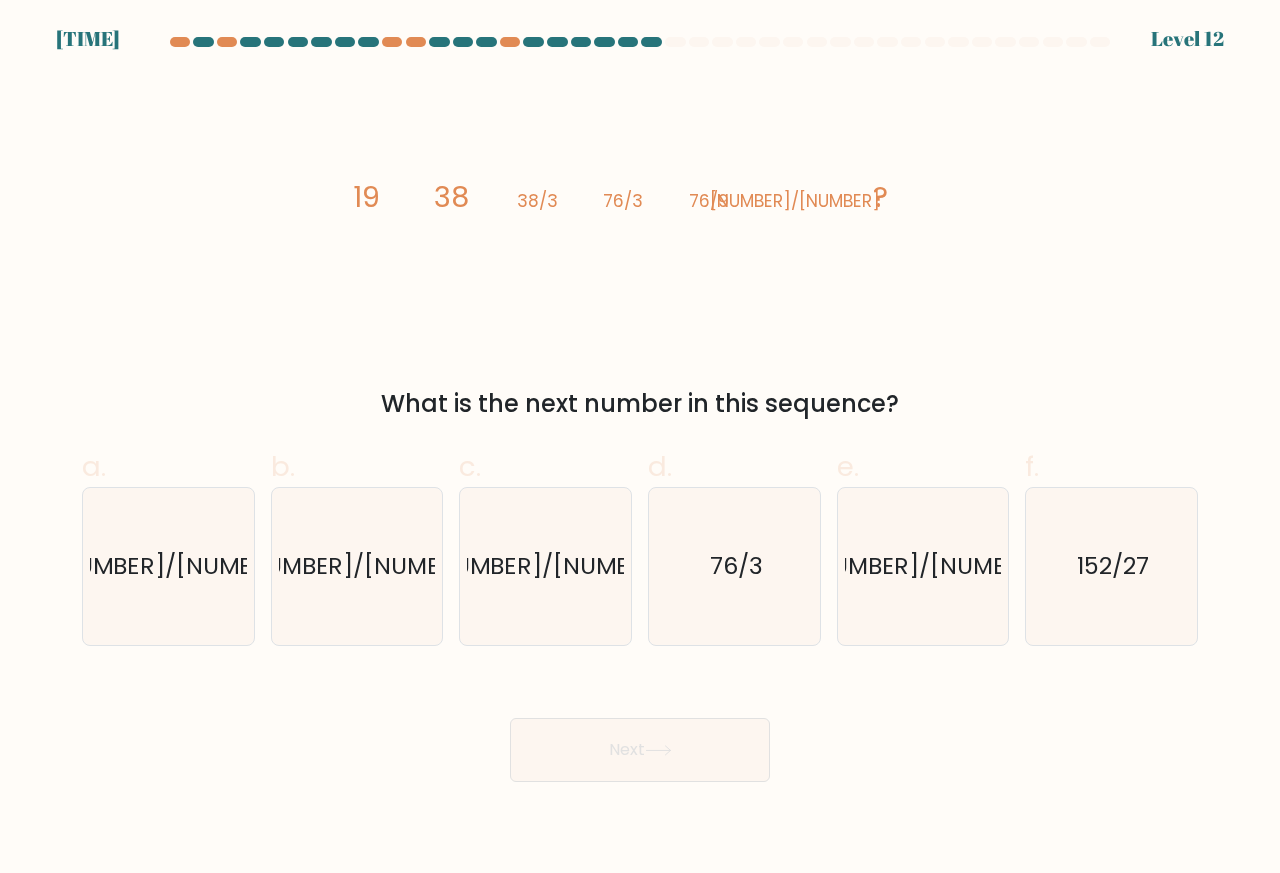 click at bounding box center (658, 750) 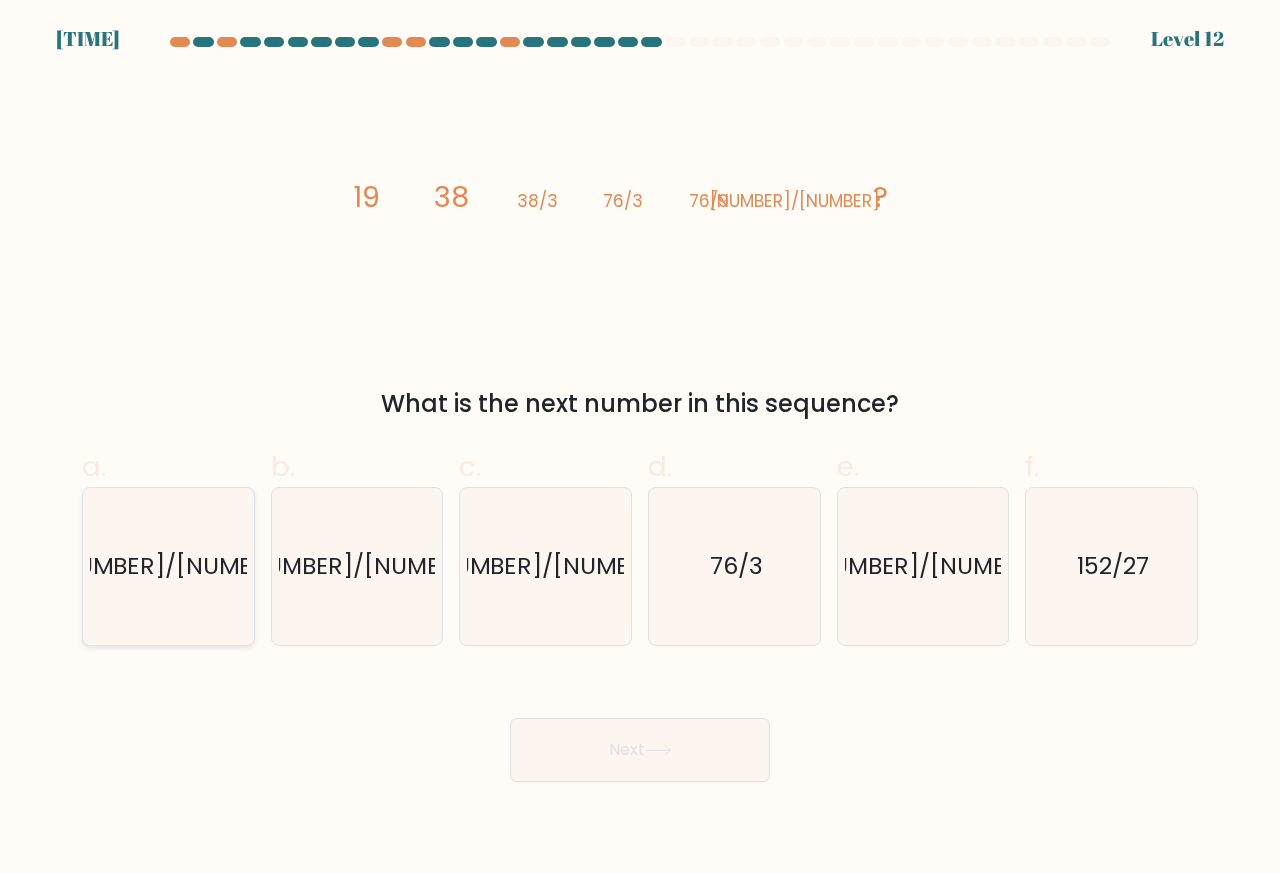 click on "380/9" at bounding box center [168, 566] 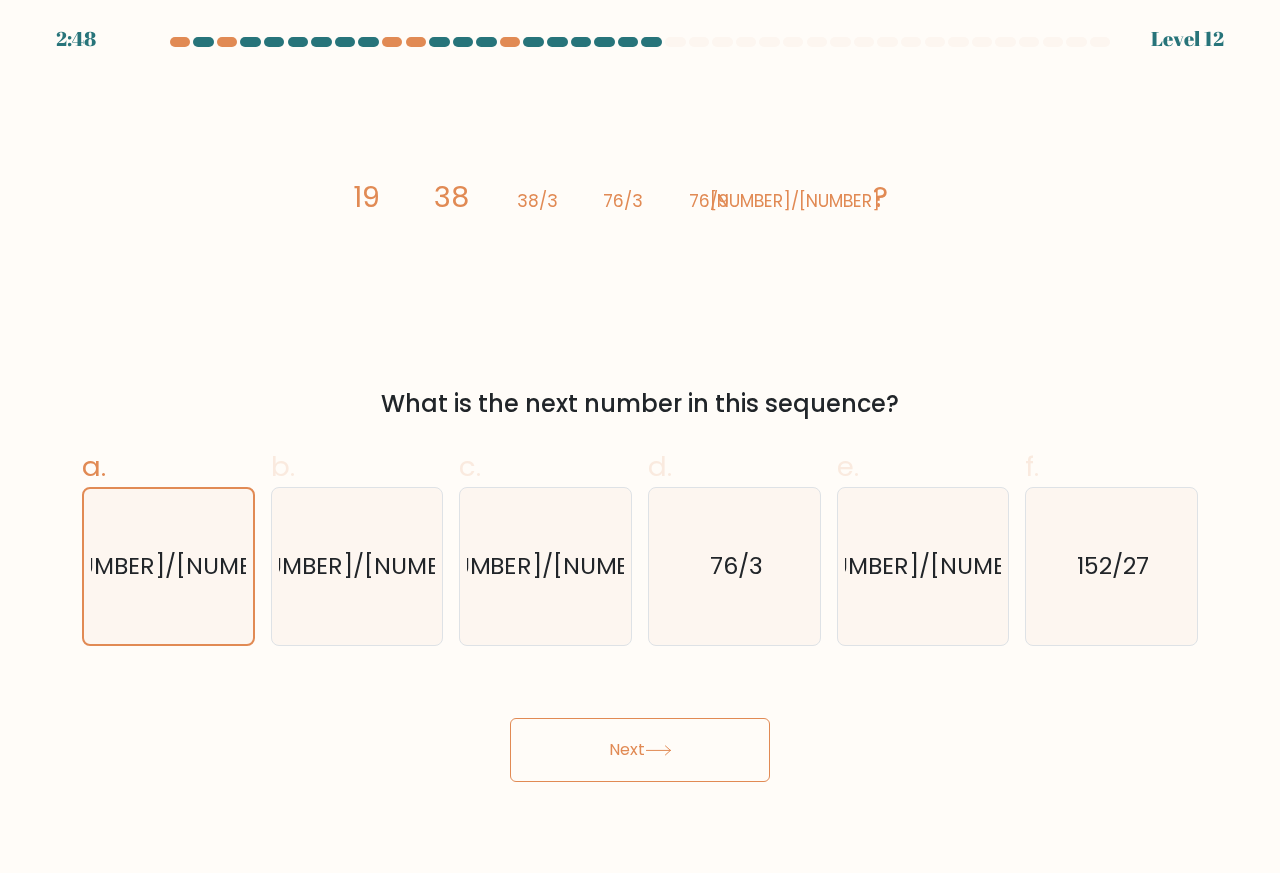 click on "Next" at bounding box center [640, 750] 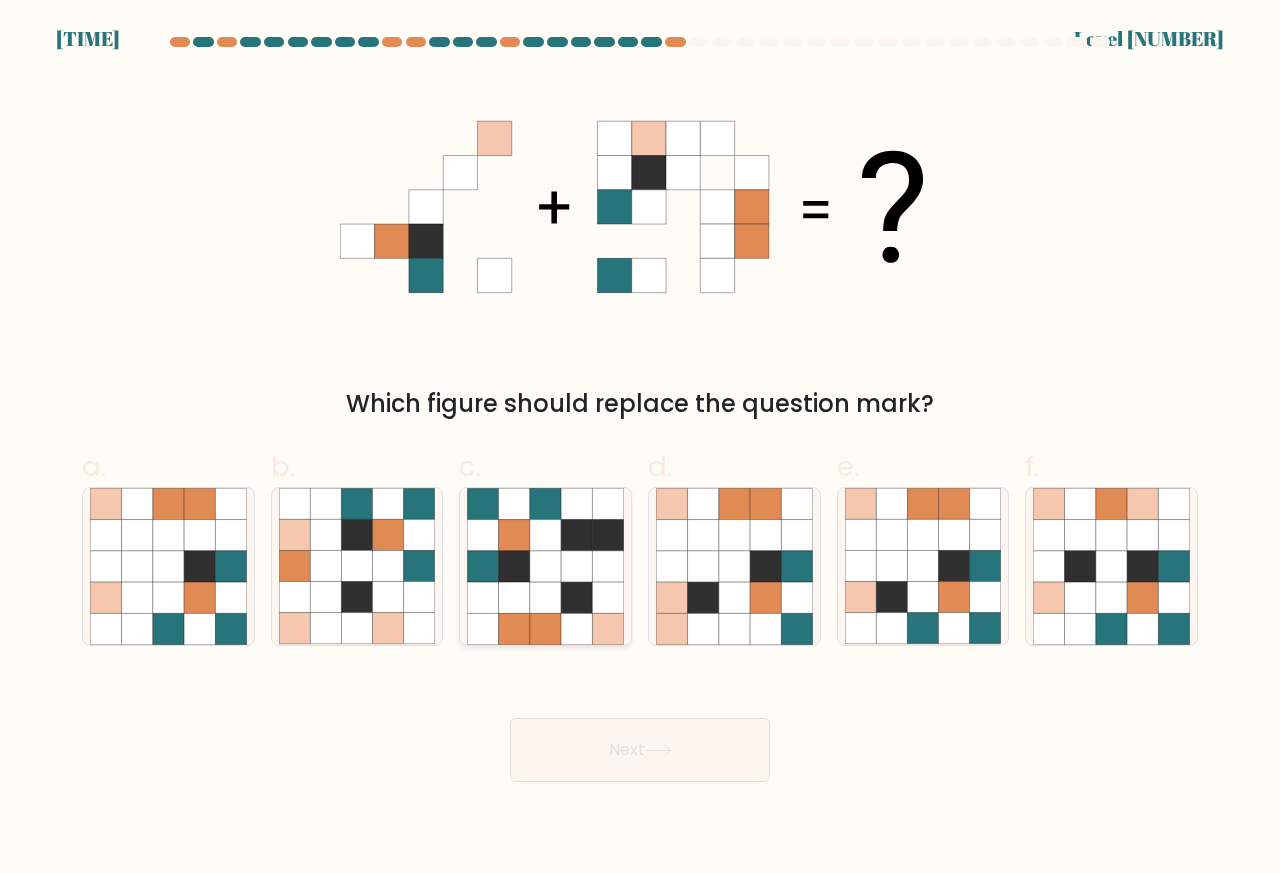 click at bounding box center (576, 535) 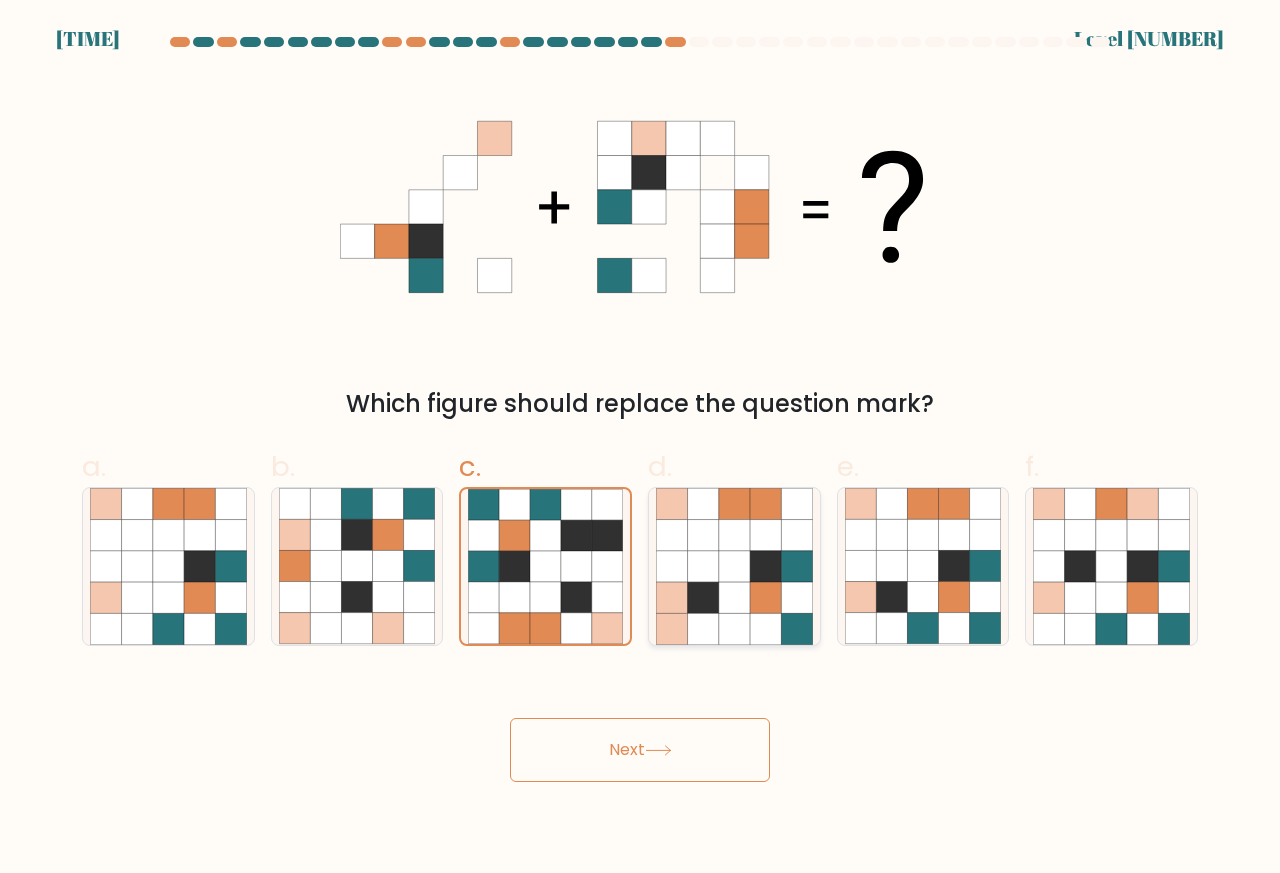 click at bounding box center (796, 628) 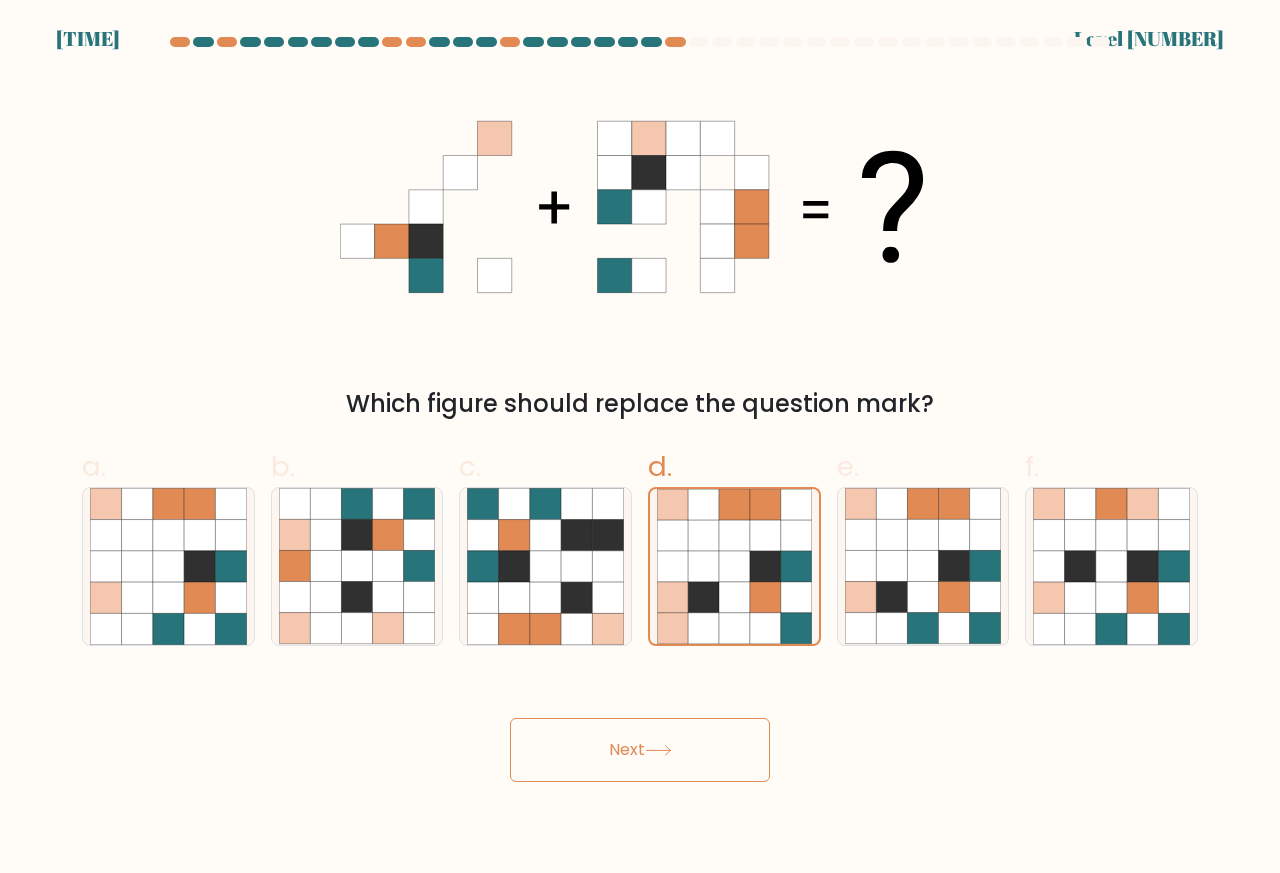 click on "Next" at bounding box center [640, 750] 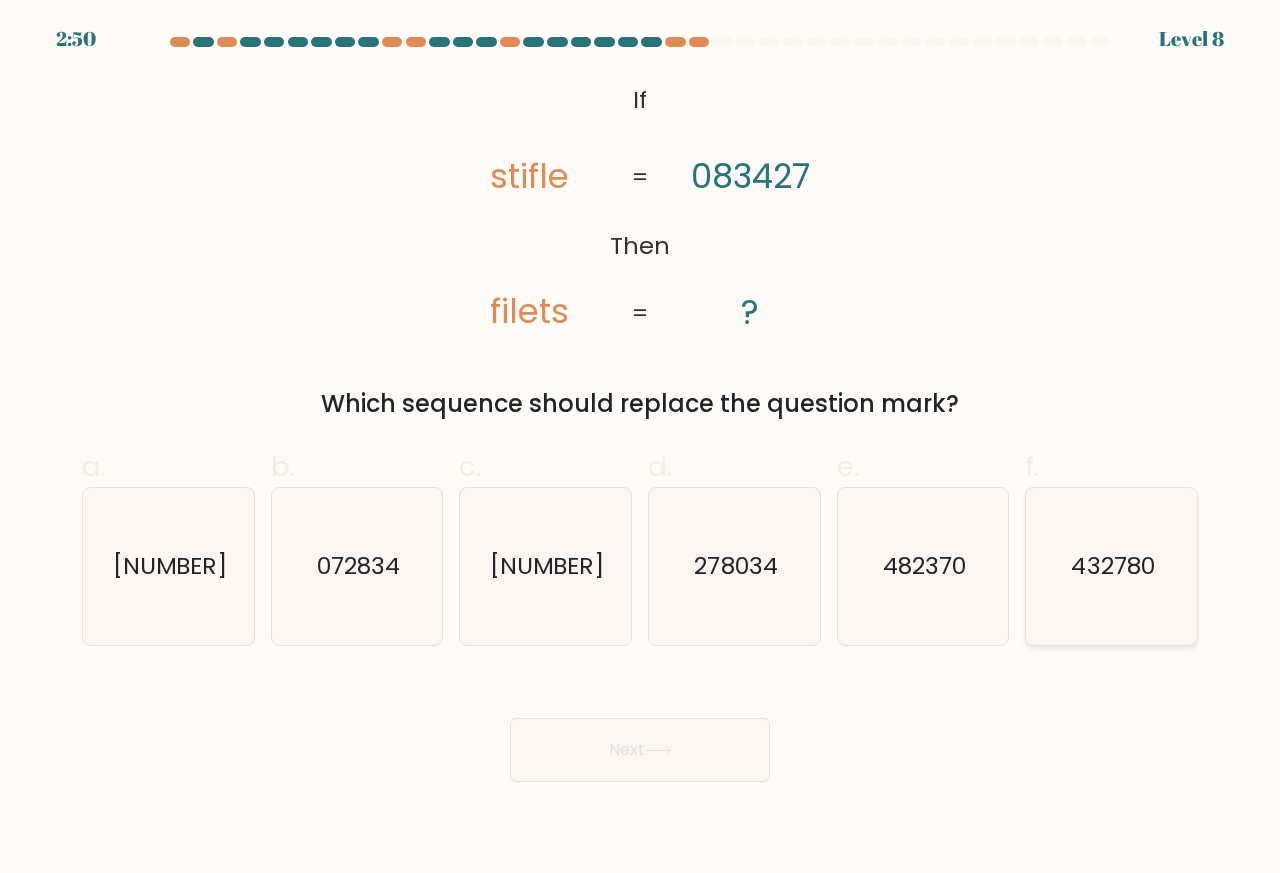 click on "432780" at bounding box center (1113, 566) 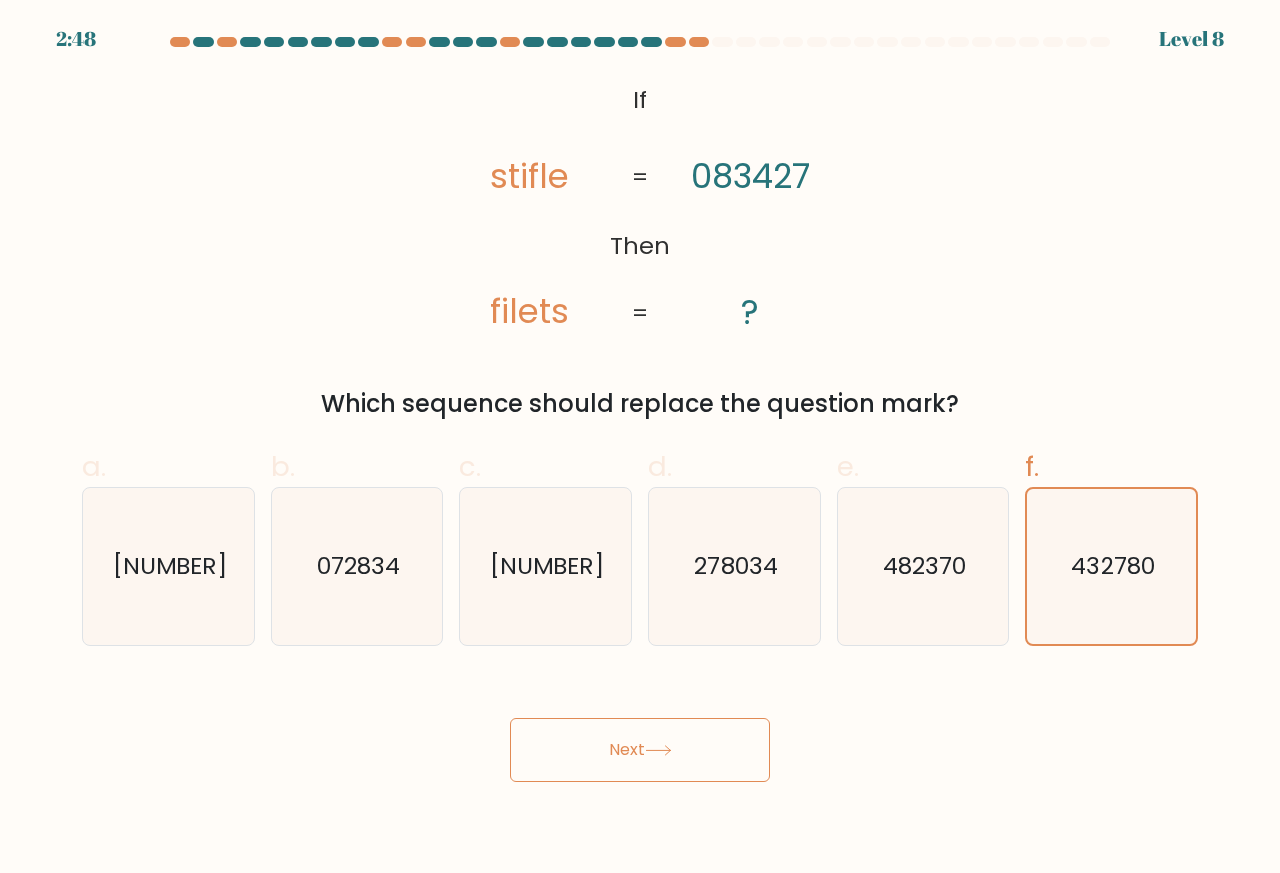 click on "Next" at bounding box center [640, 750] 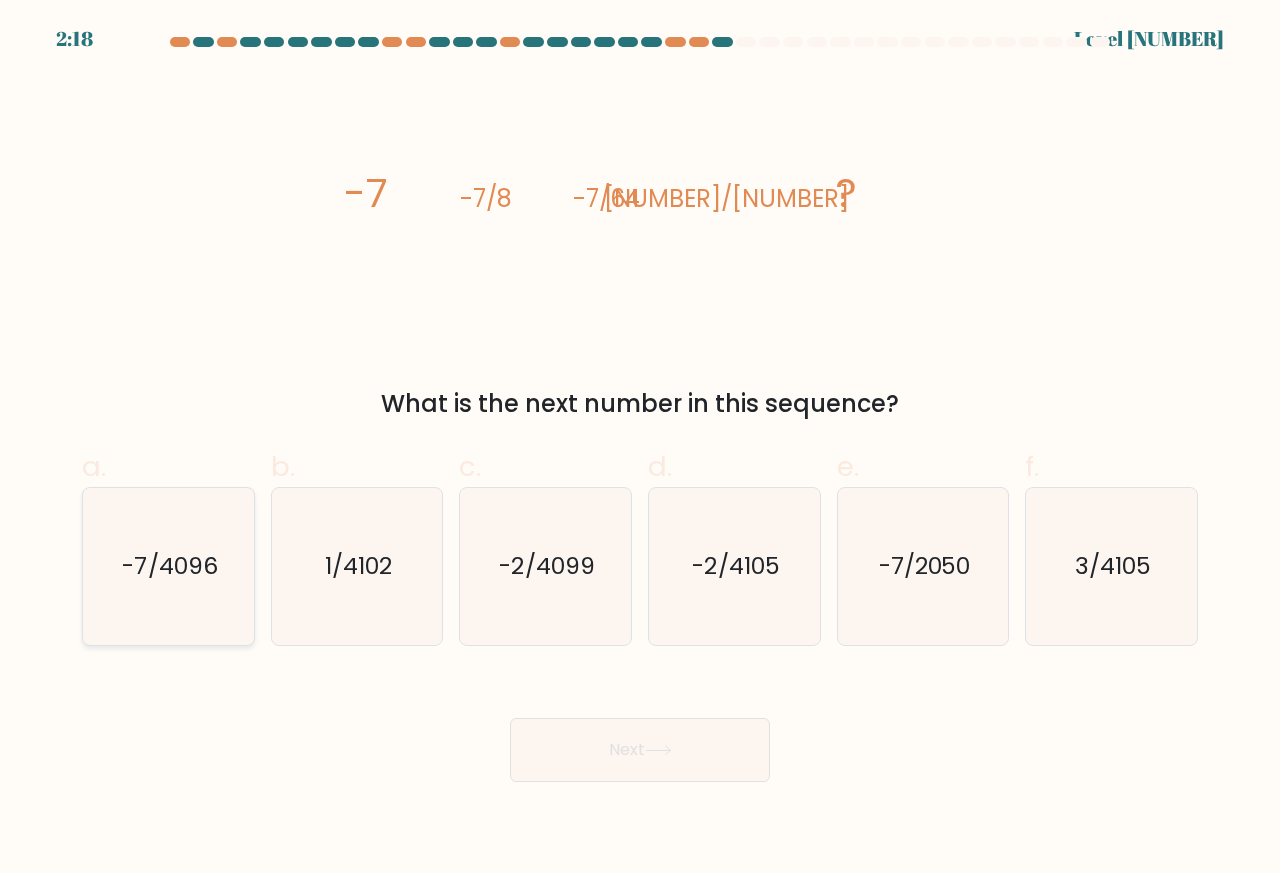 click on "-7/4096" at bounding box center [169, 566] 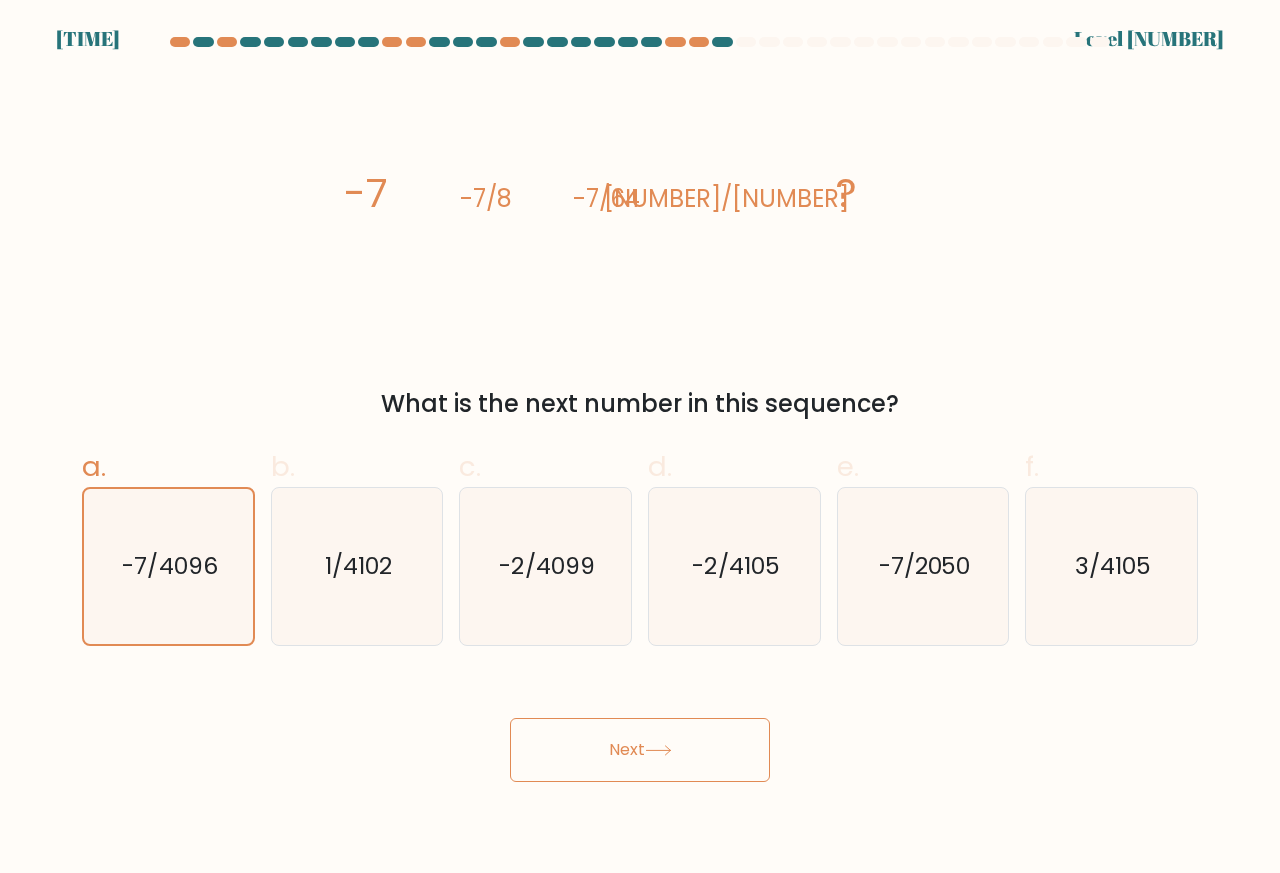 click on "Next" at bounding box center (640, 750) 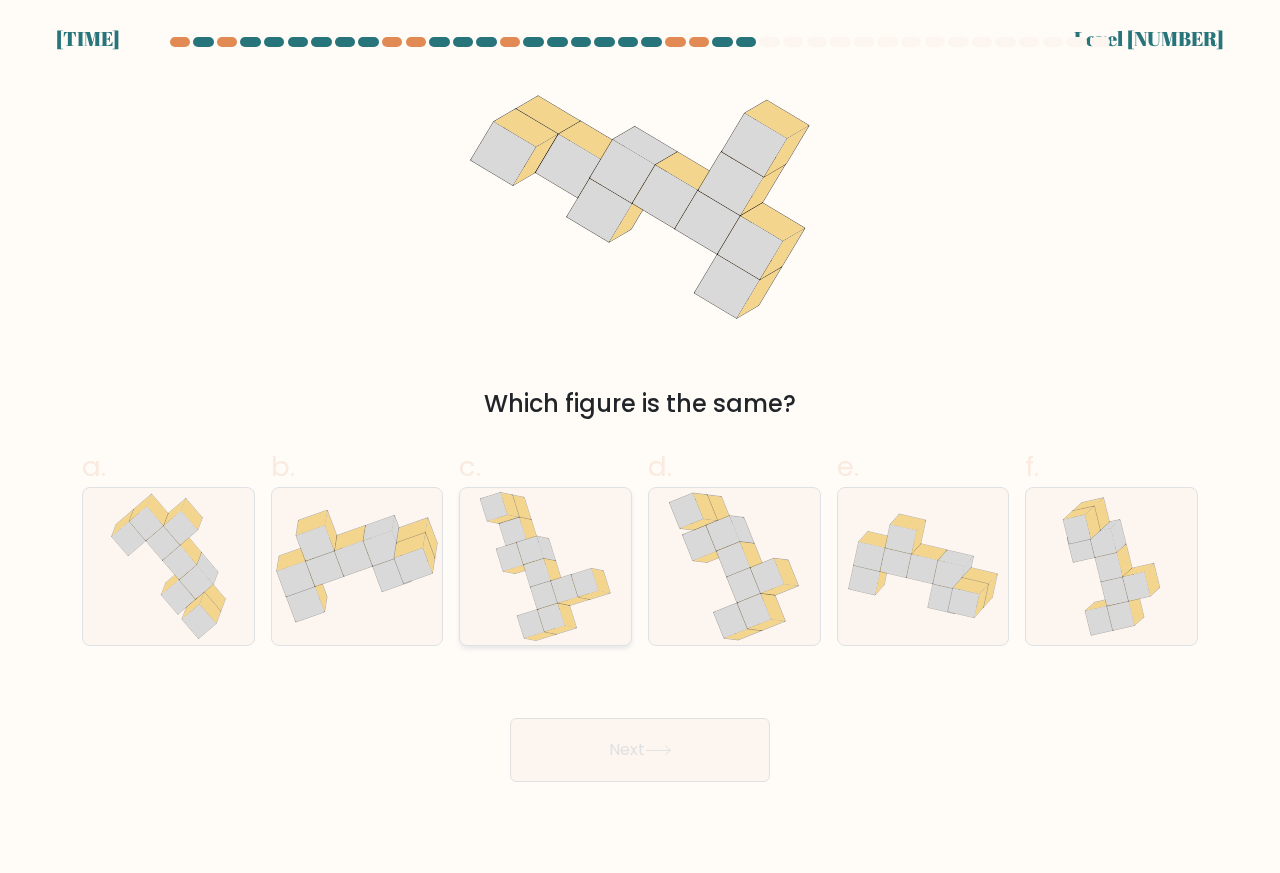 click at bounding box center (545, 566) 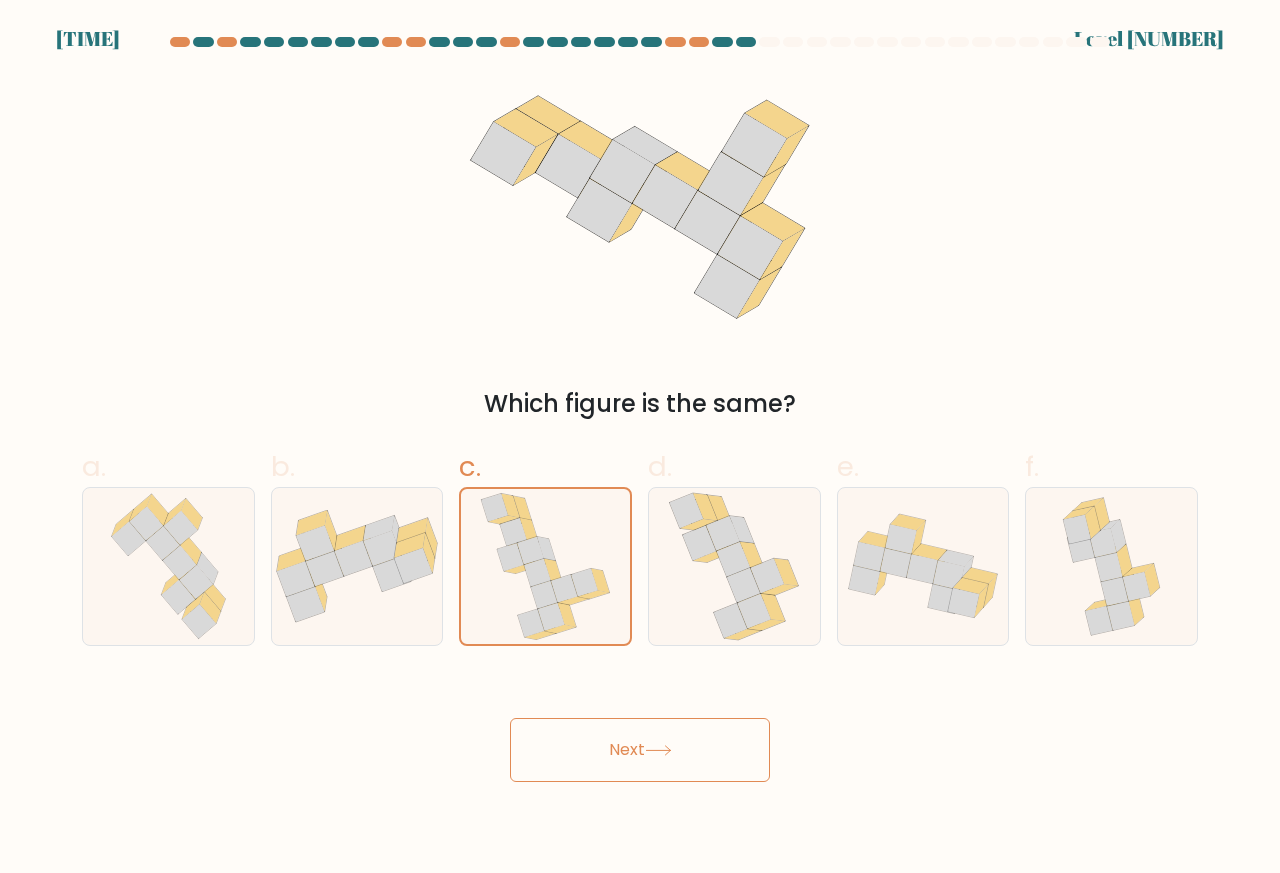 click on "Next" at bounding box center (640, 750) 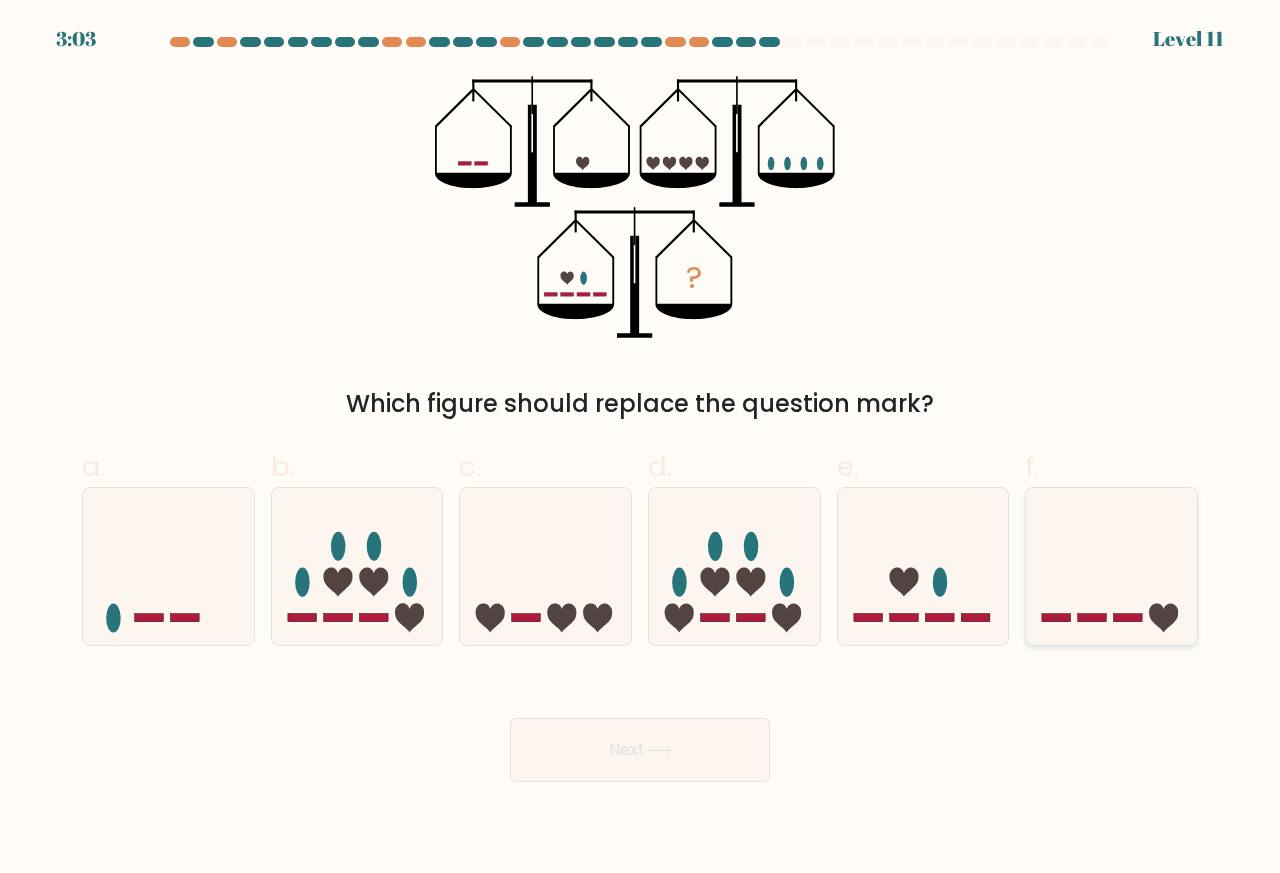 click at bounding box center (1092, 618) 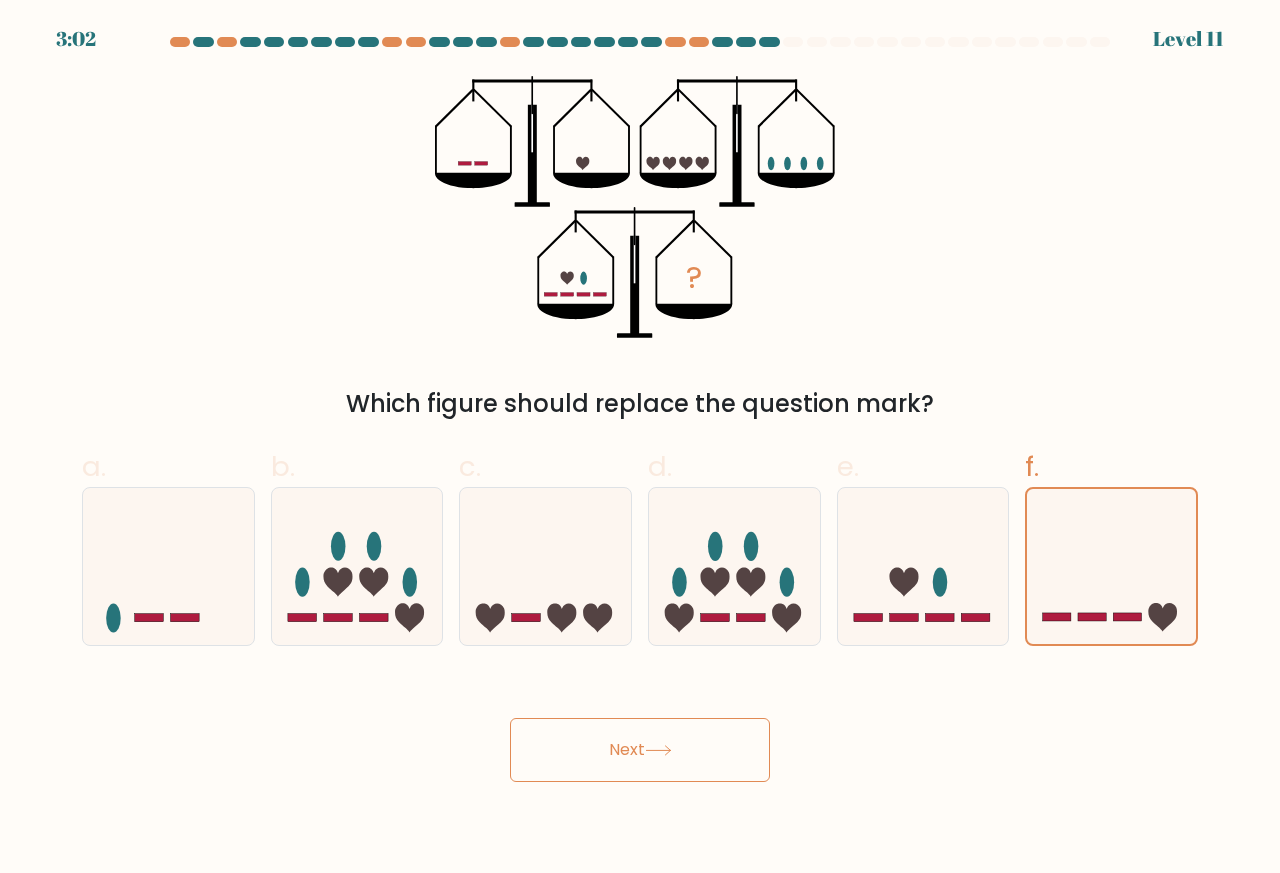 click on "Next" at bounding box center [640, 750] 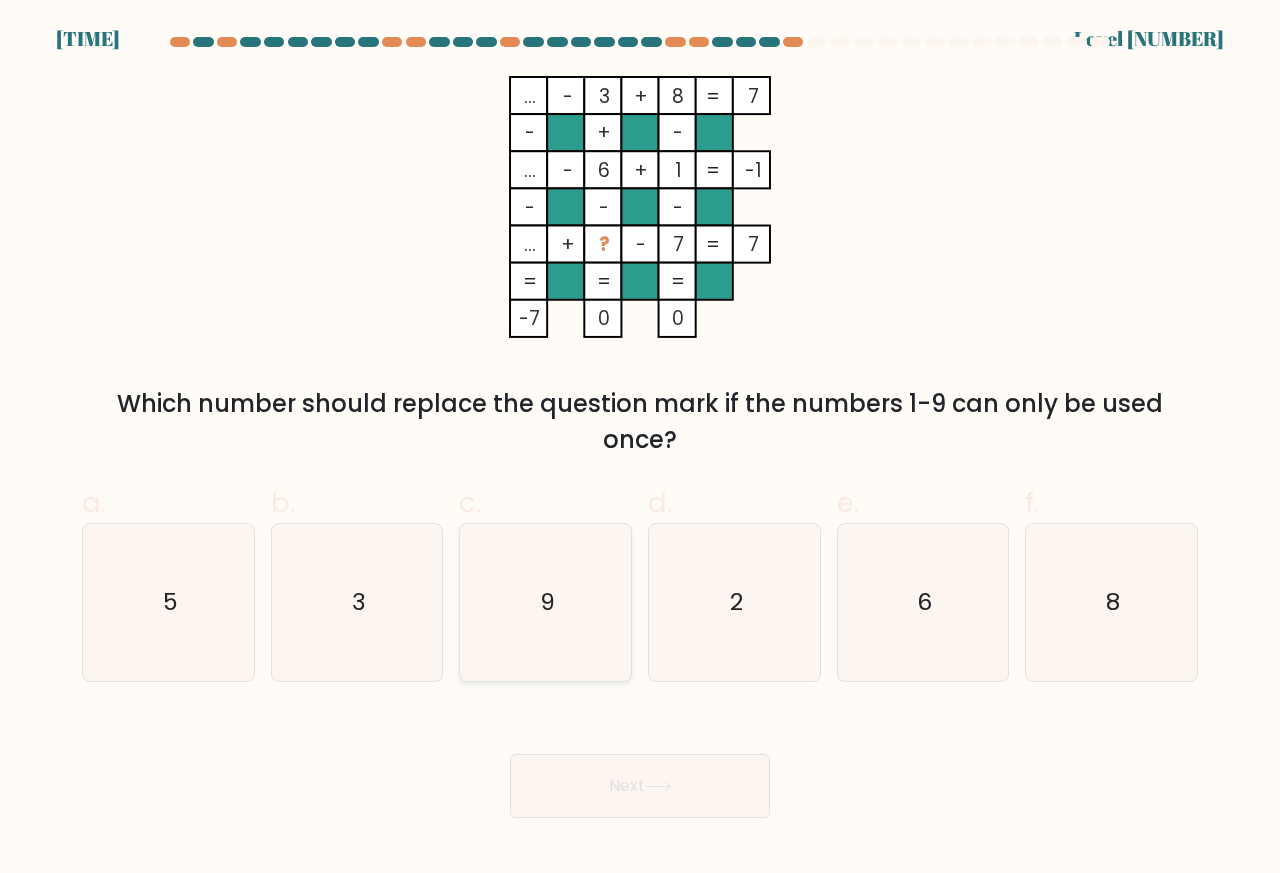 click on "9" at bounding box center [545, 602] 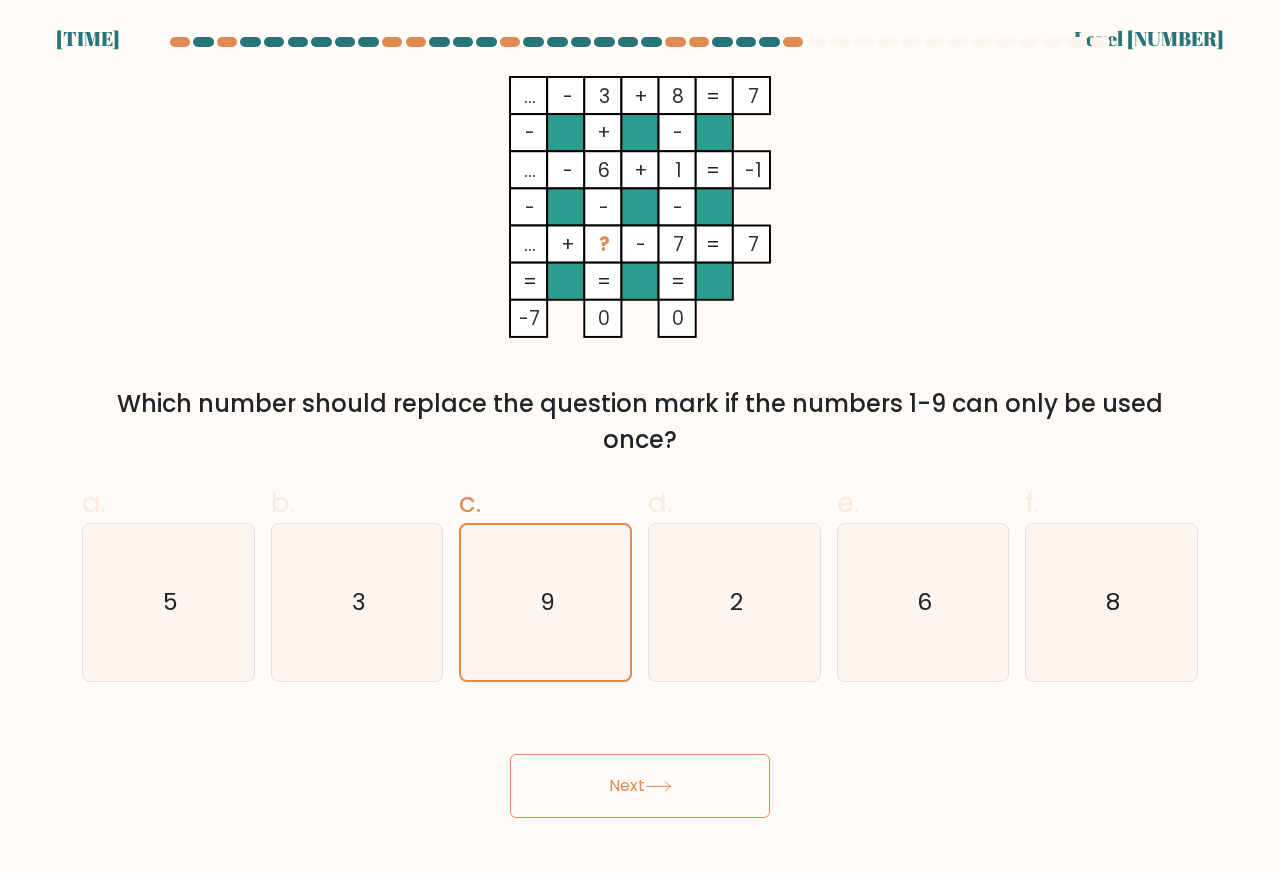 click on "Next" at bounding box center [640, 786] 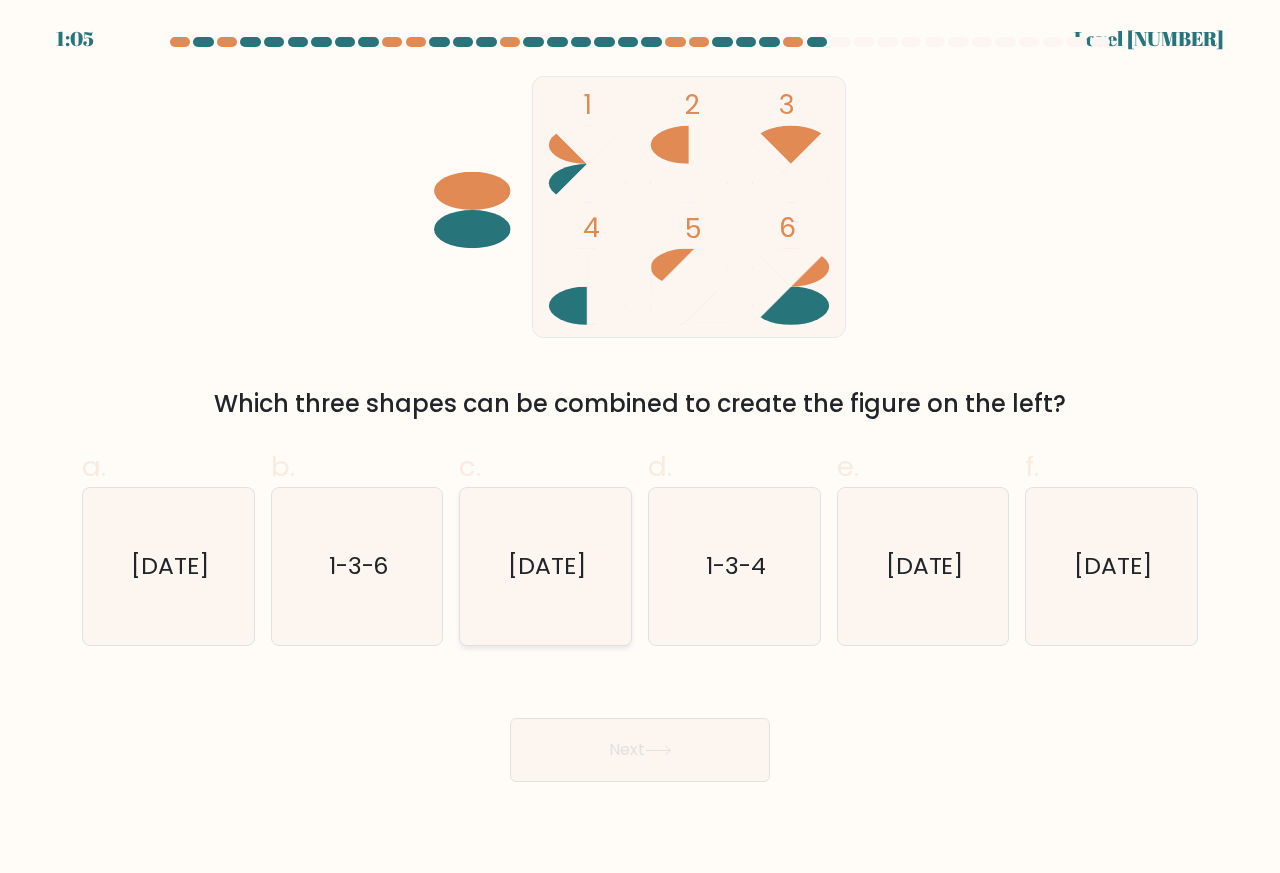 click on "4-5-6" at bounding box center [545, 566] 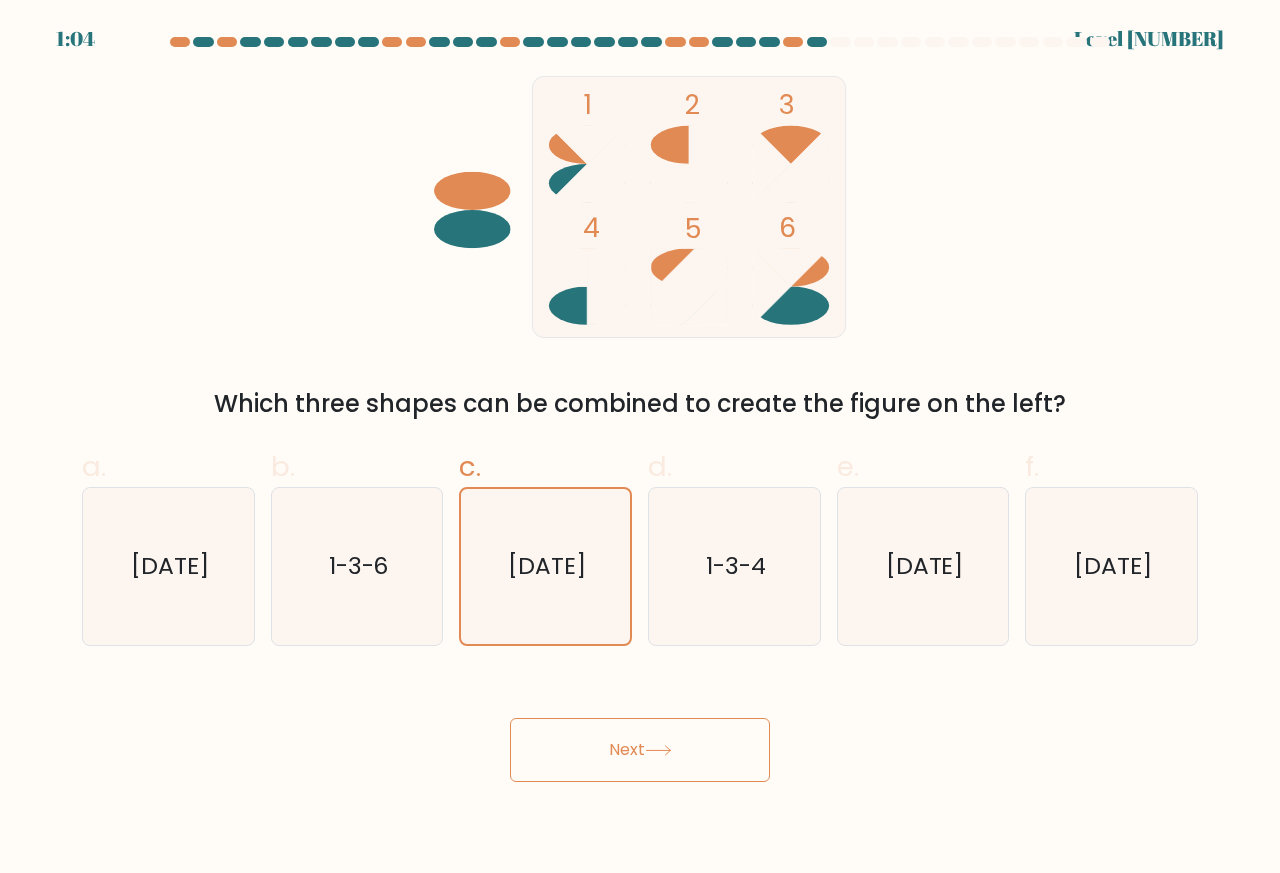 click on "Next" at bounding box center (640, 750) 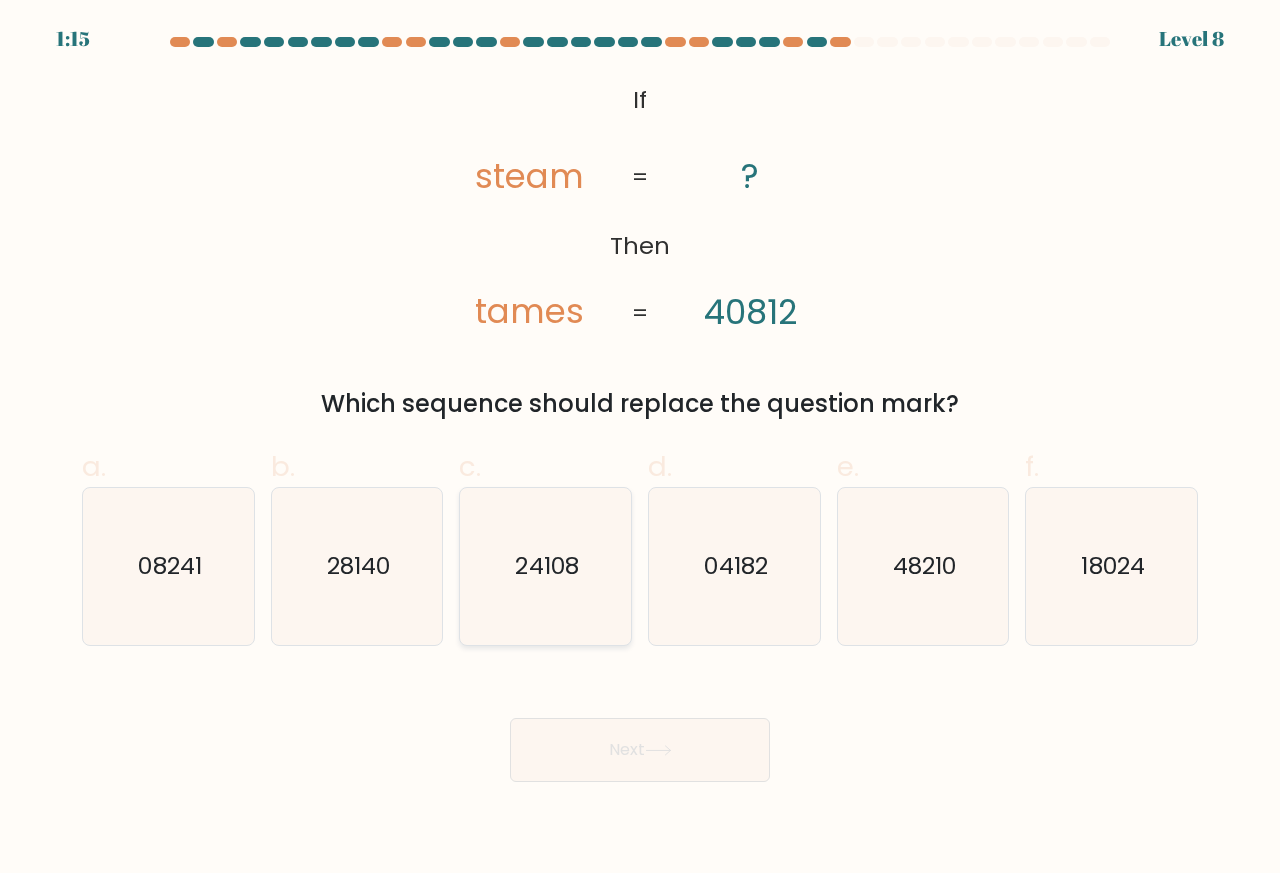 click on "24108" at bounding box center [545, 566] 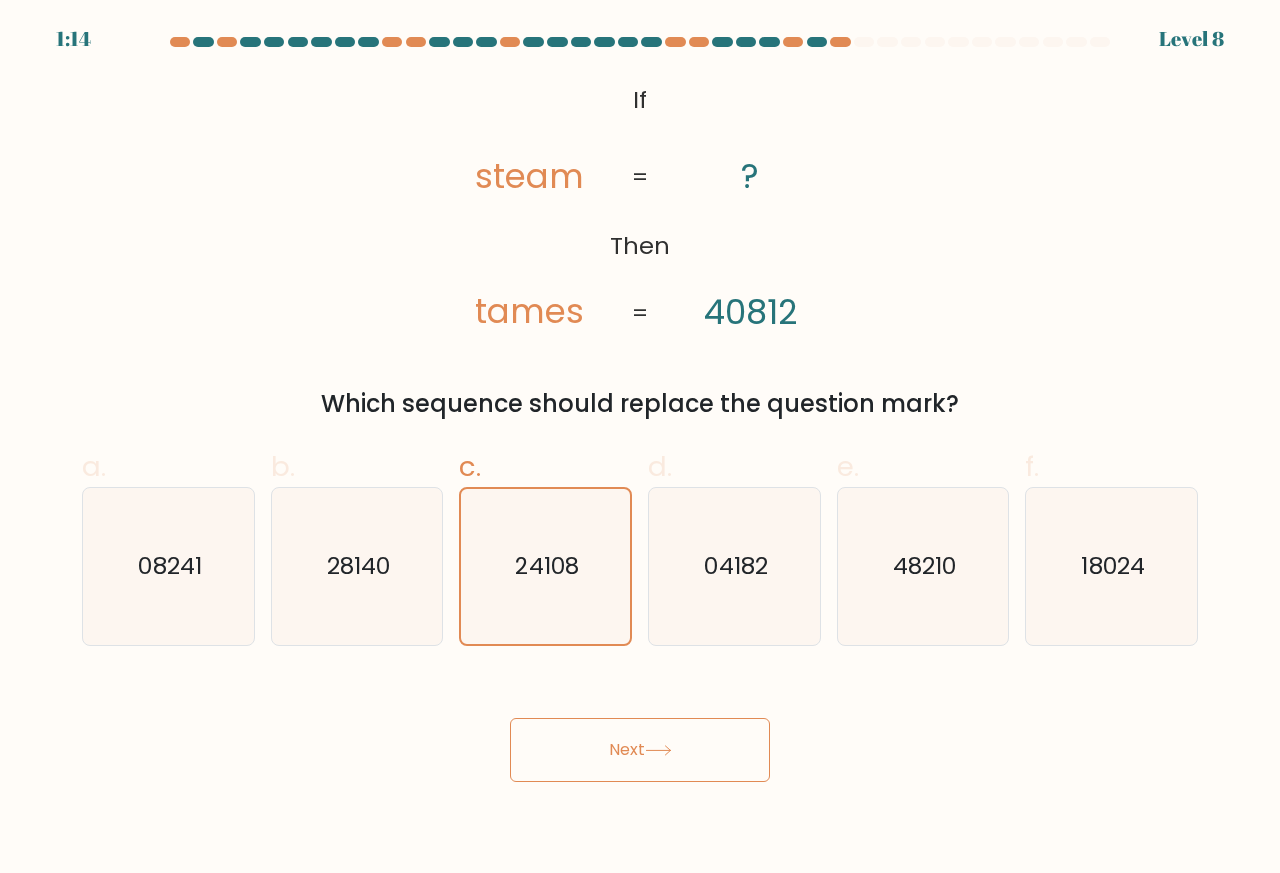 click on "Next" at bounding box center [640, 750] 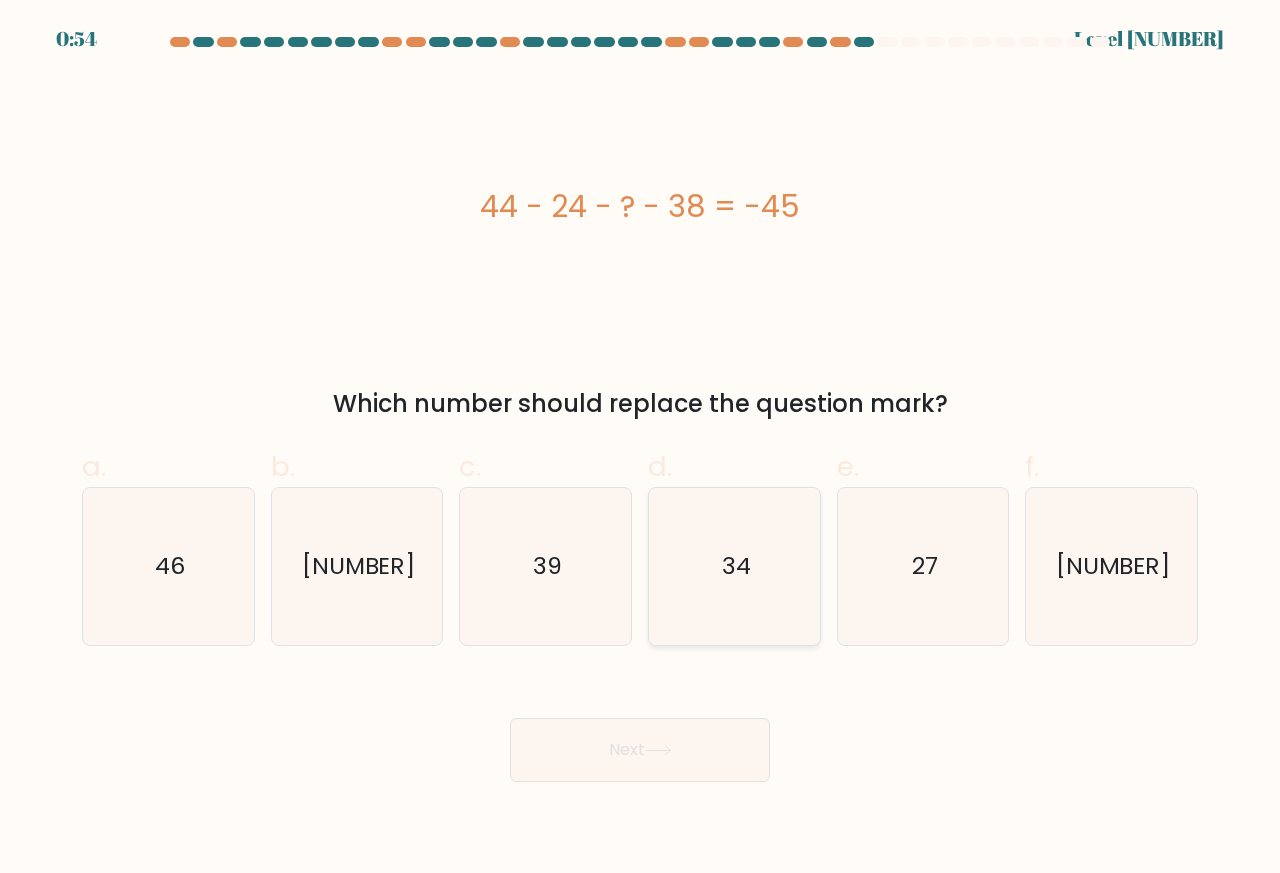 click on "34" at bounding box center (734, 566) 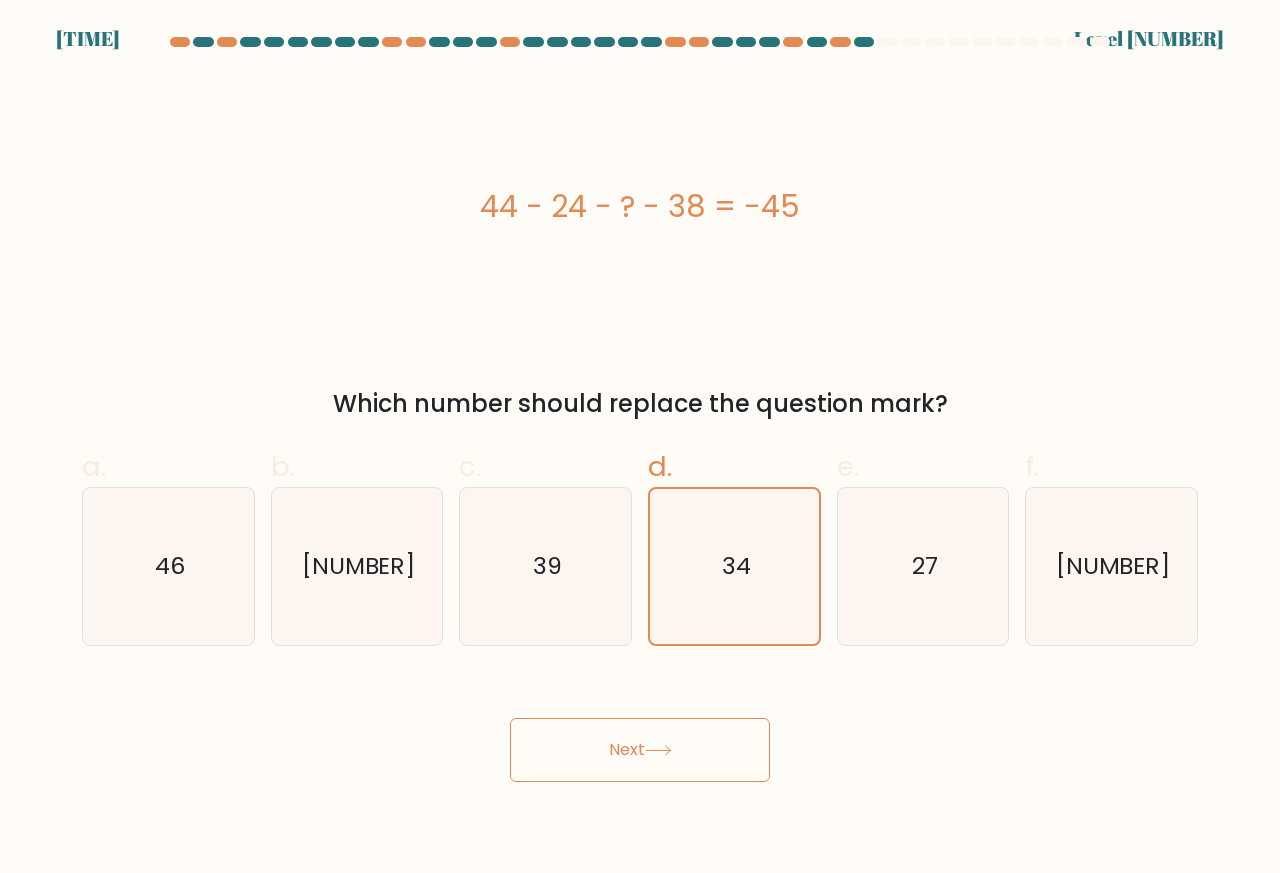 drag, startPoint x: 833, startPoint y: 816, endPoint x: 812, endPoint y: 786, distance: 36.619667 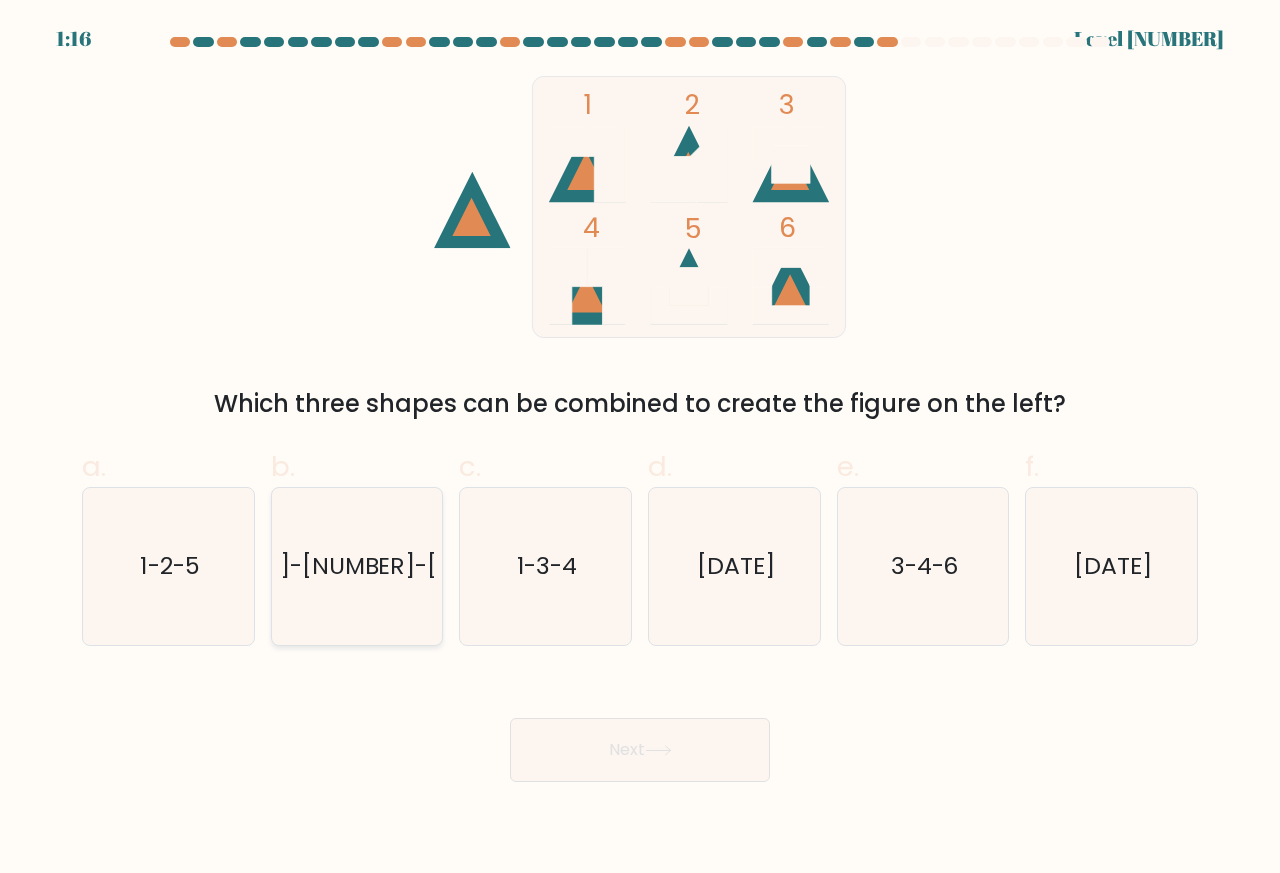 click on "3-5-6" at bounding box center [357, 566] 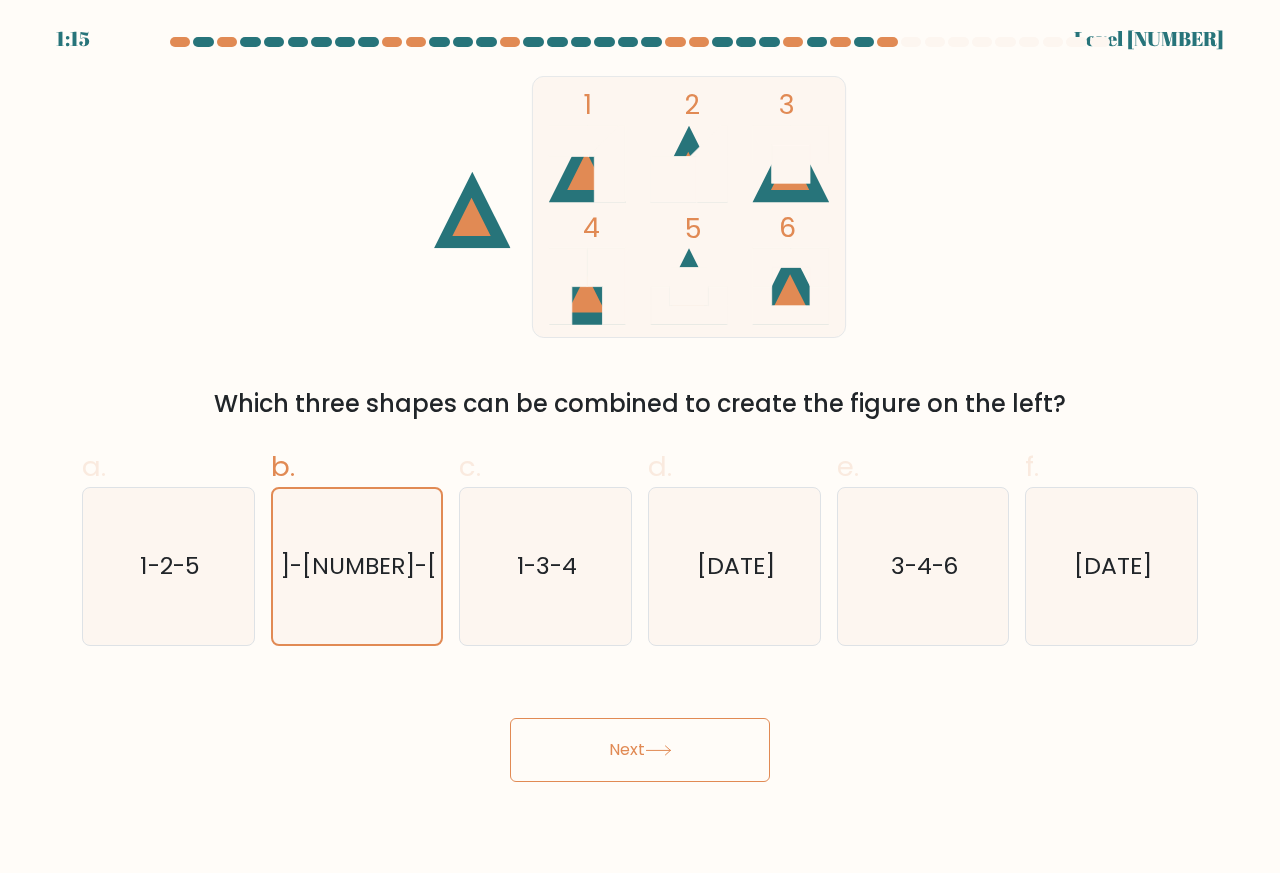 click on "Next" at bounding box center [640, 750] 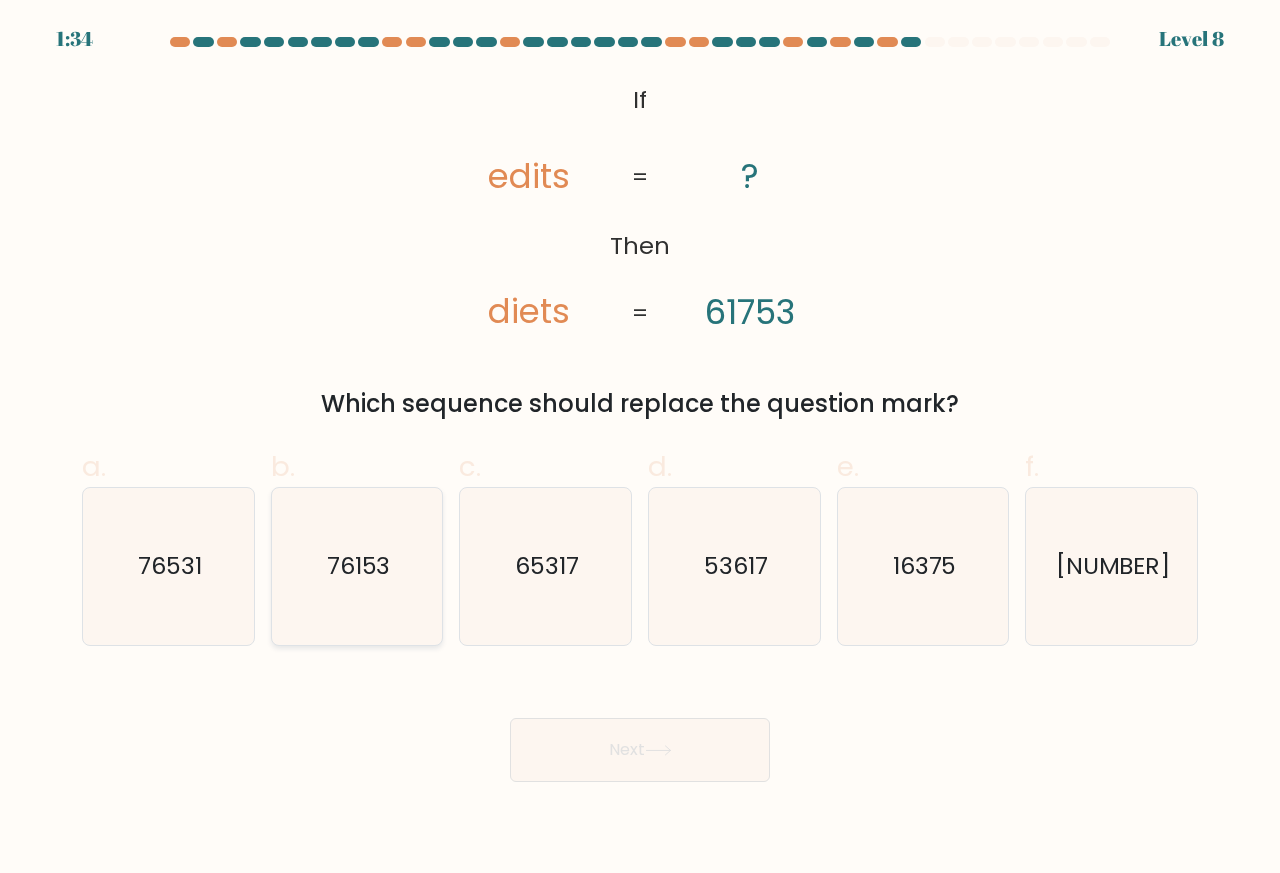 click on "76153" at bounding box center (359, 566) 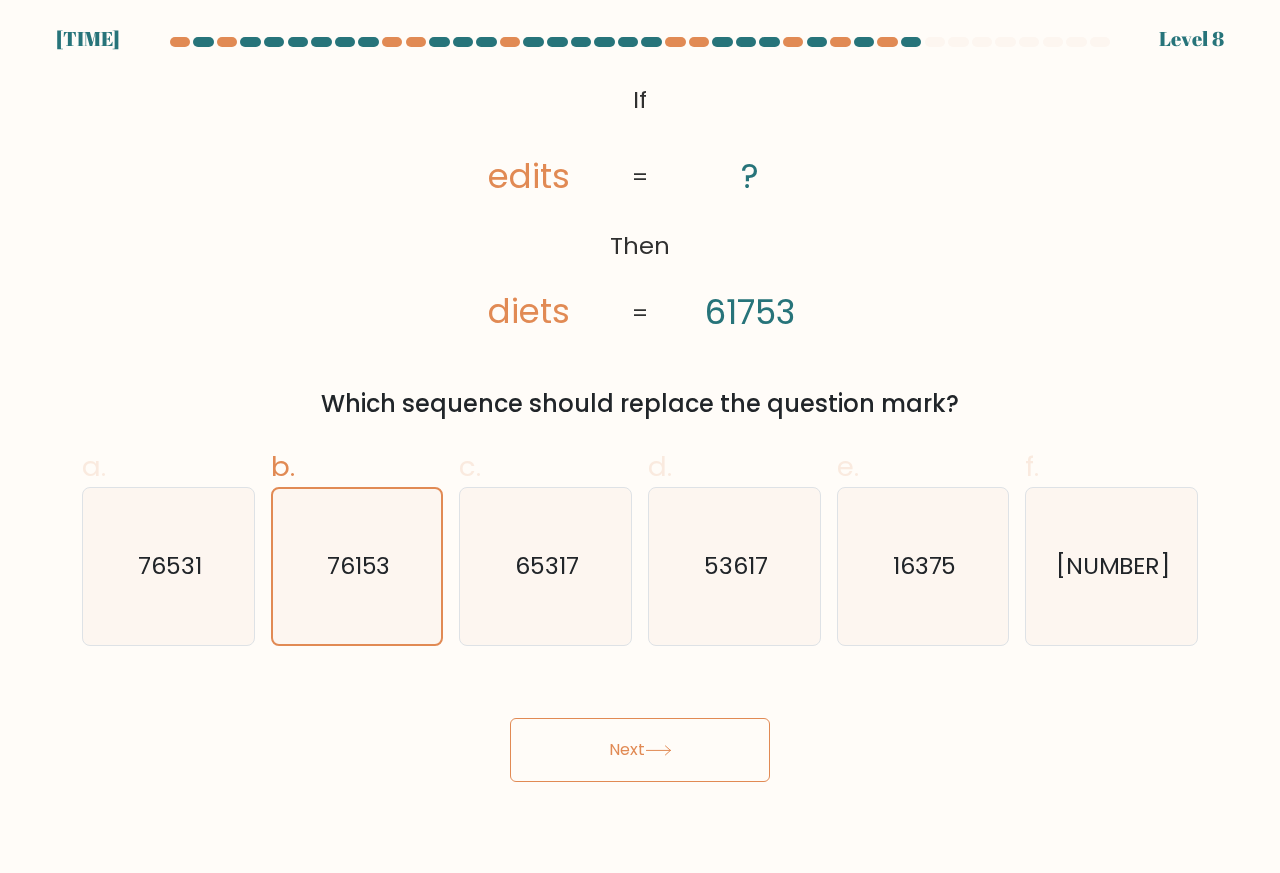 click on "Next" at bounding box center (640, 750) 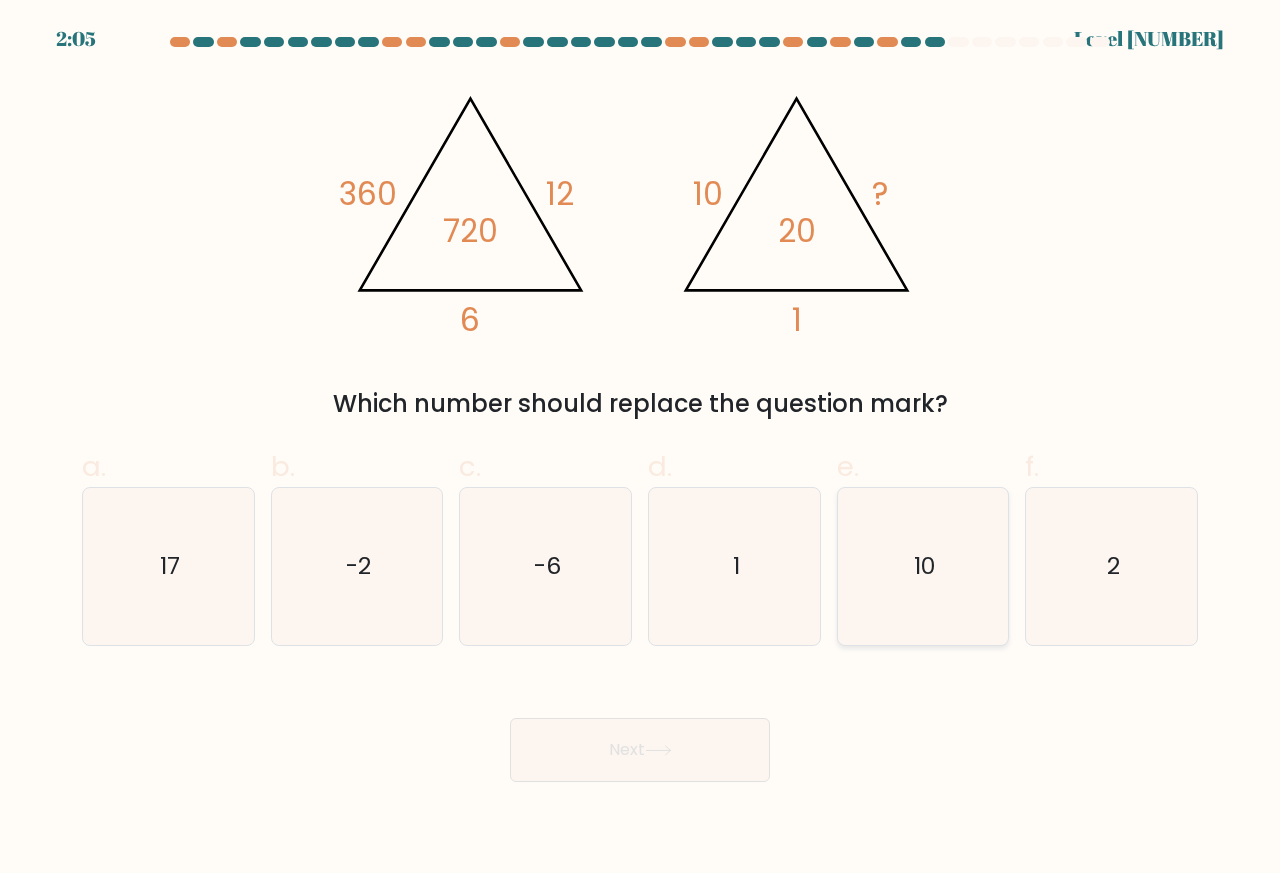 click on "10" at bounding box center (923, 566) 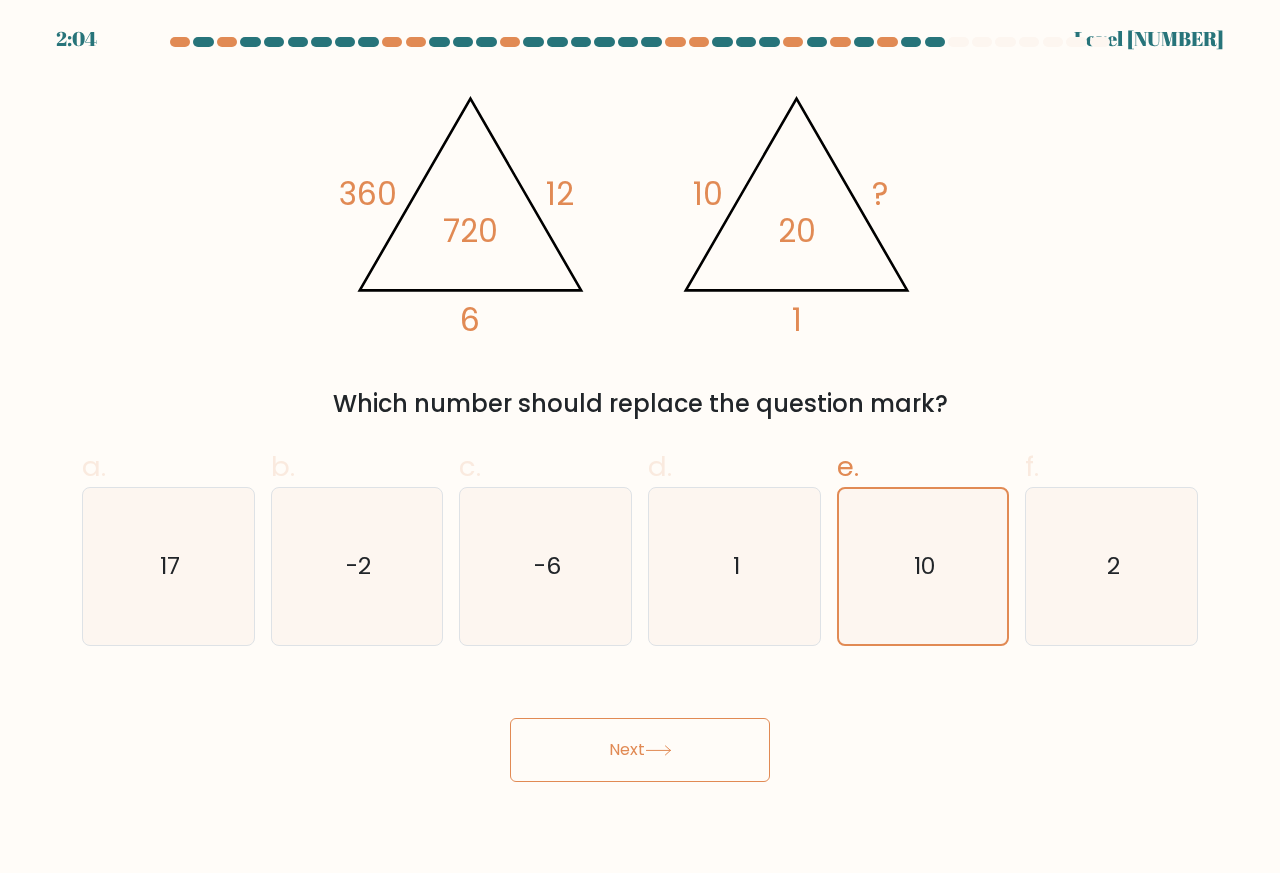 click on "Next" at bounding box center [640, 750] 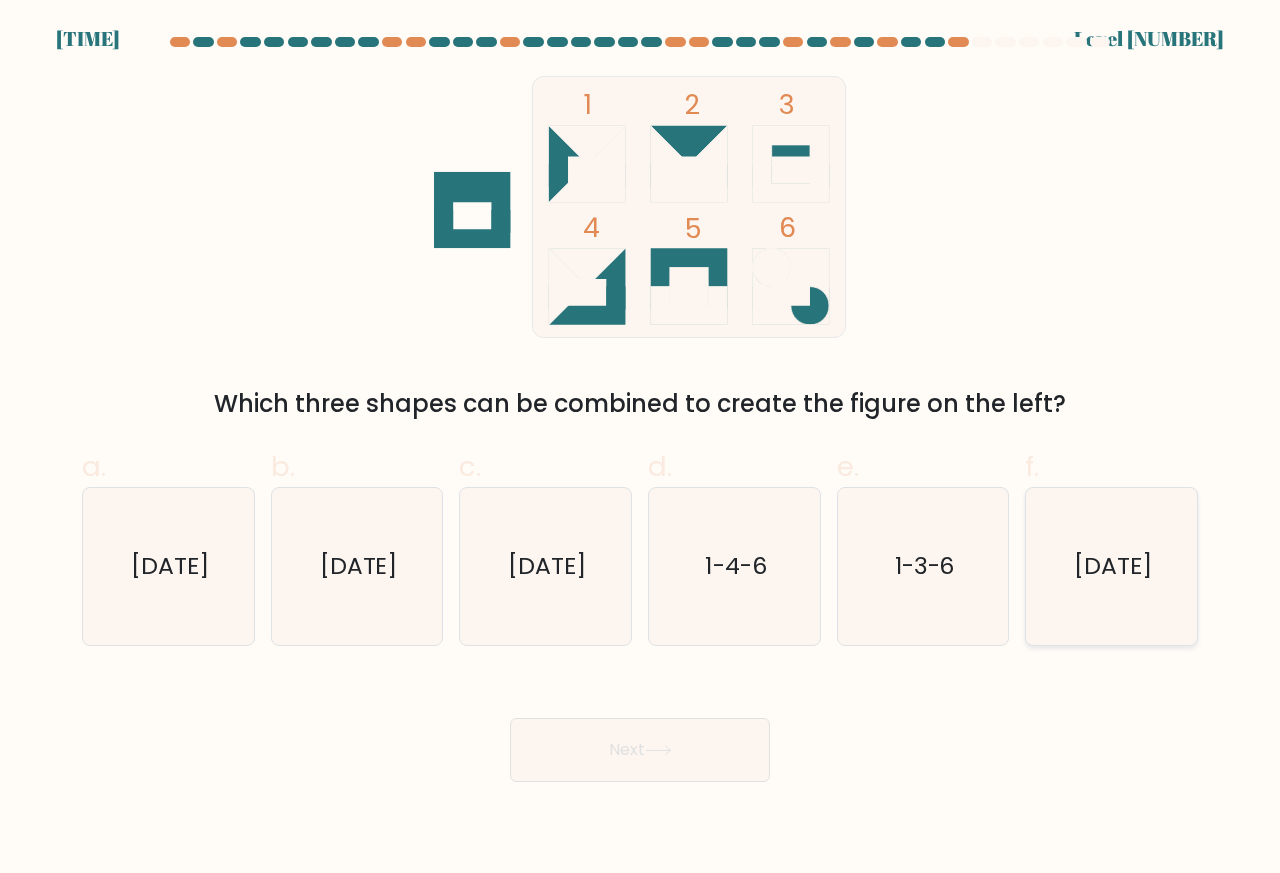click on "1-2-4" at bounding box center [1111, 566] 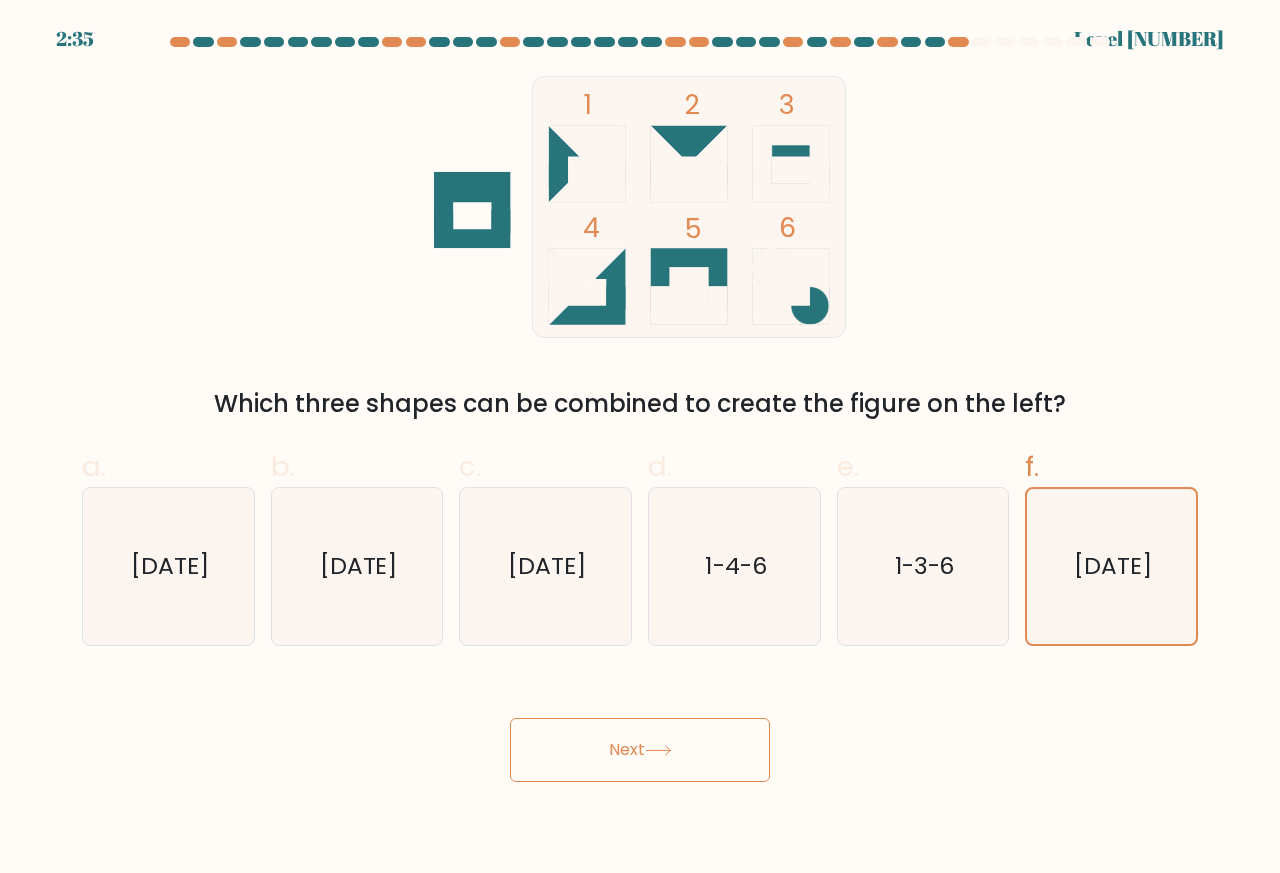 click on "Next" at bounding box center (640, 750) 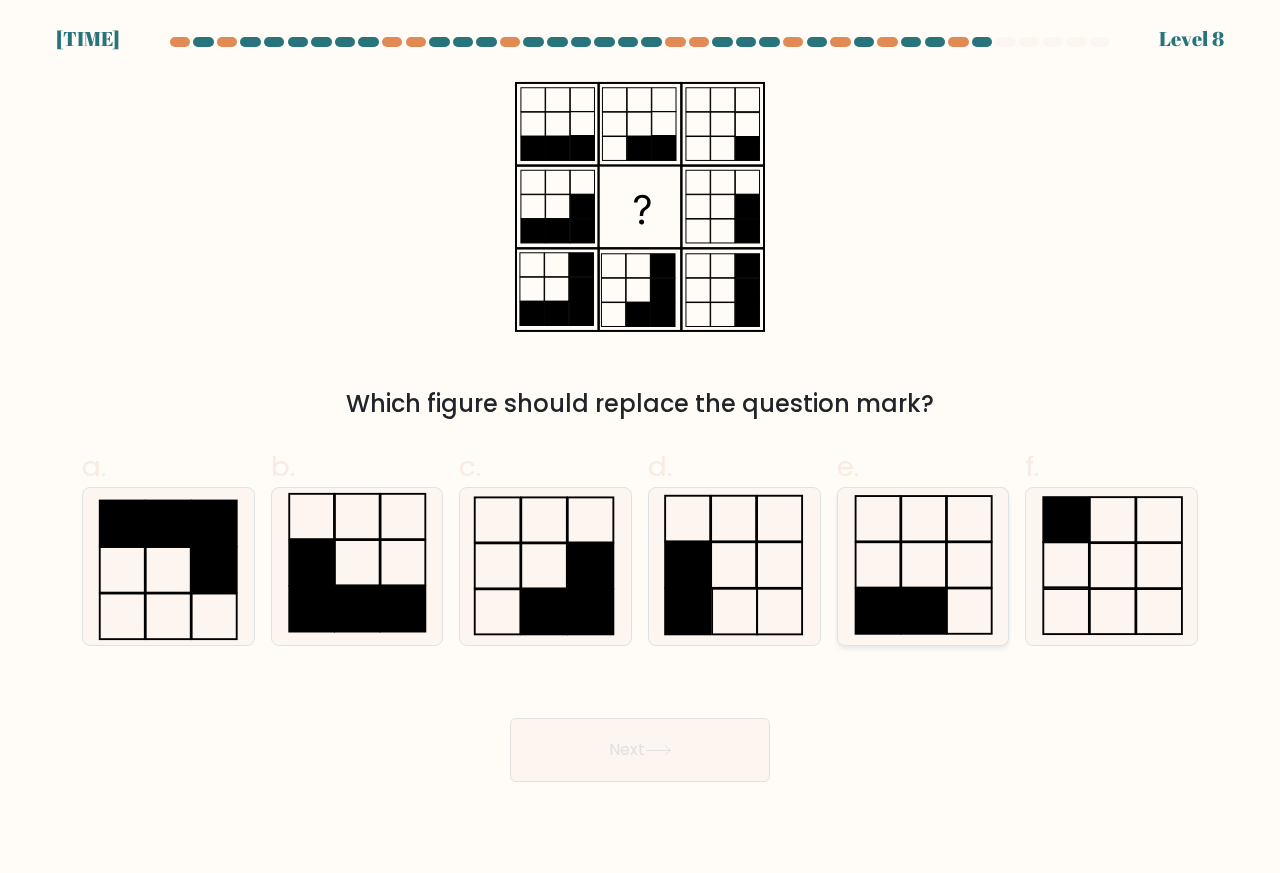 click at bounding box center [923, 566] 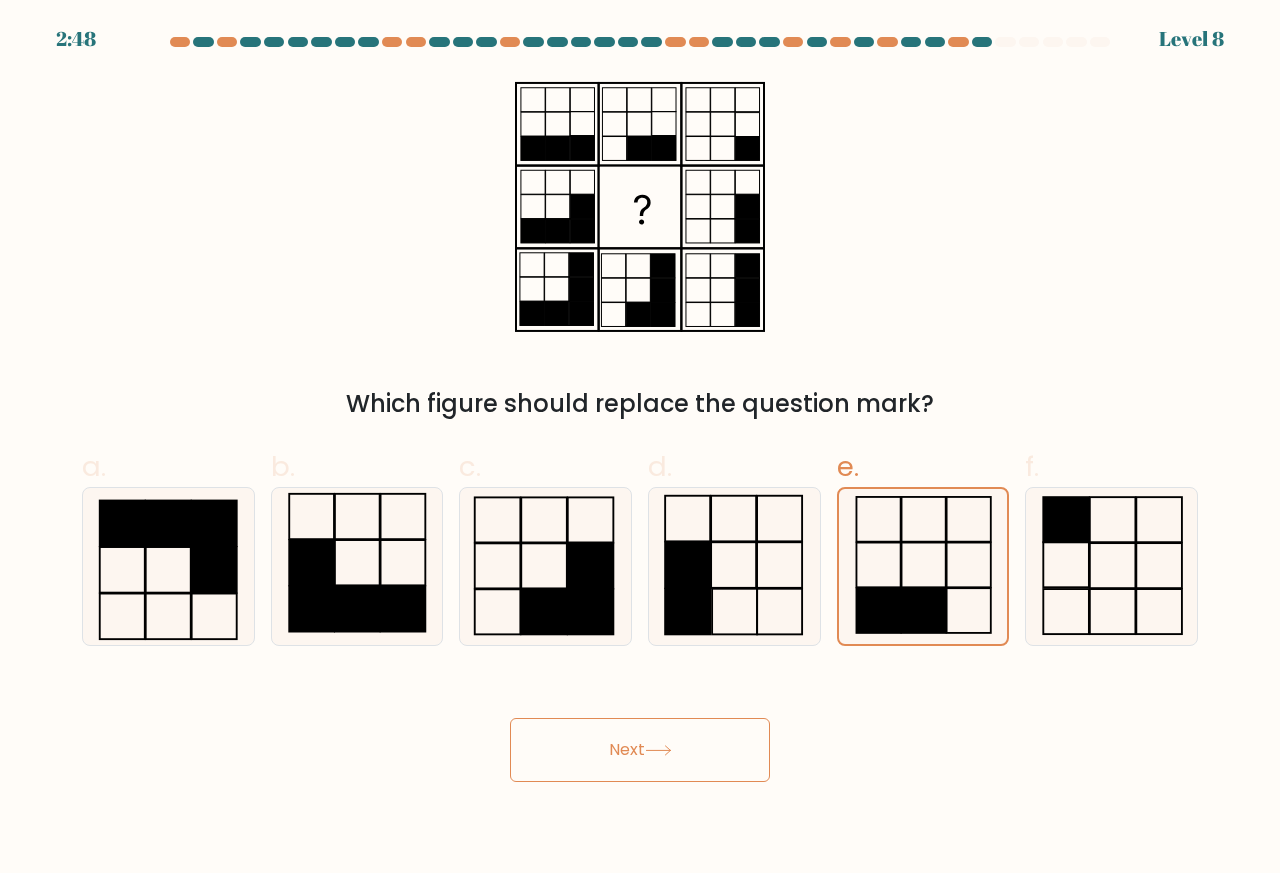 click on "Next" at bounding box center [640, 750] 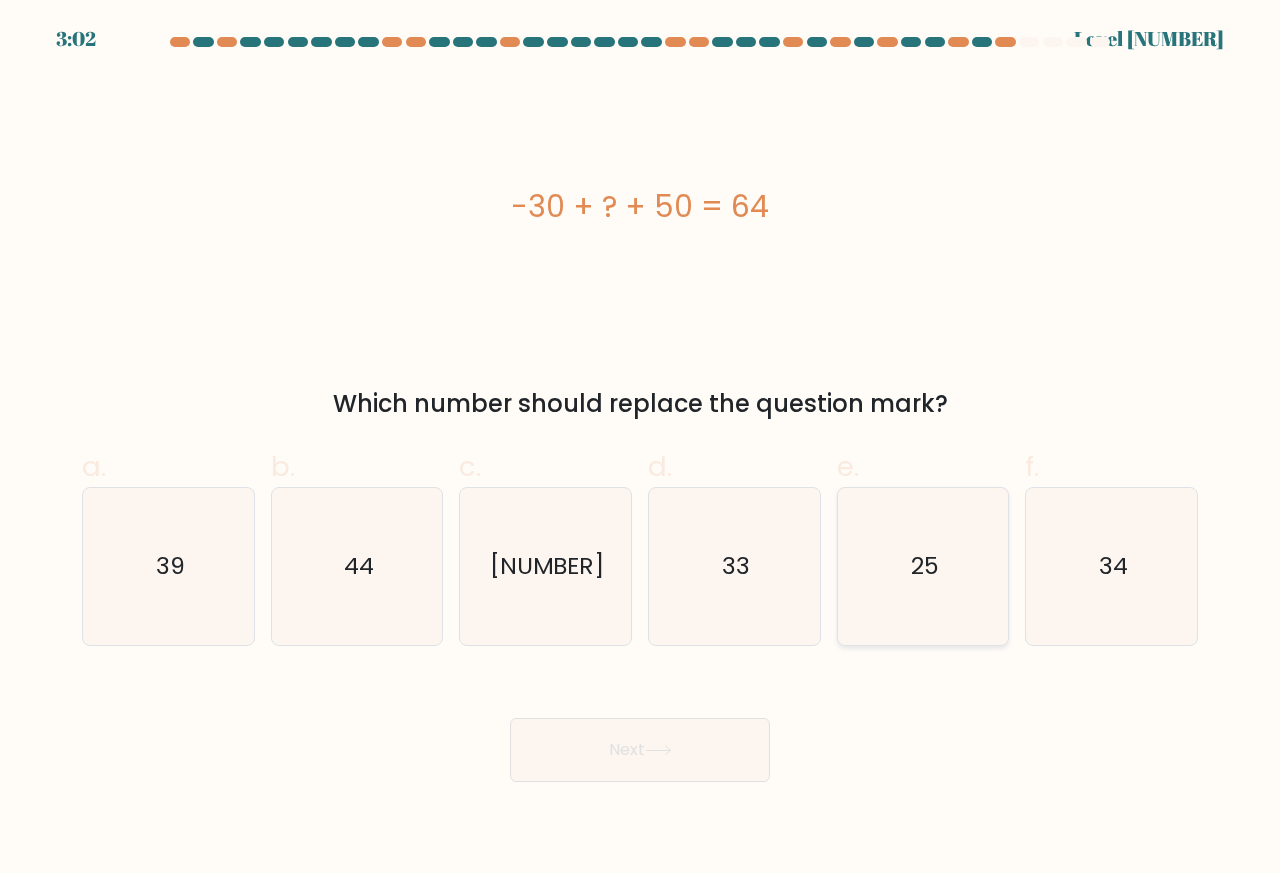 click on "25" at bounding box center (923, 566) 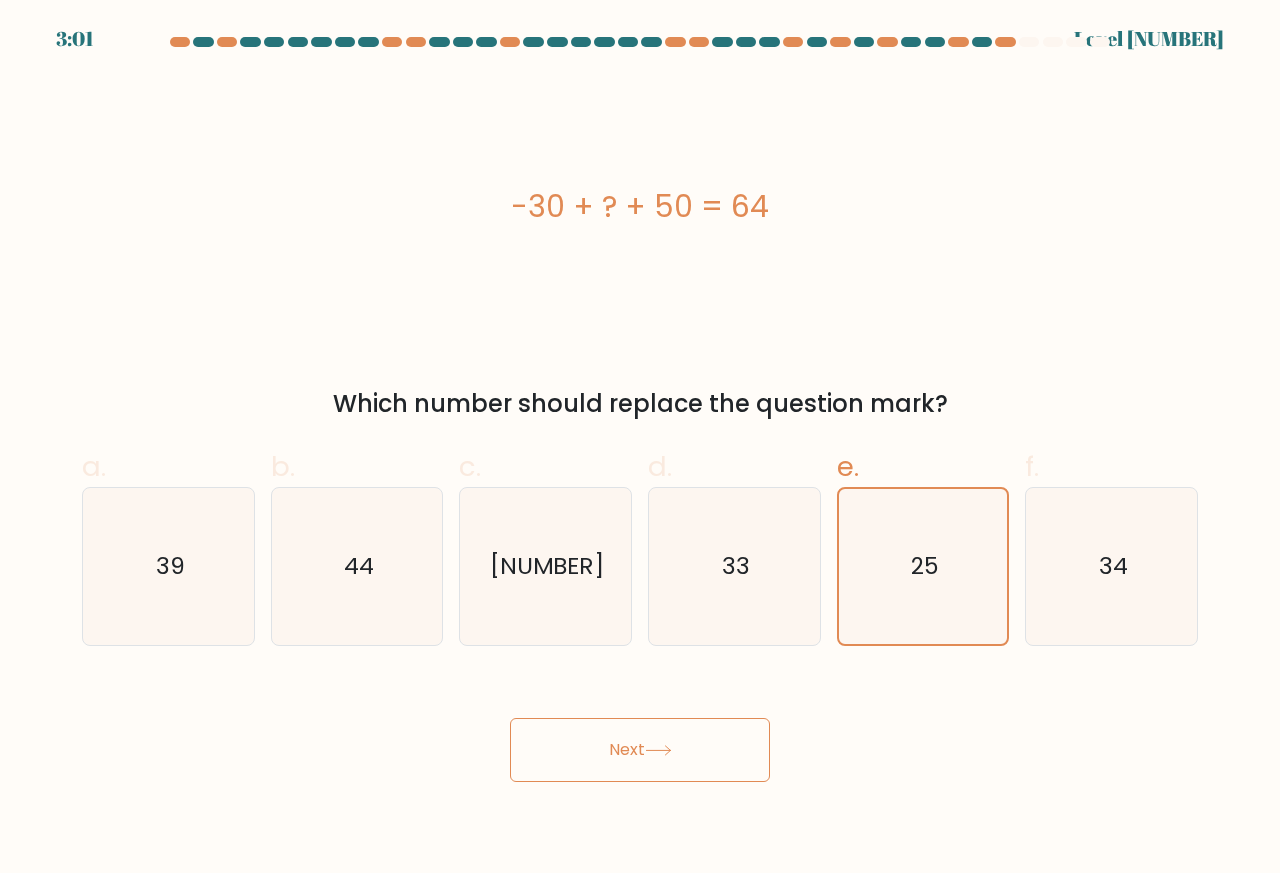click on "Next" at bounding box center [640, 750] 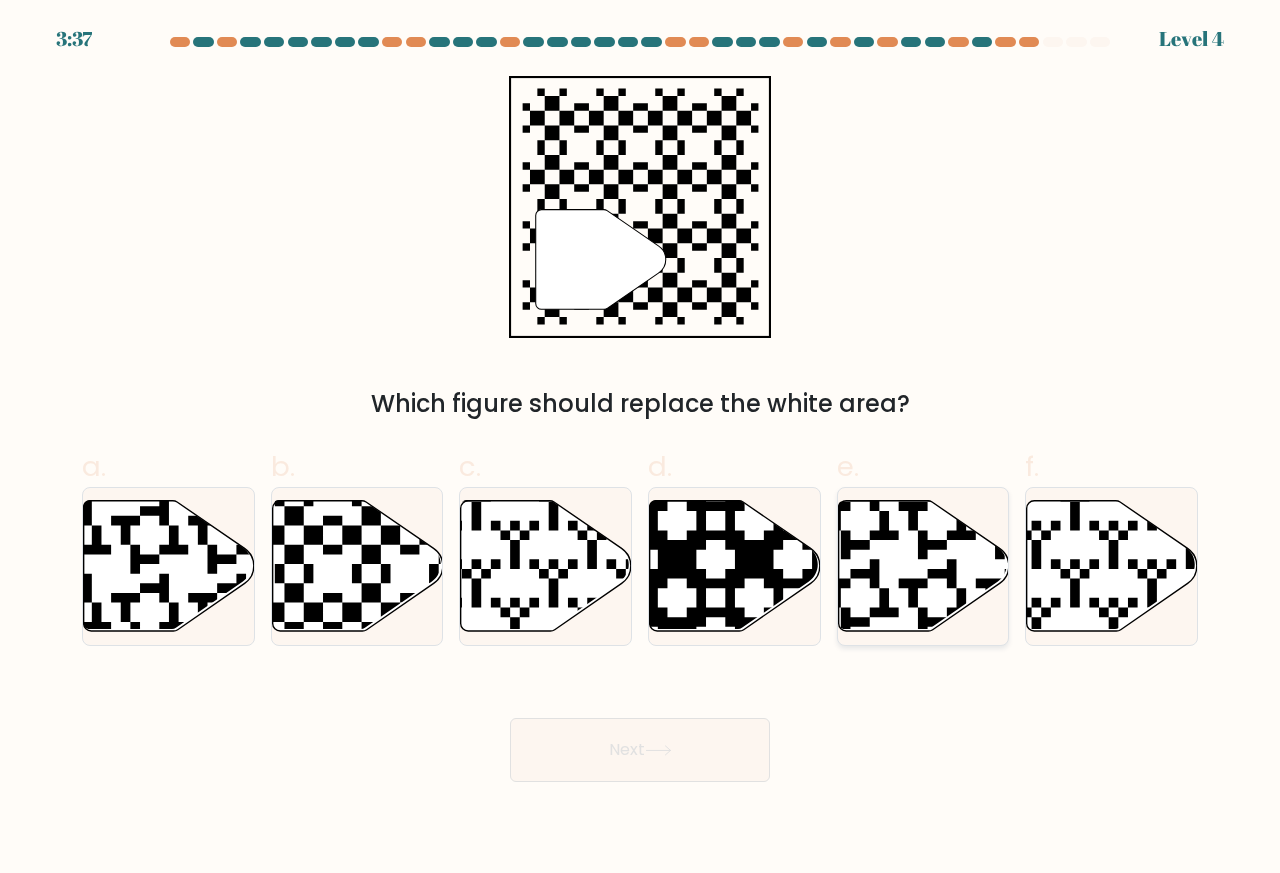 click at bounding box center [923, 566] 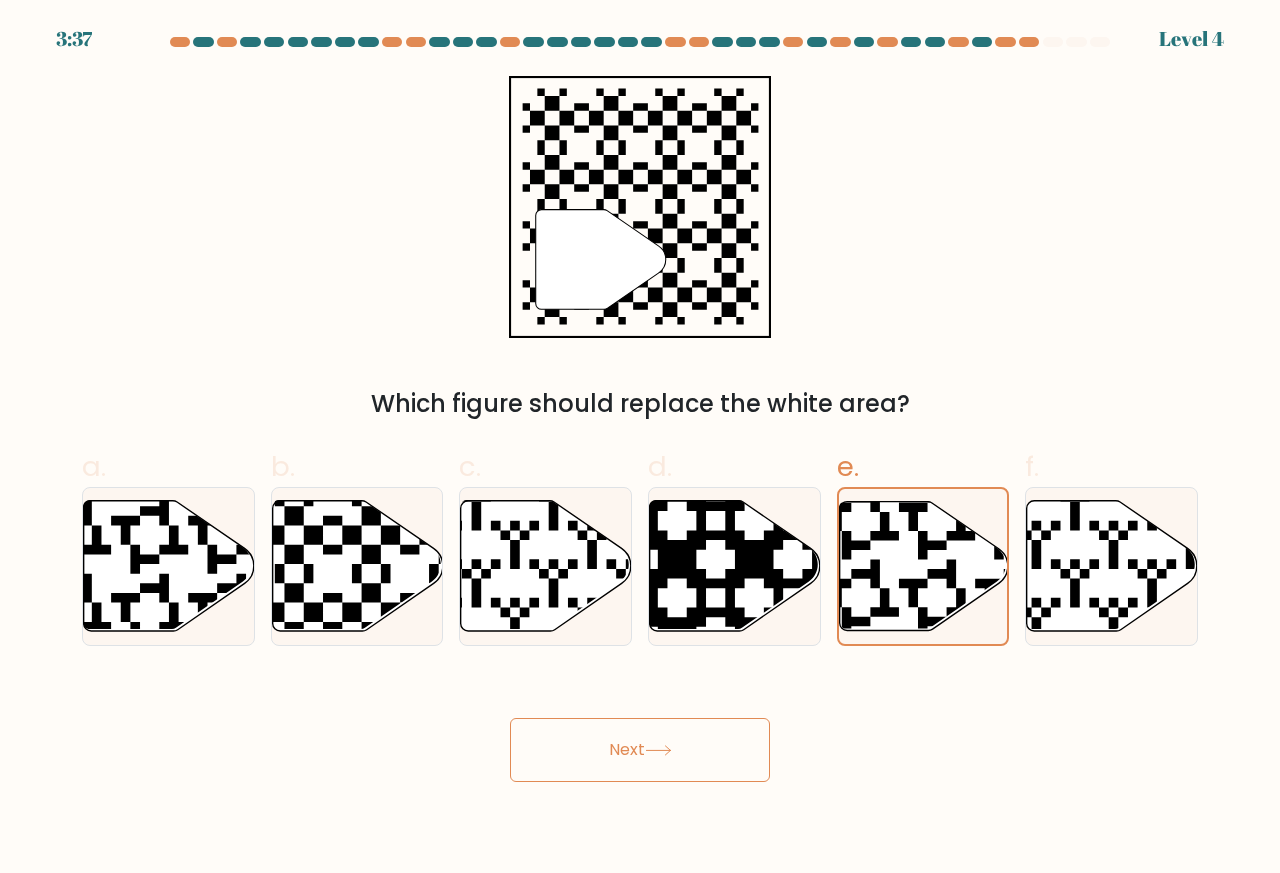 click at bounding box center [658, 750] 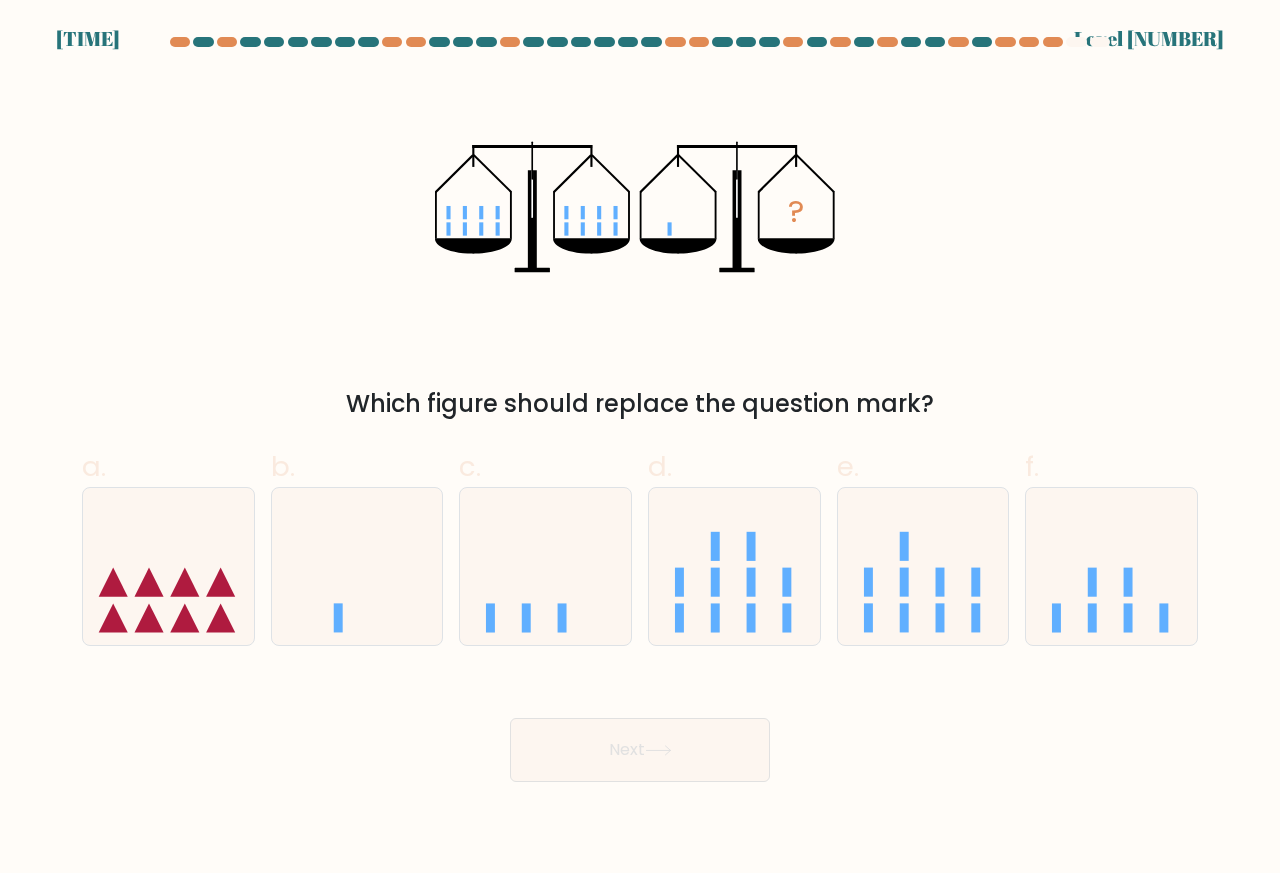 click at bounding box center (640, 409) 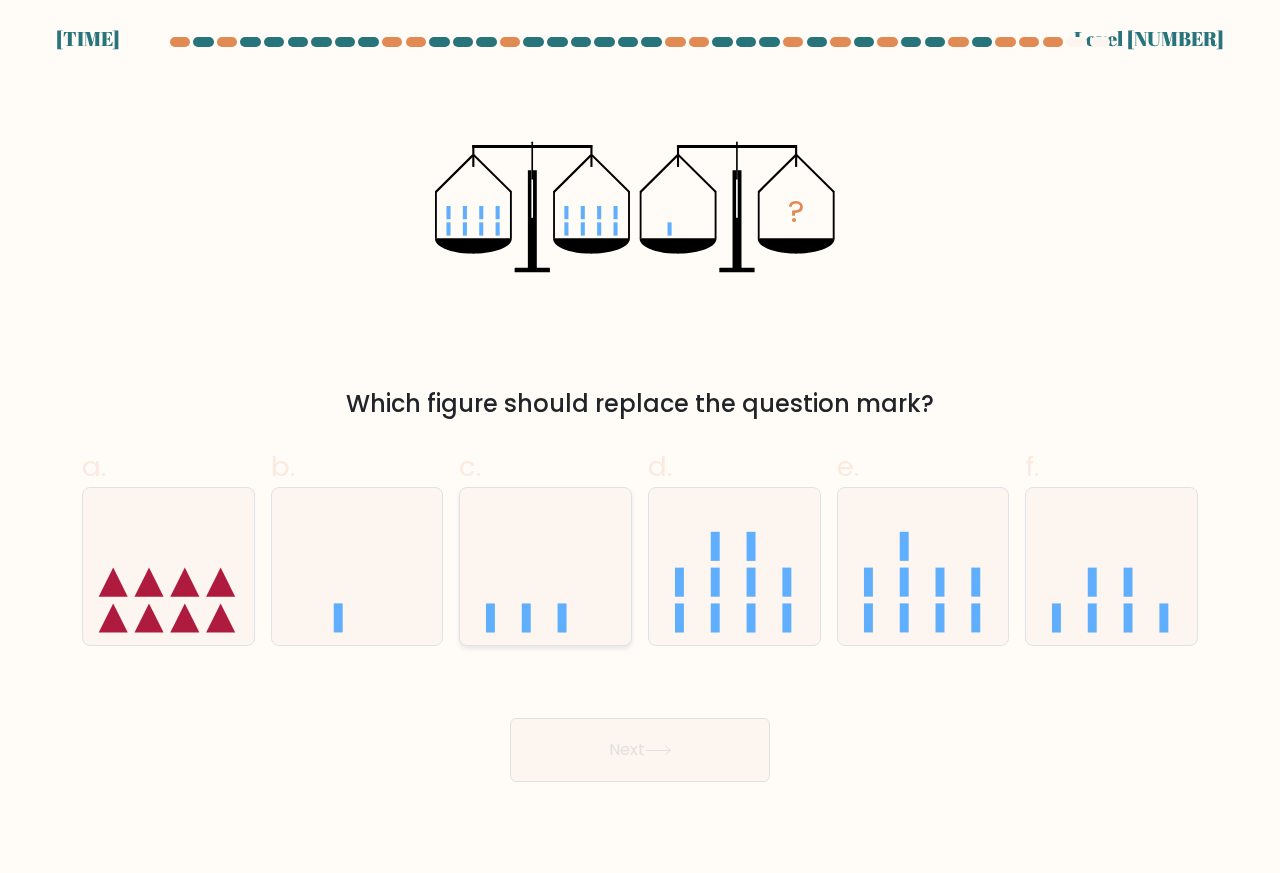 click at bounding box center [545, 566] 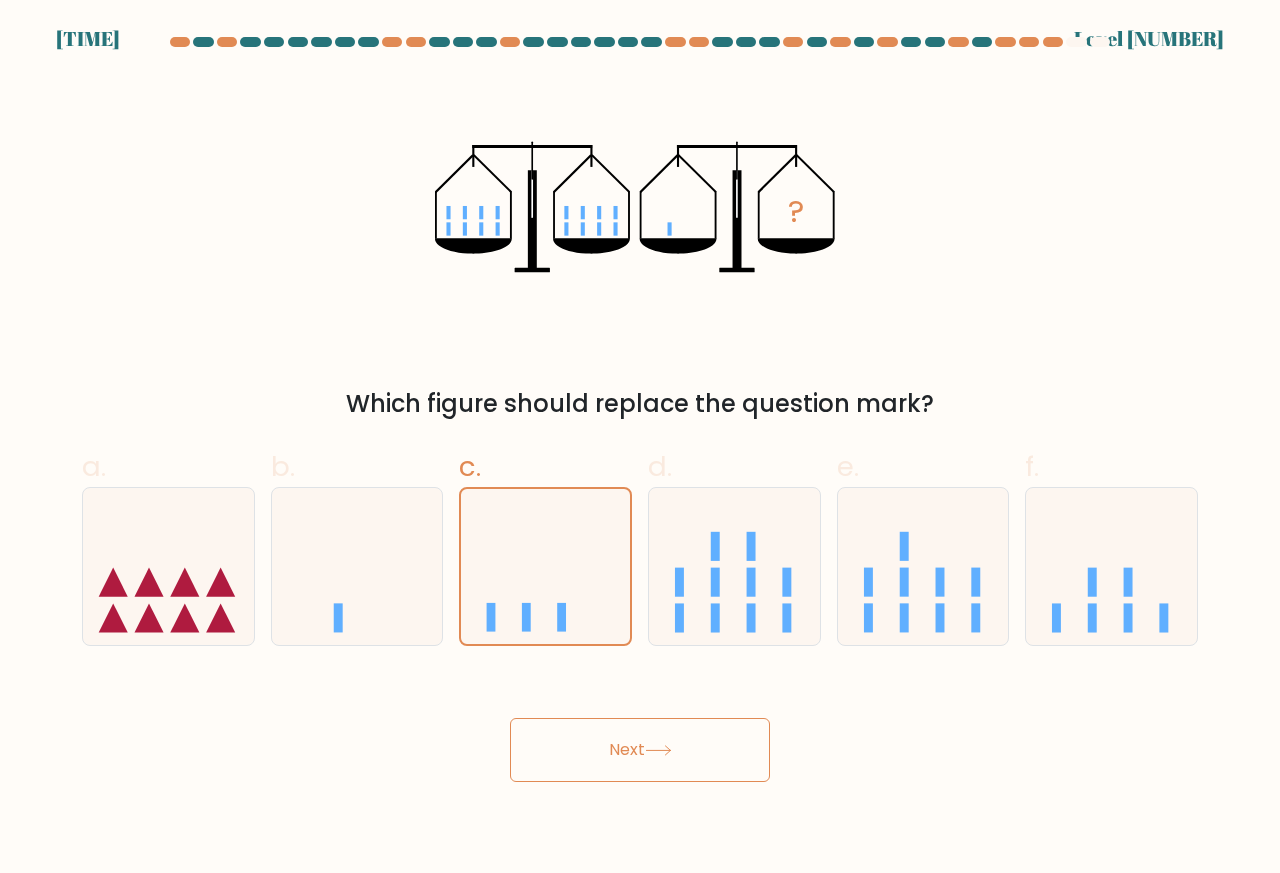 click on "Next" at bounding box center [640, 750] 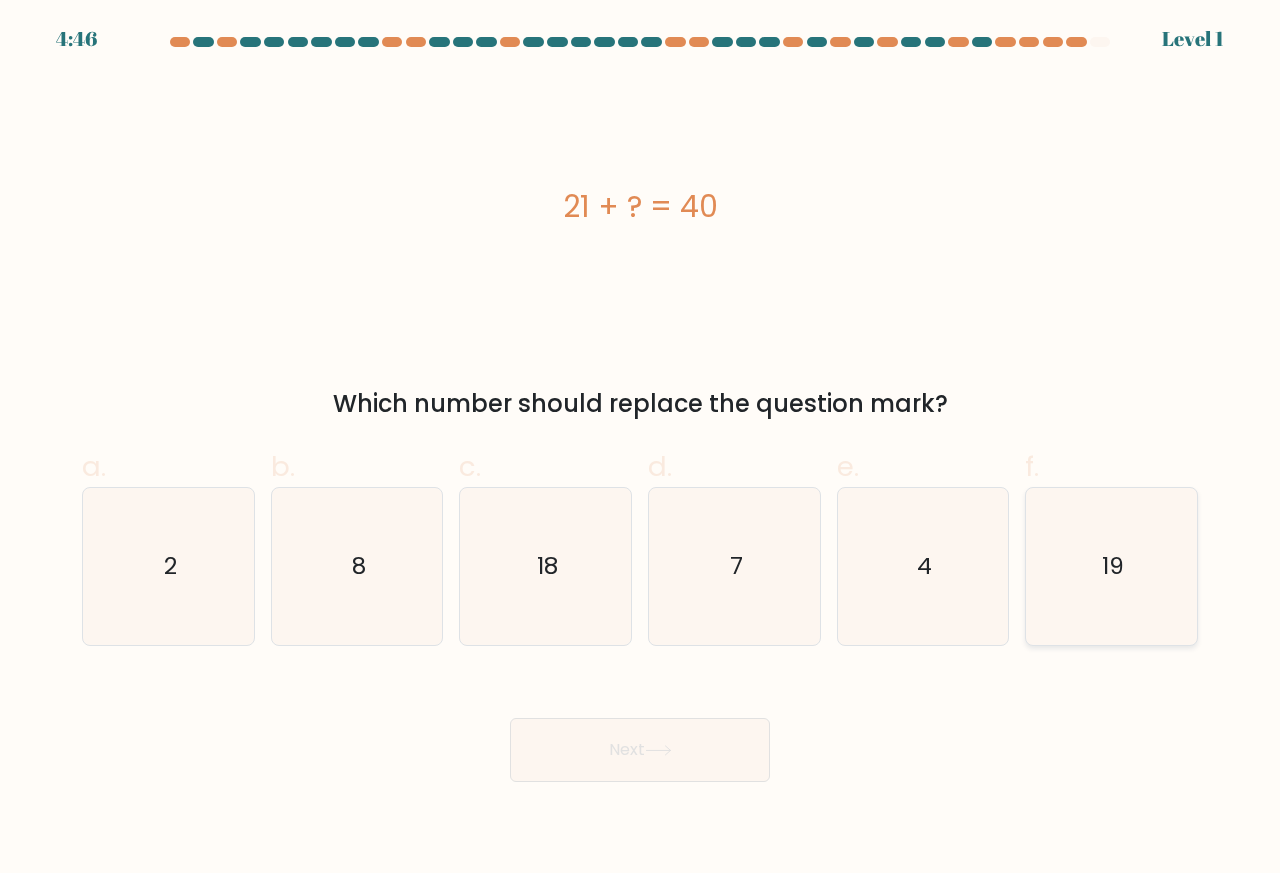 click on "19" at bounding box center [1113, 566] 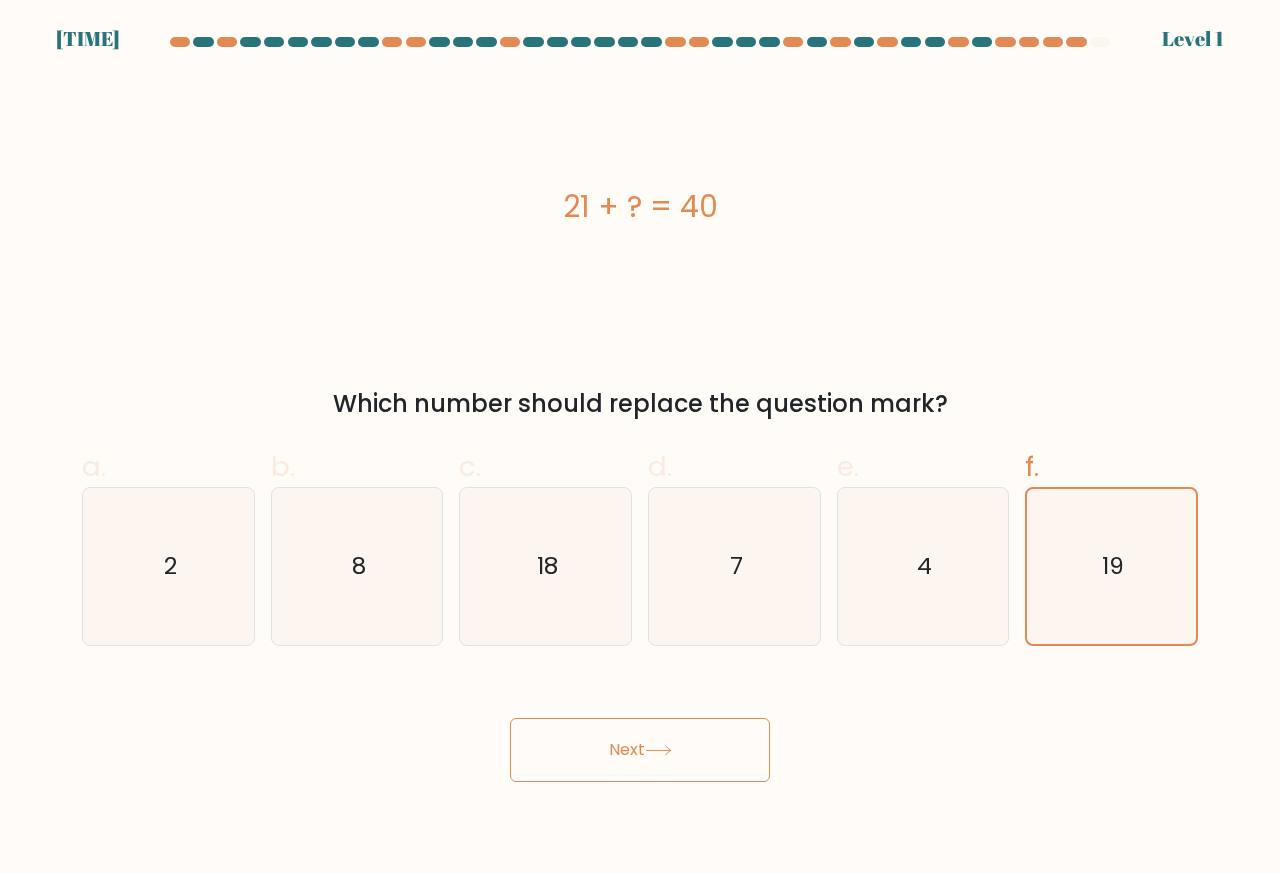 click on "Next" at bounding box center (640, 750) 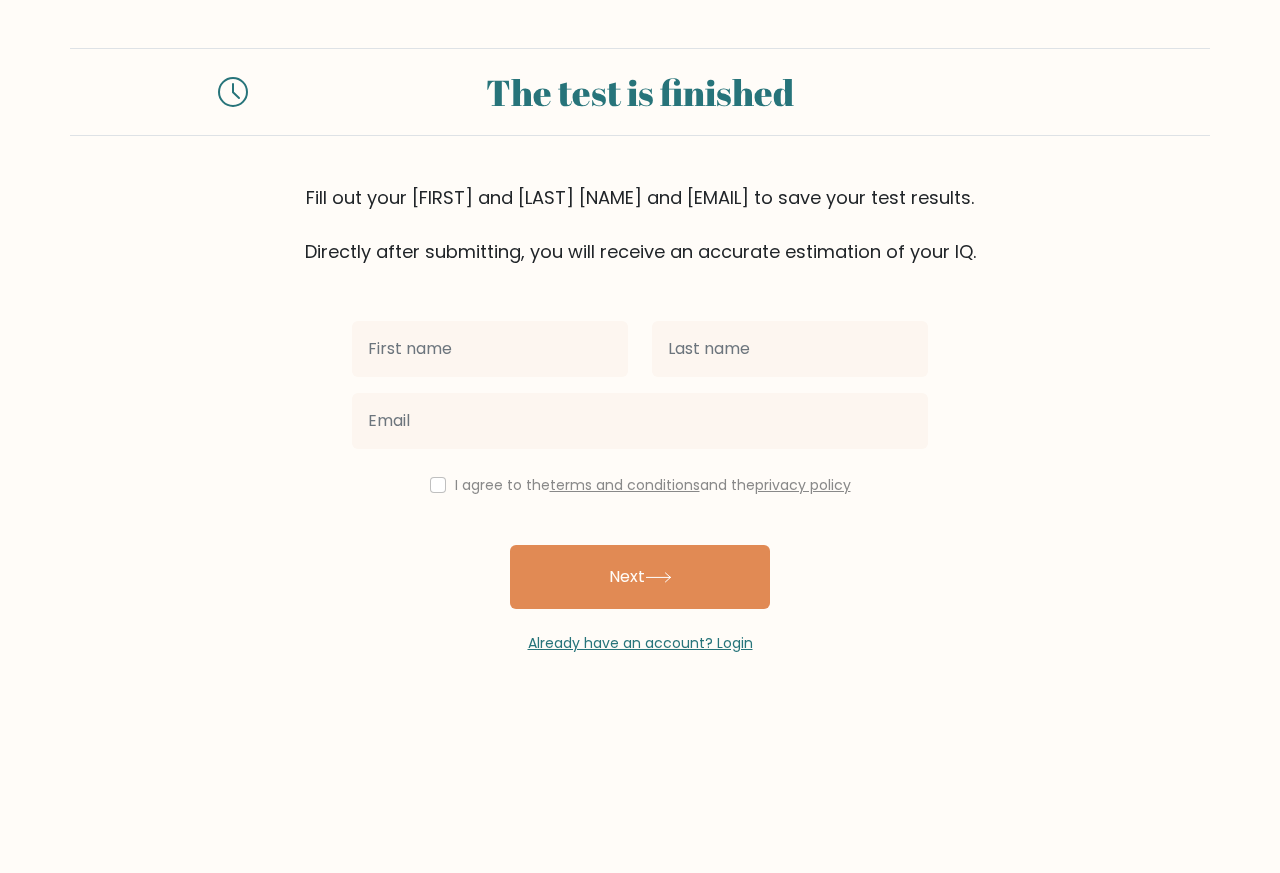 scroll, scrollTop: 0, scrollLeft: 0, axis: both 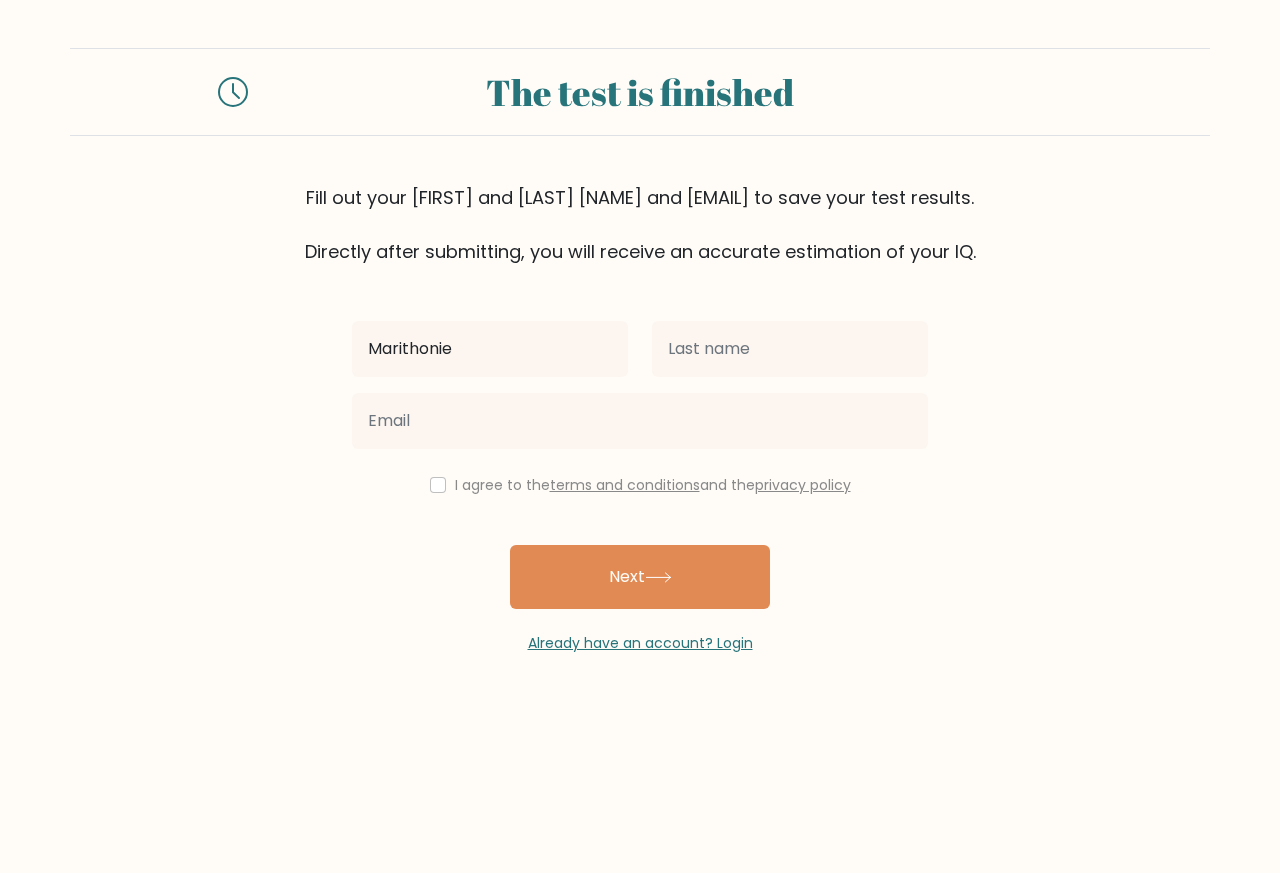 type on "Marithonie" 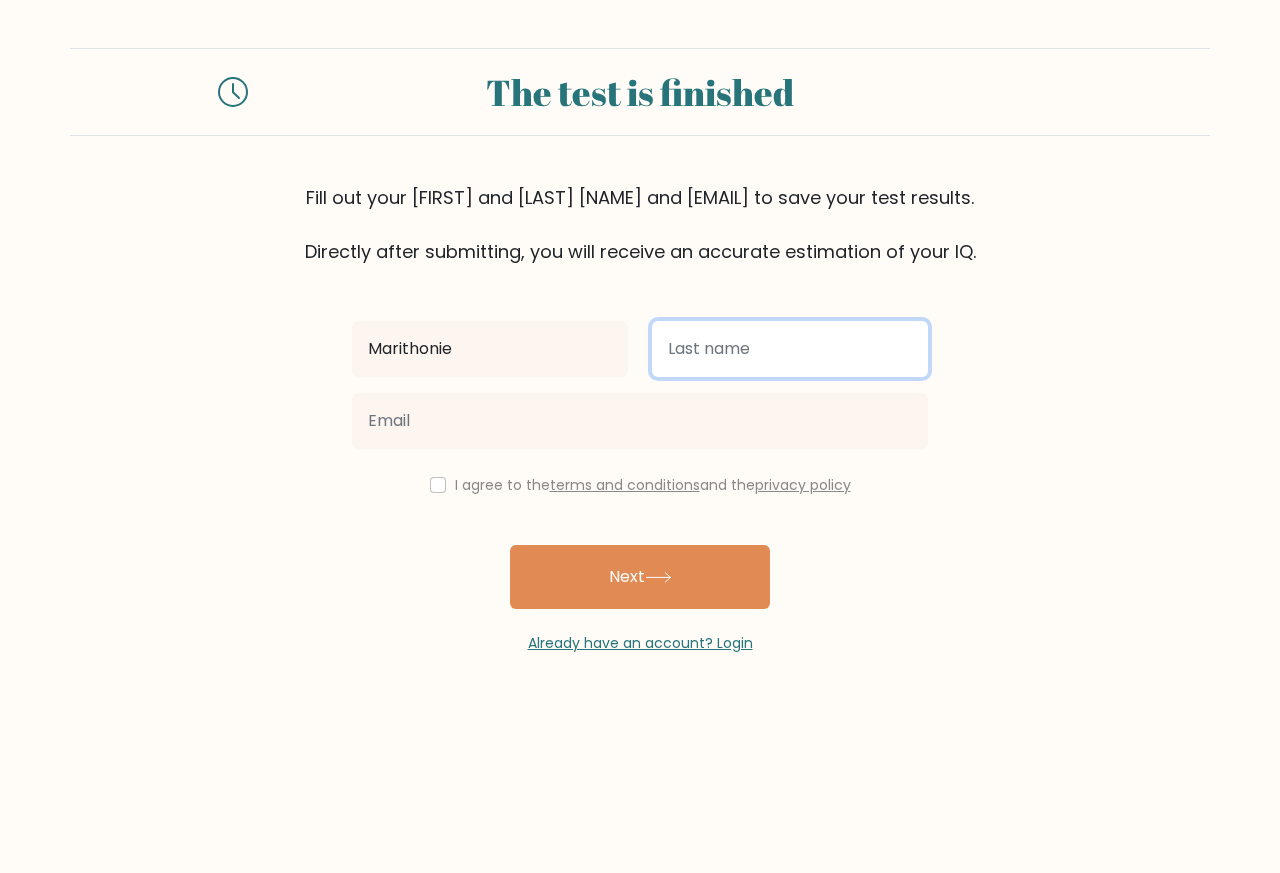 click at bounding box center [790, 349] 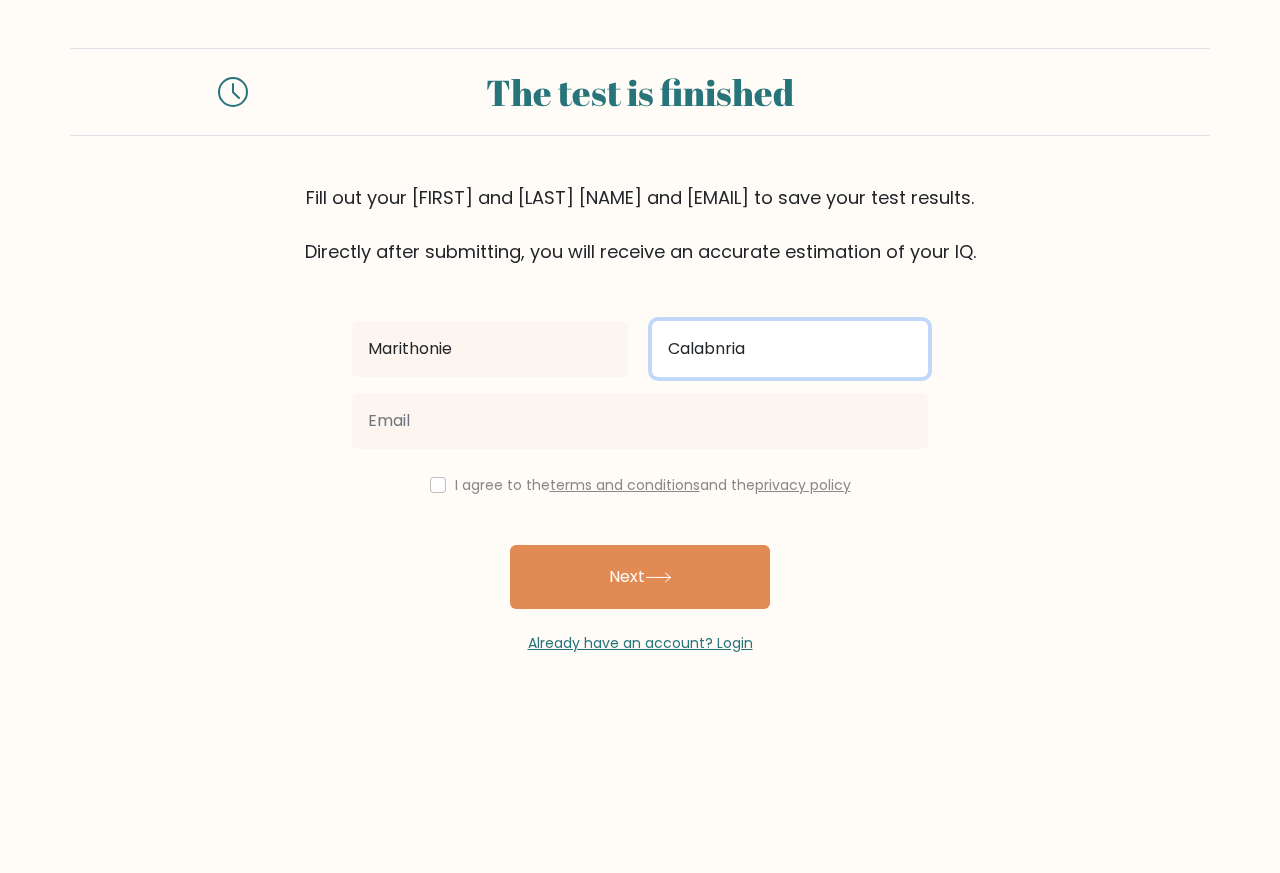 click on "Calabnria" at bounding box center (790, 349) 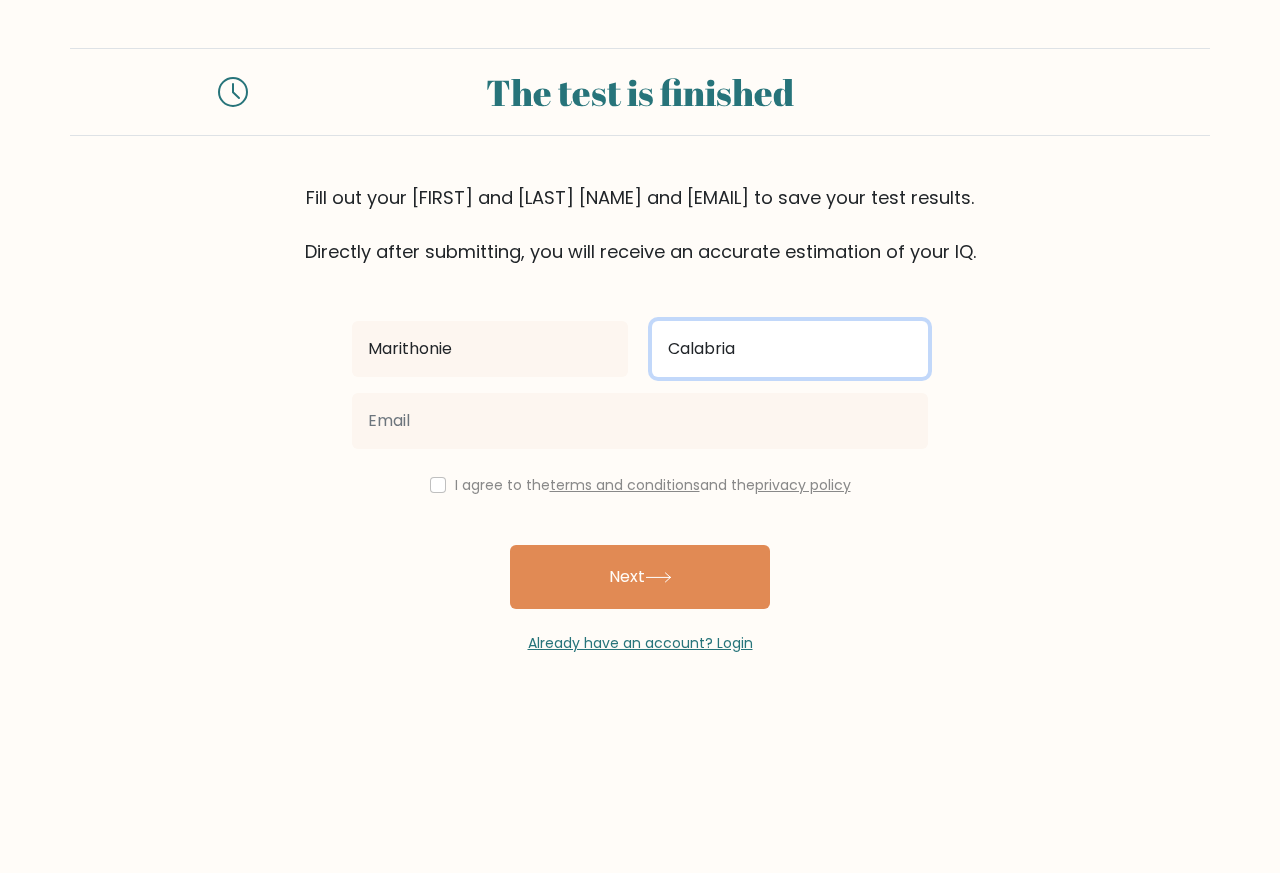 type on "Calabria" 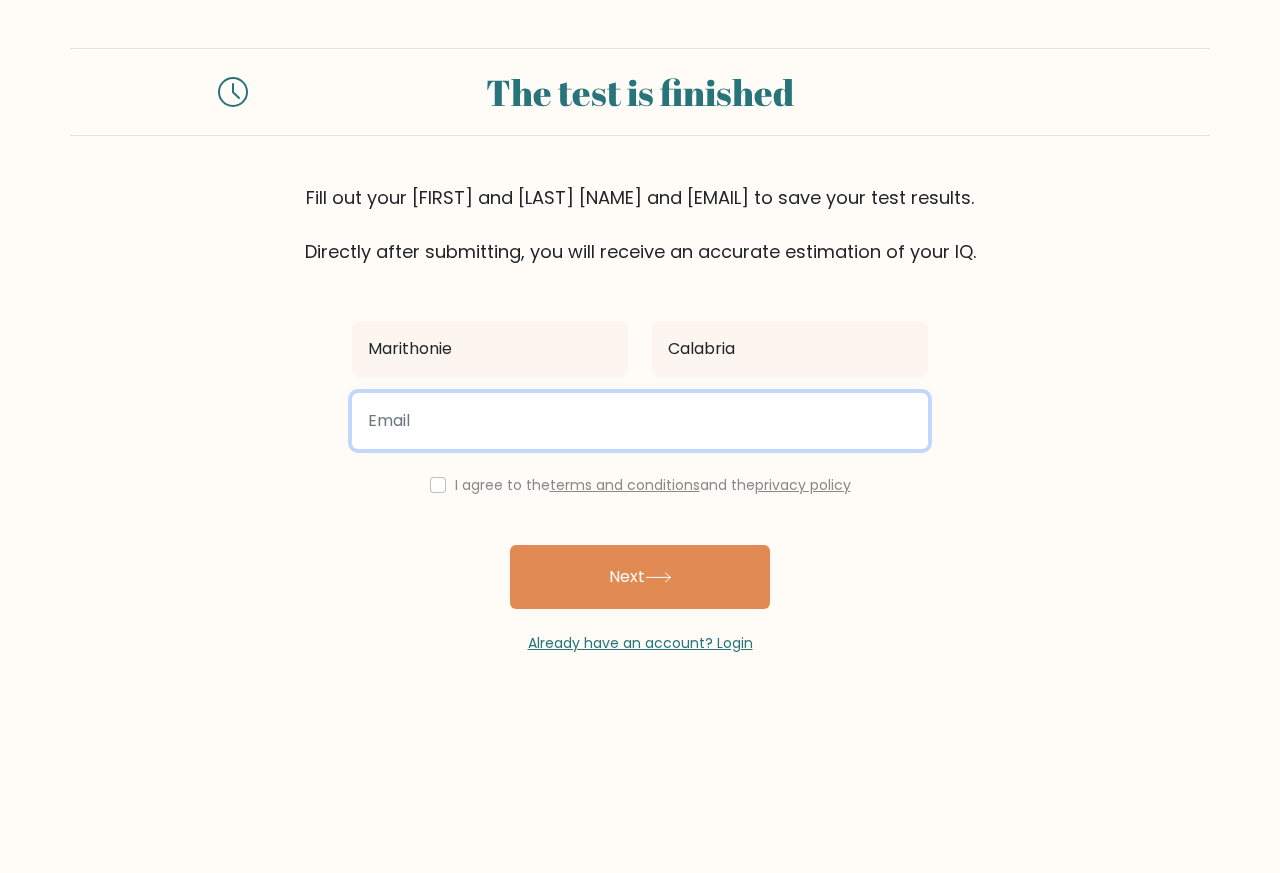 click at bounding box center [640, 421] 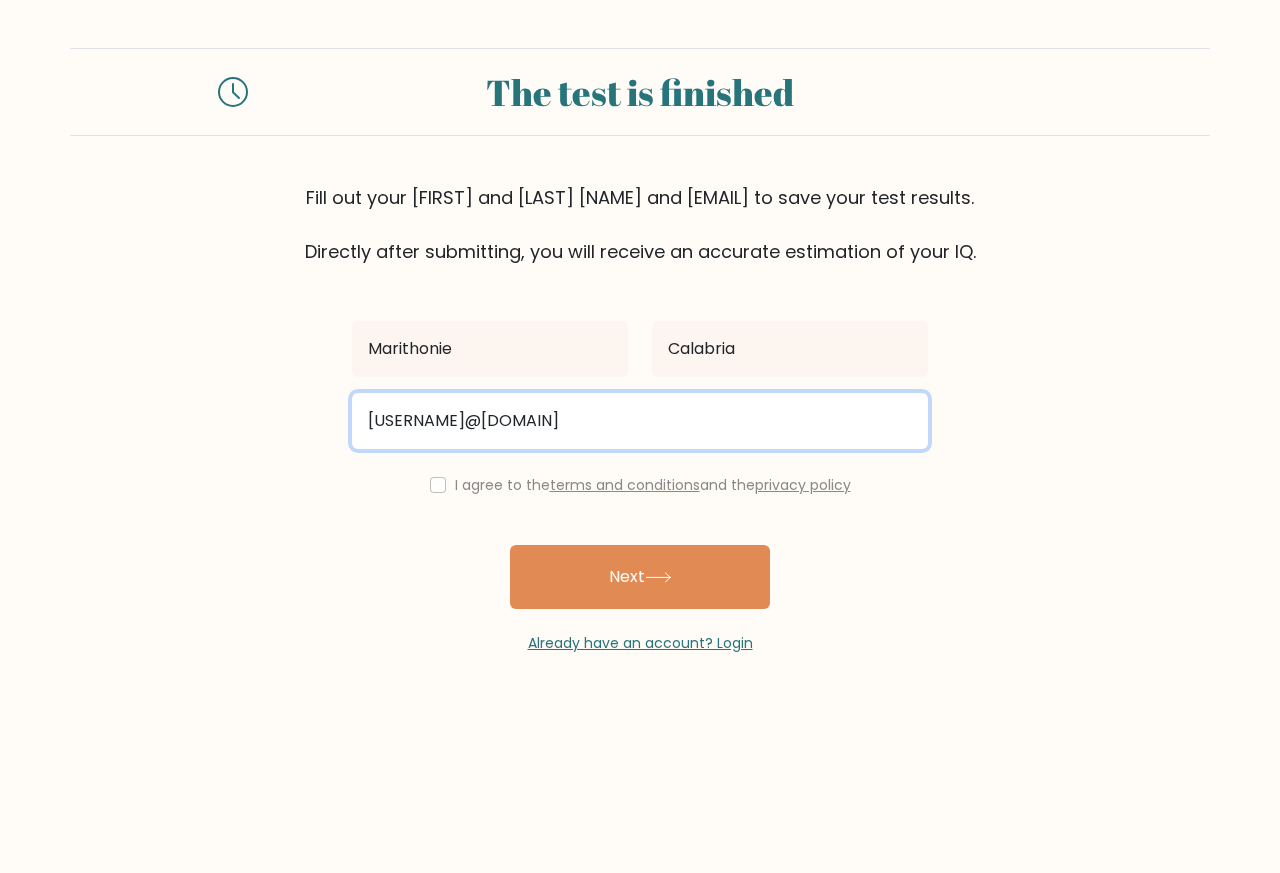 type on "calabriamarithonie2@gmail.com" 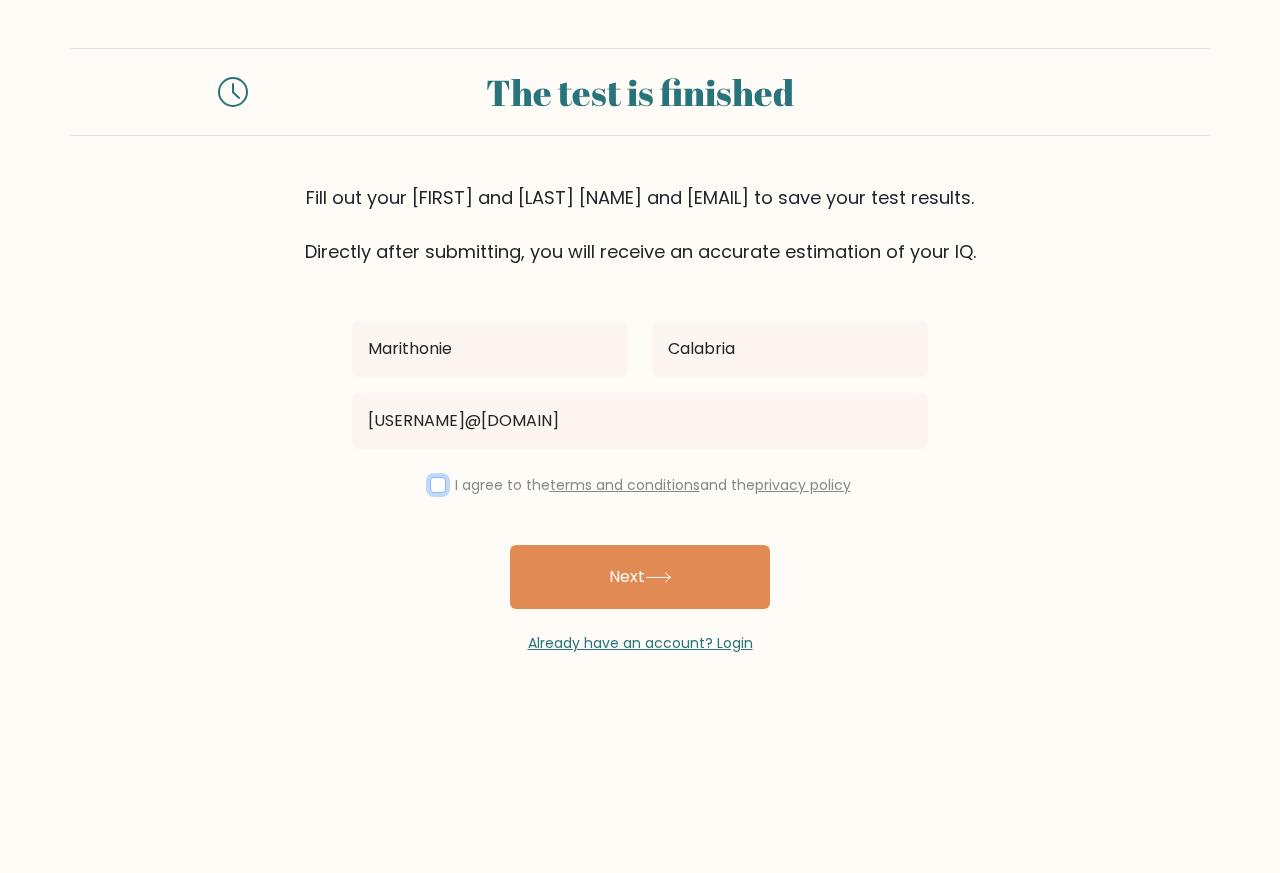 click at bounding box center [438, 485] 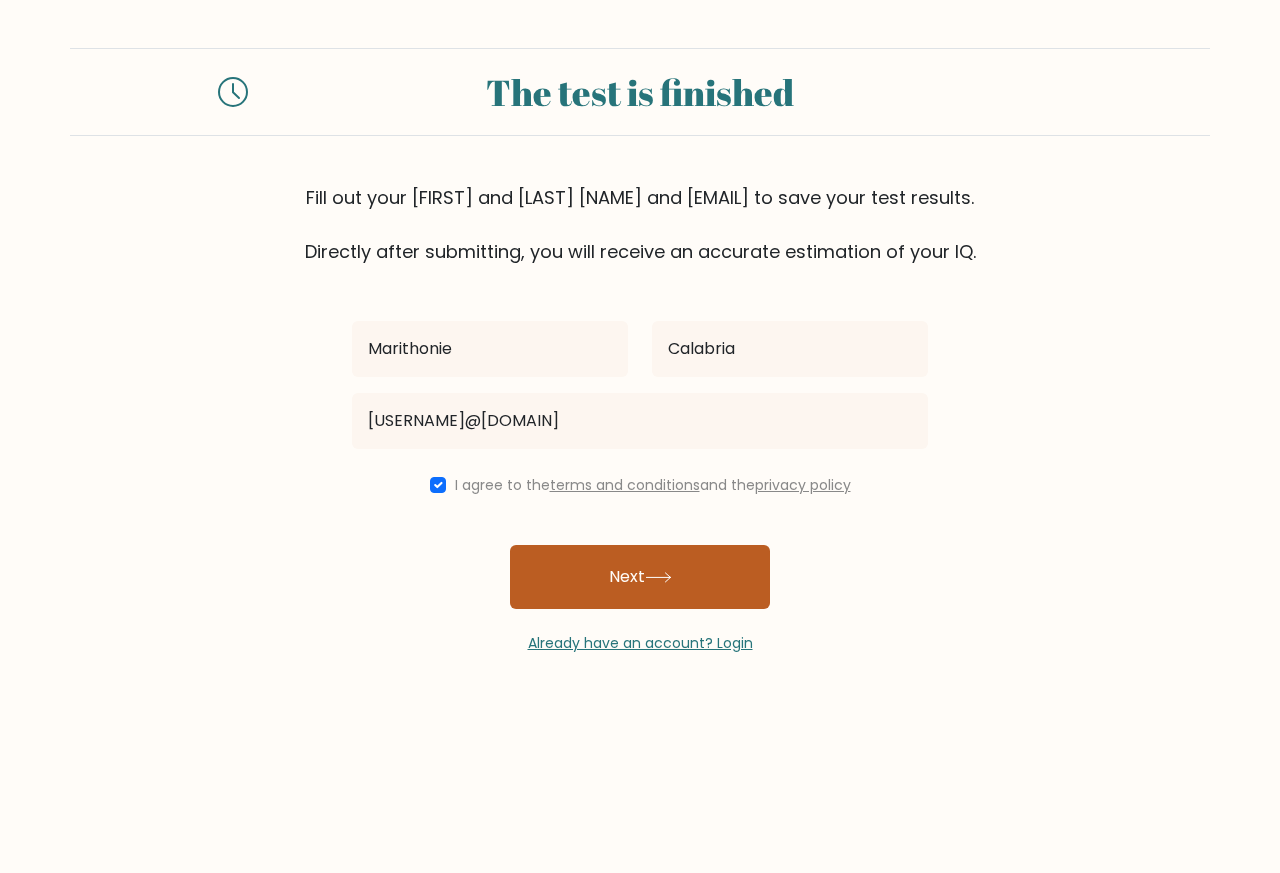 click on "Next" at bounding box center [640, 577] 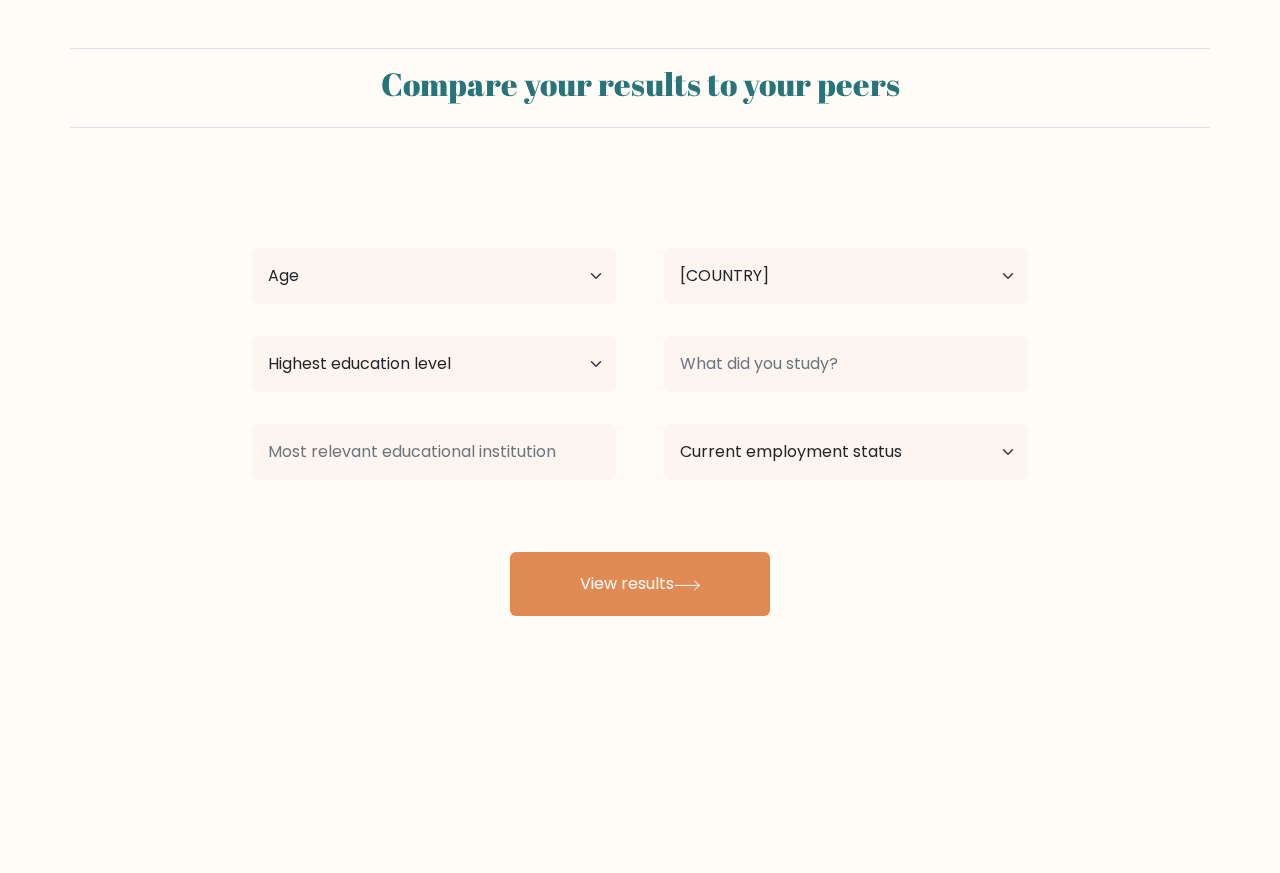 scroll, scrollTop: 0, scrollLeft: 0, axis: both 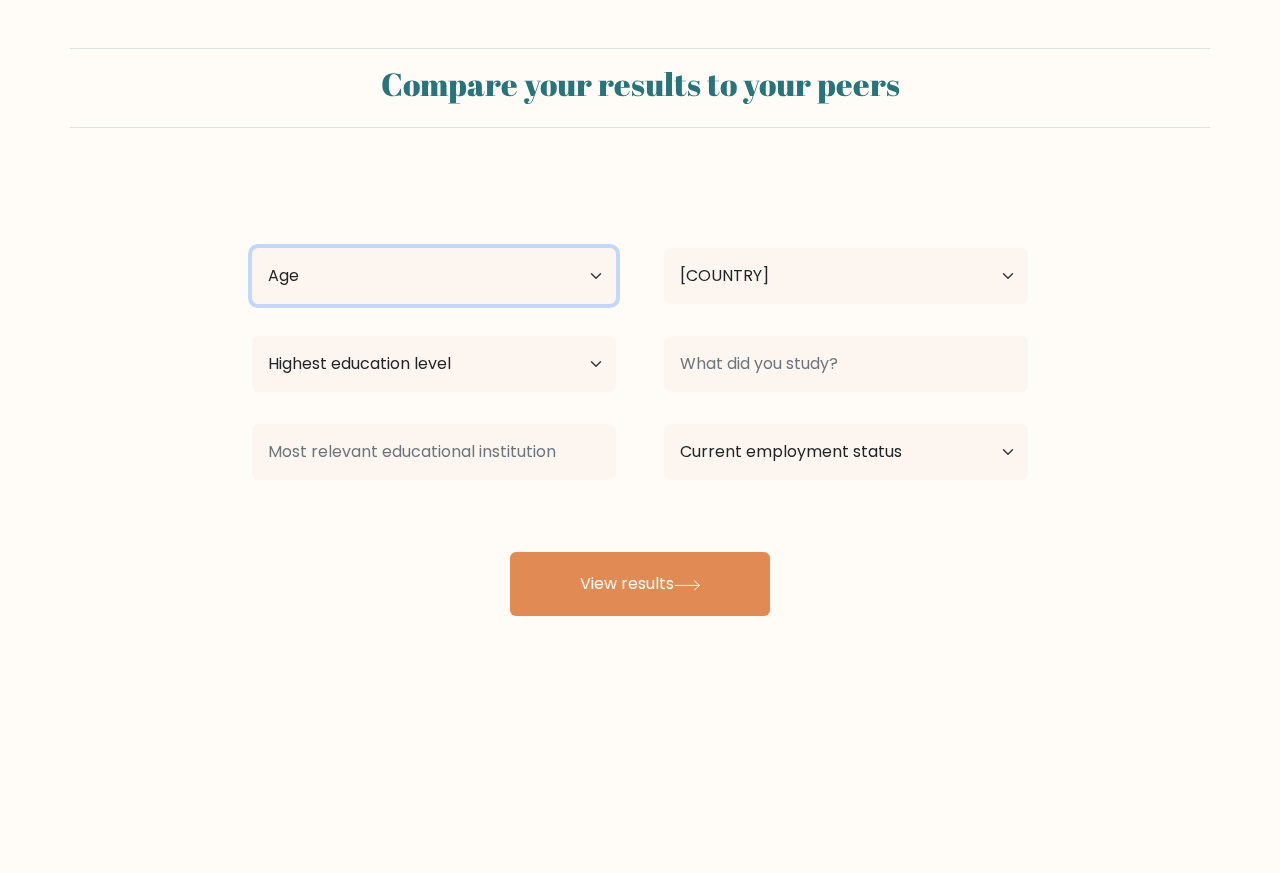 click on "Age
Under 18 years old
18-24 years old
25-34 years old
35-44 years old
45-54 years old
55-64 years old
65 years old and above" at bounding box center [434, 276] 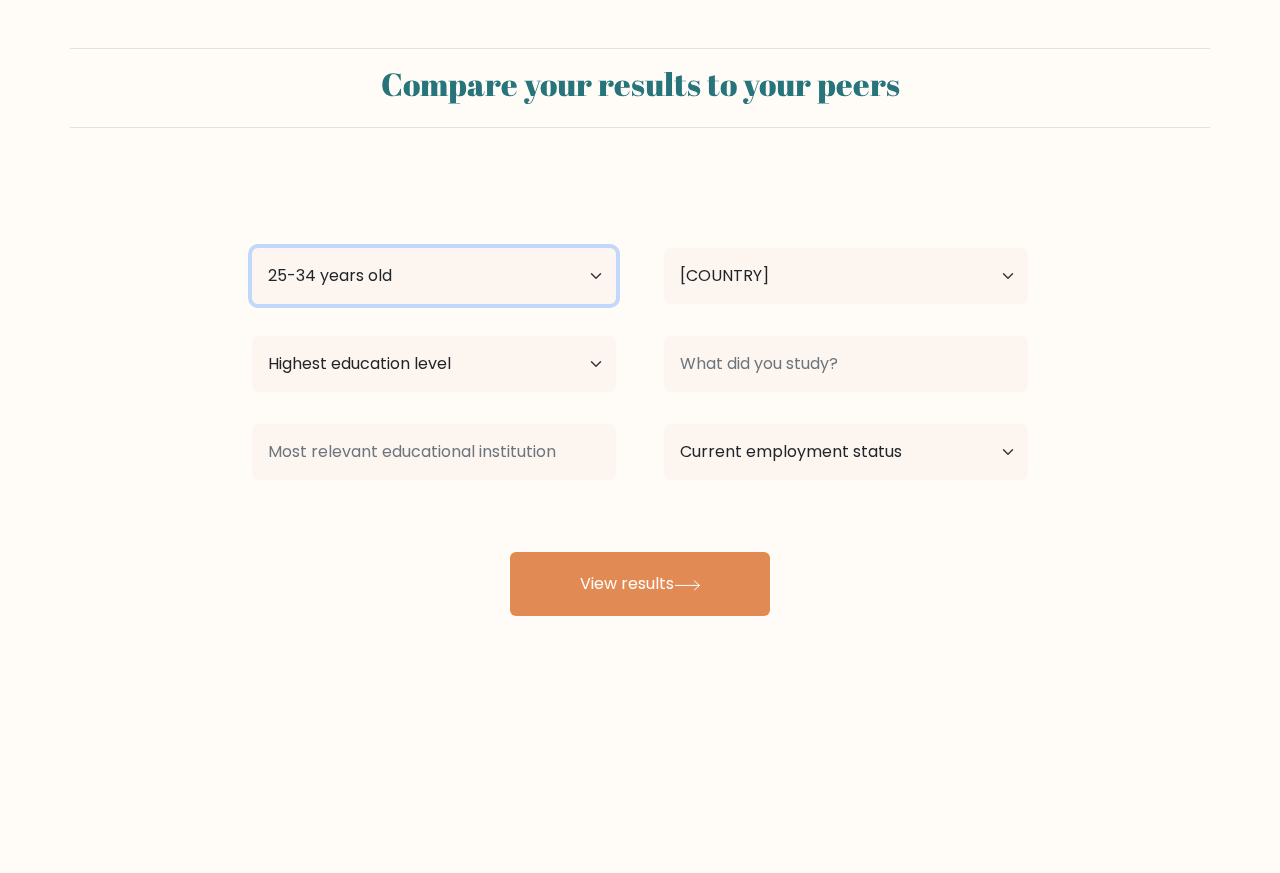 click on "Age
Under 18 years old
18-24 years old
25-34 years old
35-44 years old
45-54 years old
55-64 years old
65 years old and above" at bounding box center (434, 276) 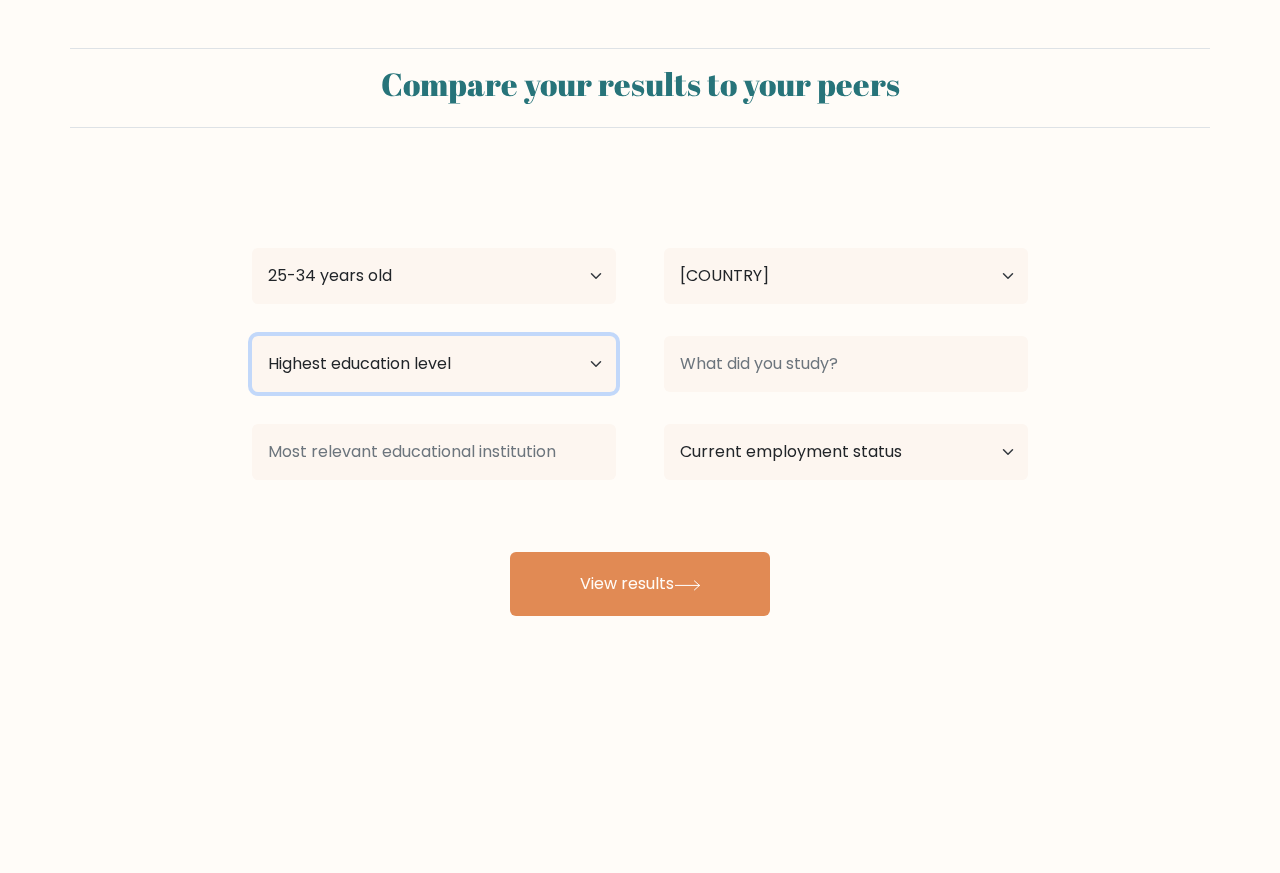 click on "Highest education level
No schooling
Primary
Lower Secondary
Upper Secondary
Occupation Specific
Bachelor's degree
Master's degree
Doctoral degree" at bounding box center (434, 364) 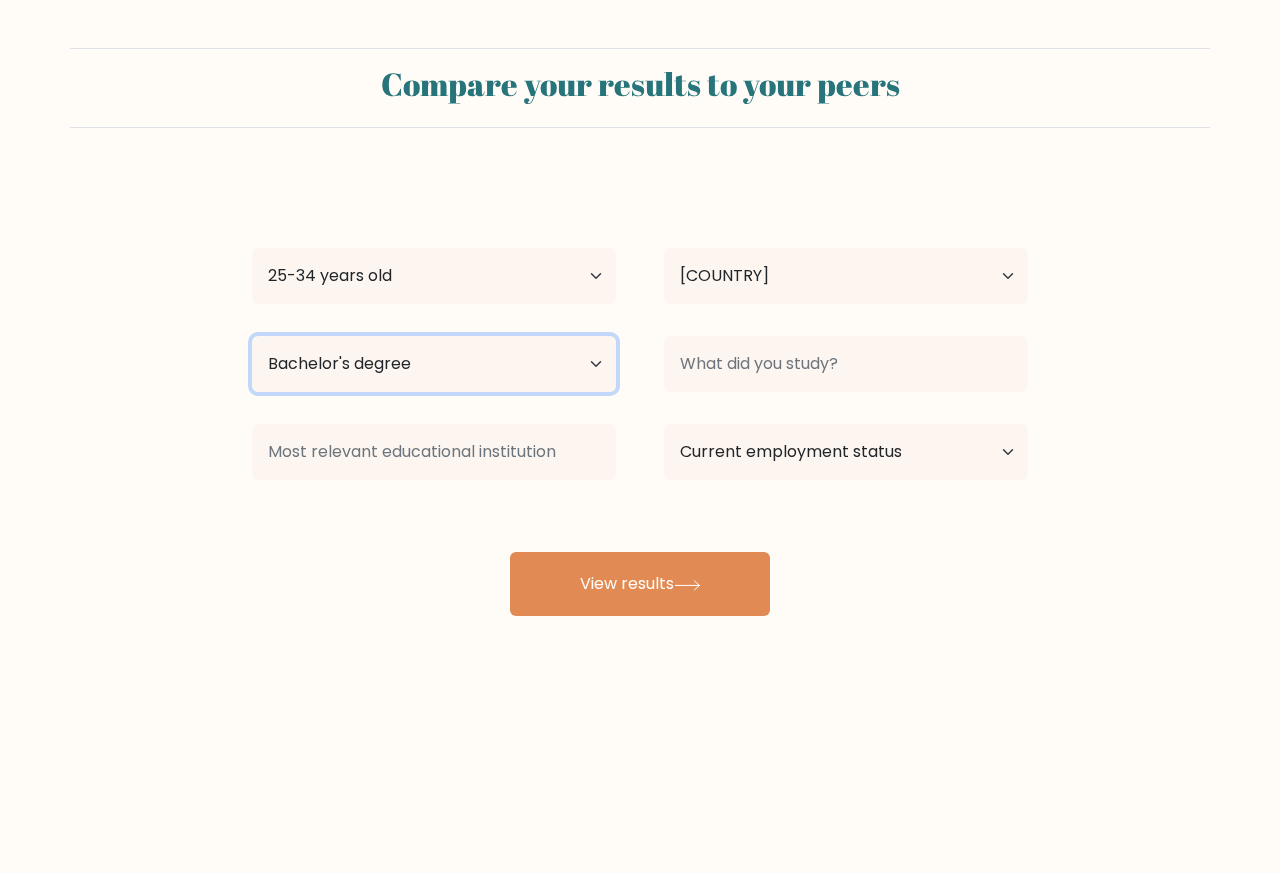 click on "Highest education level
No schooling
Primary
Lower Secondary
Upper Secondary
Occupation Specific
Bachelor's degree
Master's degree
Doctoral degree" at bounding box center (434, 364) 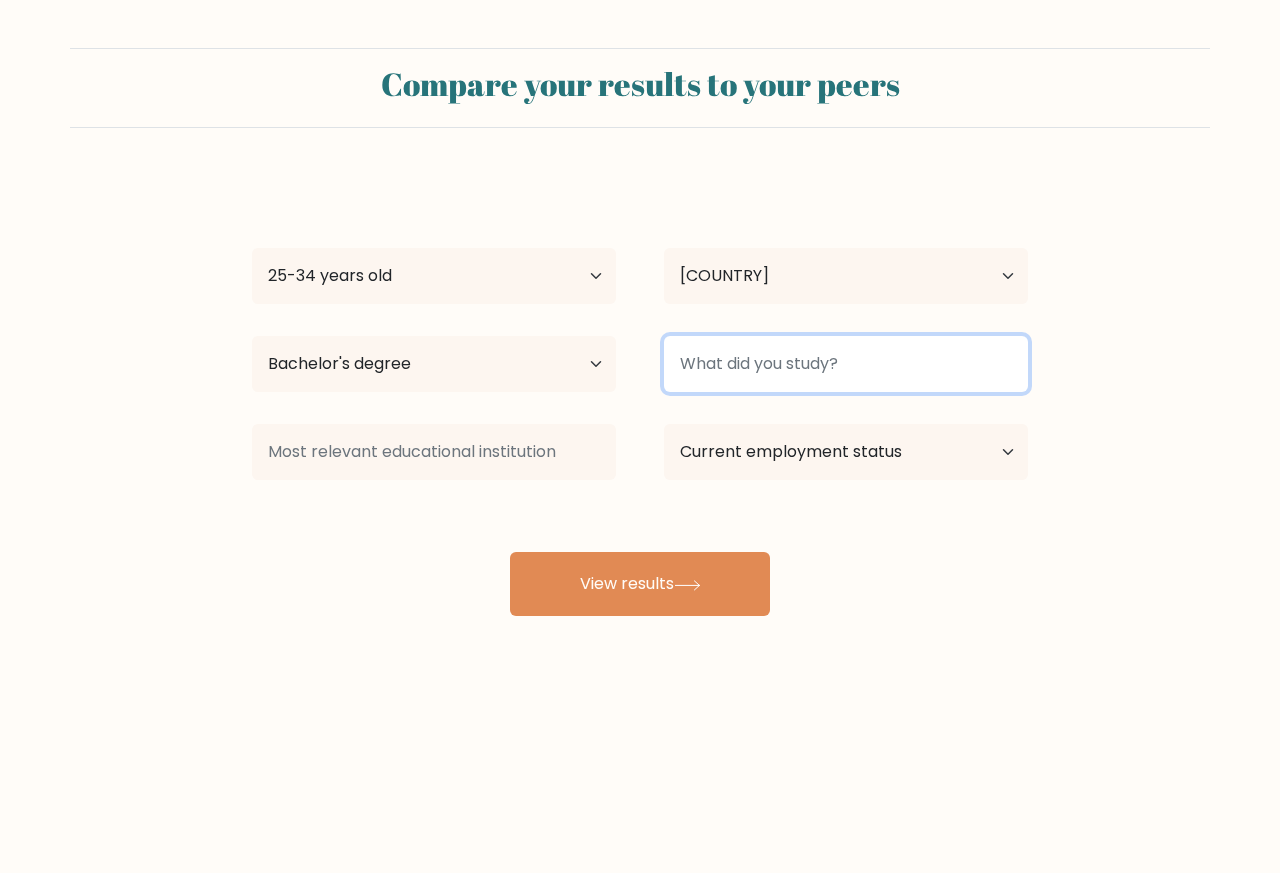 click at bounding box center [846, 364] 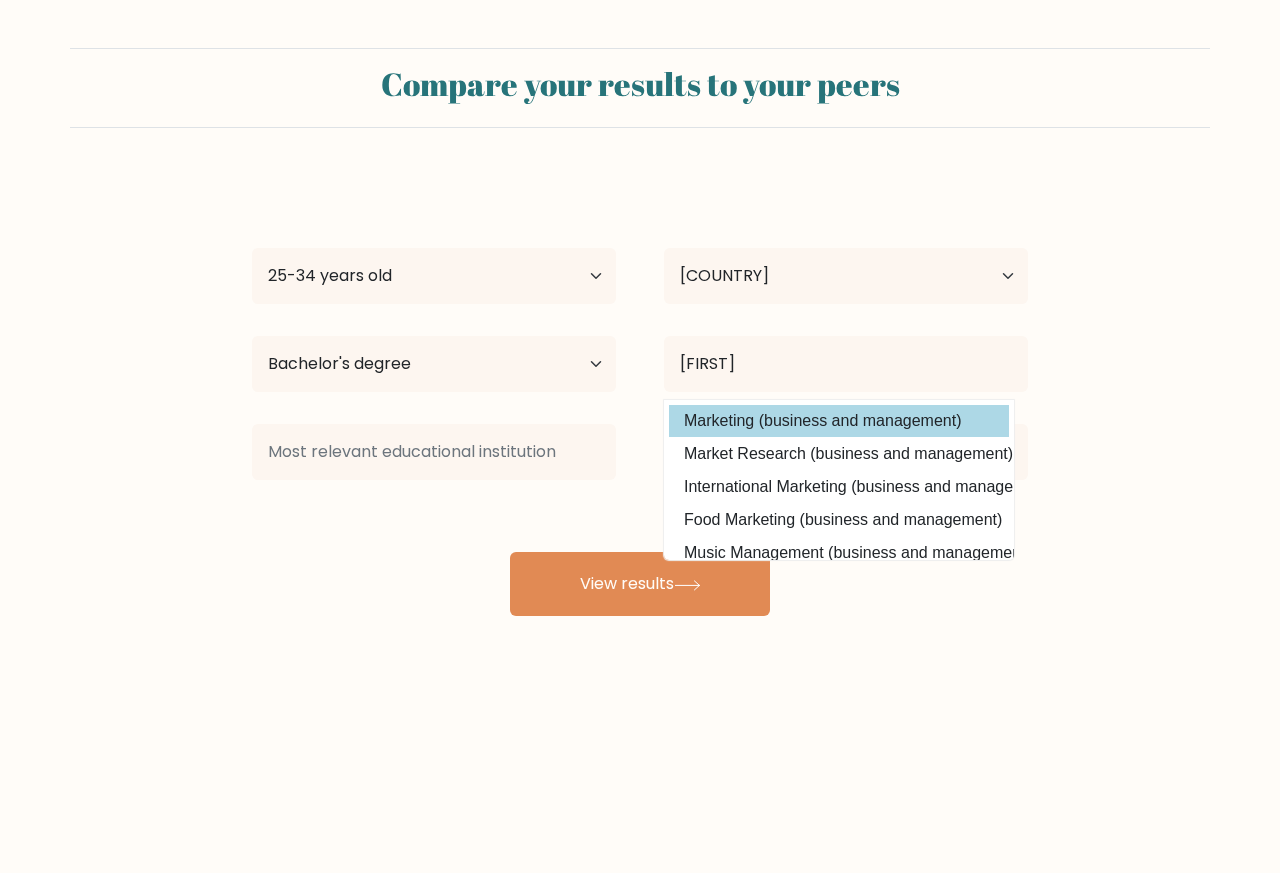 click on "[FIRST] [LAST]
Age
Under 18 years old
18-24 years old
25-34 years old
35-44 years old
45-54 years old
55-64 years old
65 years old and above
Country
Afghanistan
Albania
Algeria
American Samoa
Andorra
Angola
Anguilla
Antarctica
Antigua and Barbuda
Argentina
Armenia
Aruba
Australia
Austria
Azerbaijan
Bahamas
Bahrain
Bangladesh
Barbados
Belarus
Belgium
Belize
Benin
Bermuda
Bhutan
Bolivia
Bonaire, Sint Eustatius and Saba
Bosnia and Herzegovina
Botswana
Bouvet Island
Brazil
Chad" at bounding box center (640, 396) 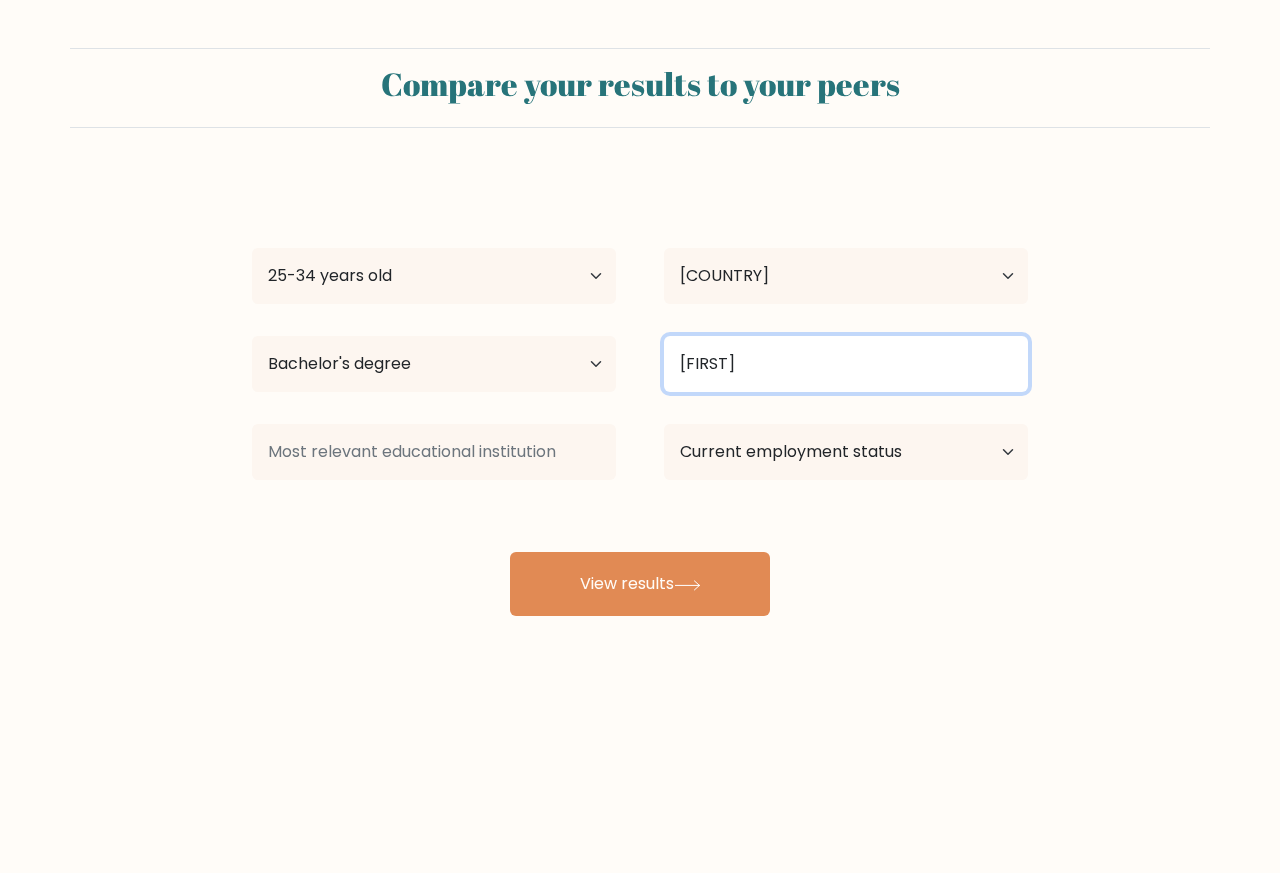 click on "[FIRST]" at bounding box center (846, 364) 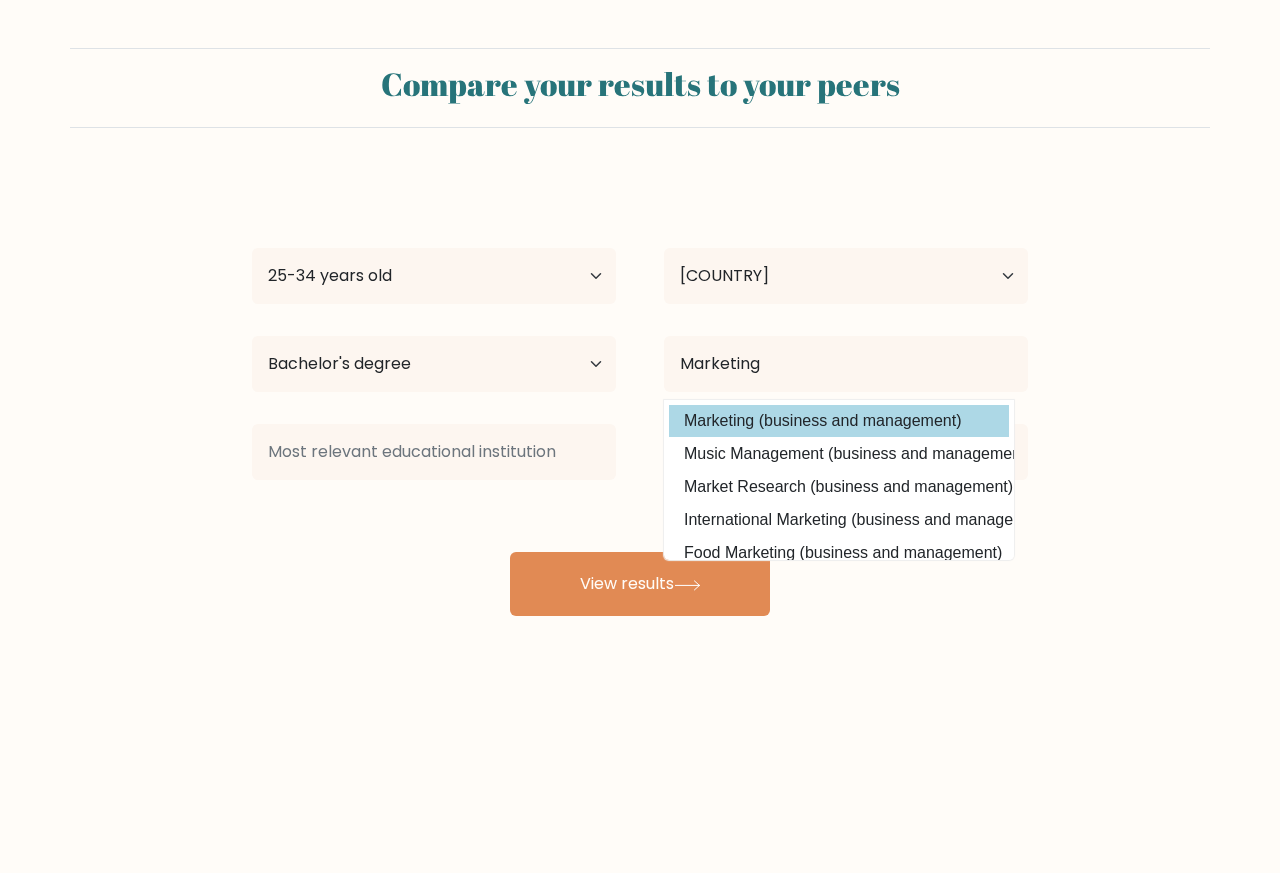 click on "[FIRST] [LAST]
Age
Under 18 years old
18-24 years old
25-34 years old
35-44 years old
45-54 years old
55-64 years old
65 years old and above
Country
Afghanistan
Albania
Algeria
American Samoa
Andorra
Angola
Anguilla
Antarctica
Antigua and Barbuda
Argentina
Armenia
Aruba
Australia
Austria
Azerbaijan
Bahamas
Bahrain
Bangladesh
Barbados
Belarus
Belgium
Belize
Benin
Bermuda
Bhutan
Bolivia
Bonaire, Sint Eustatius and Saba
Bosnia and Herzegovina
Botswana
Bouvet Island
Brazil
Chad" at bounding box center (640, 396) 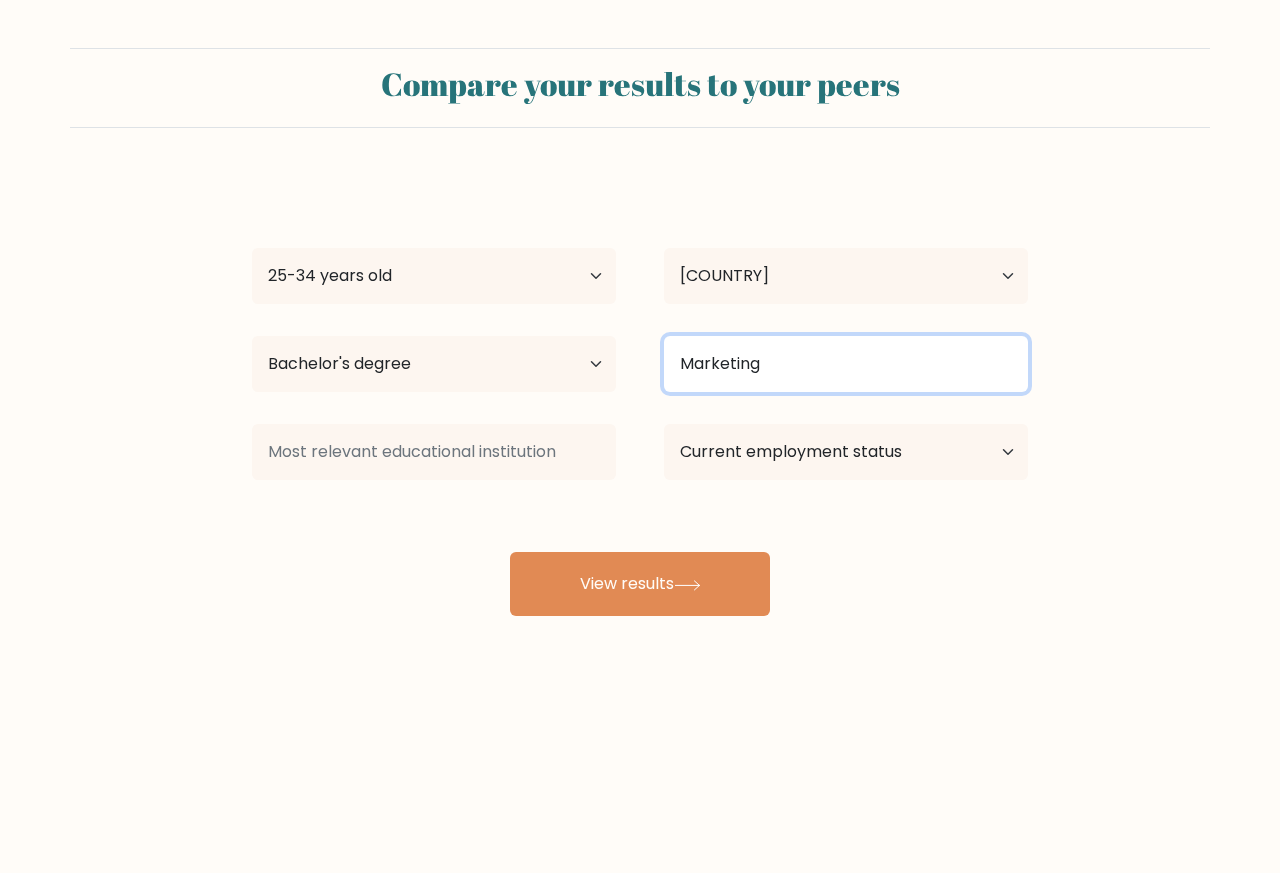 click on "Marketing" at bounding box center [846, 364] 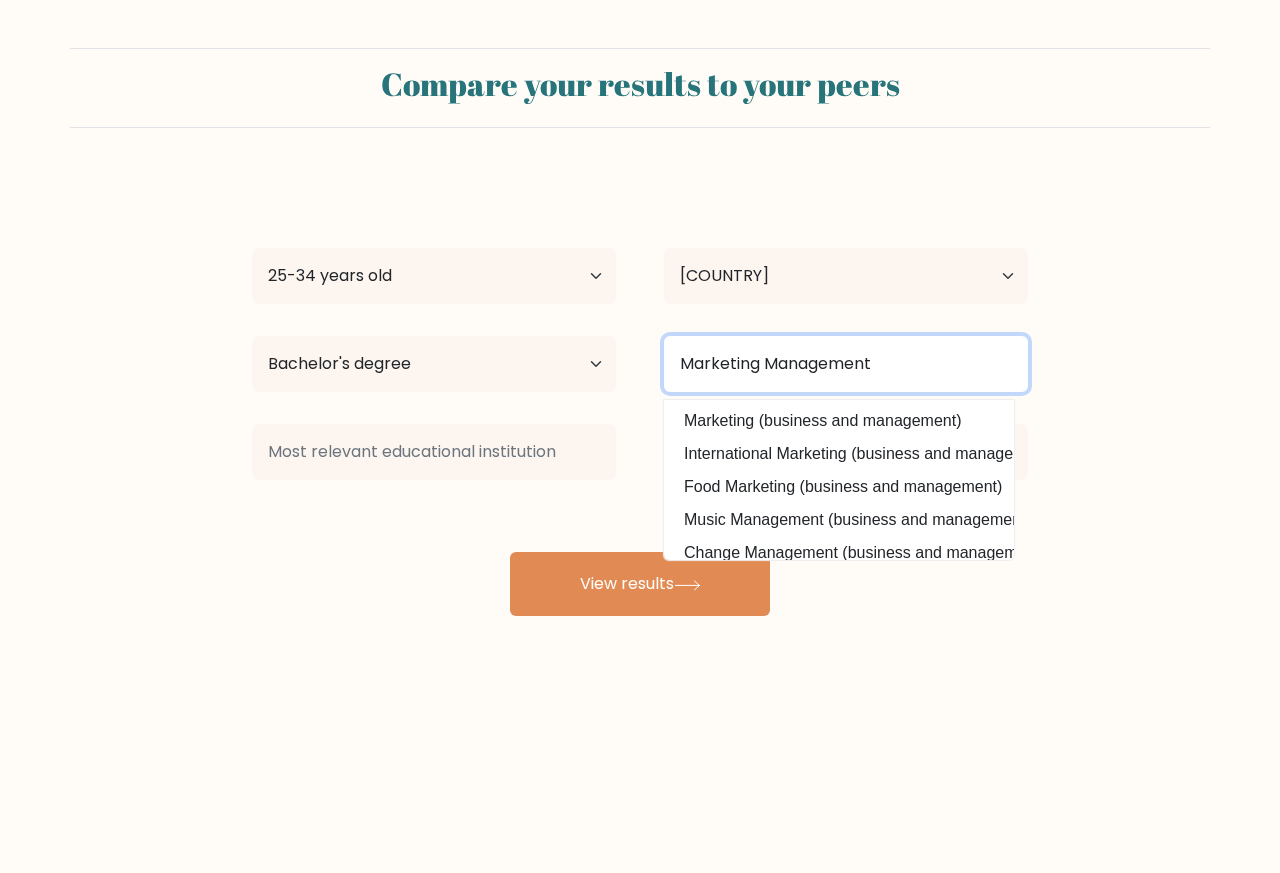 type on "Marketing Management" 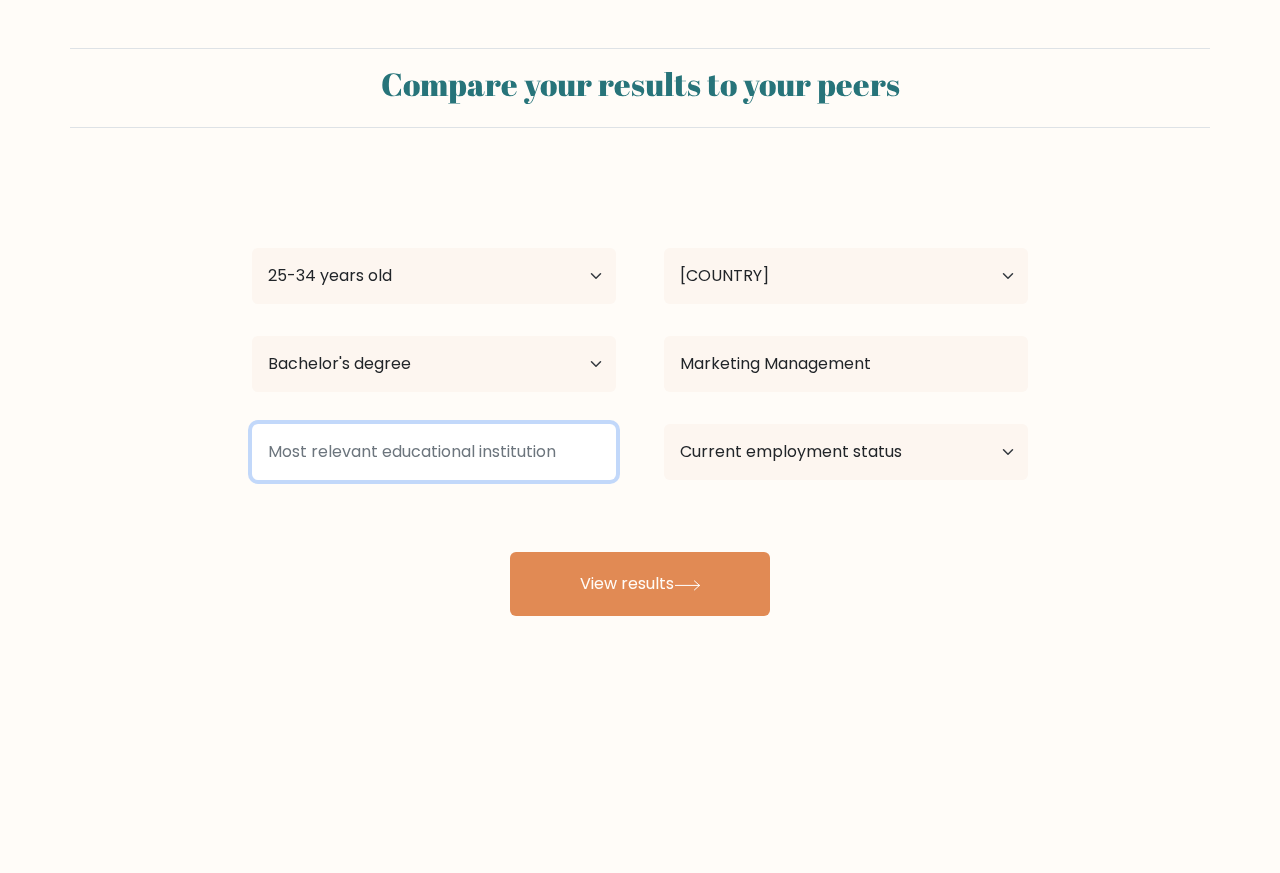 click at bounding box center [434, 452] 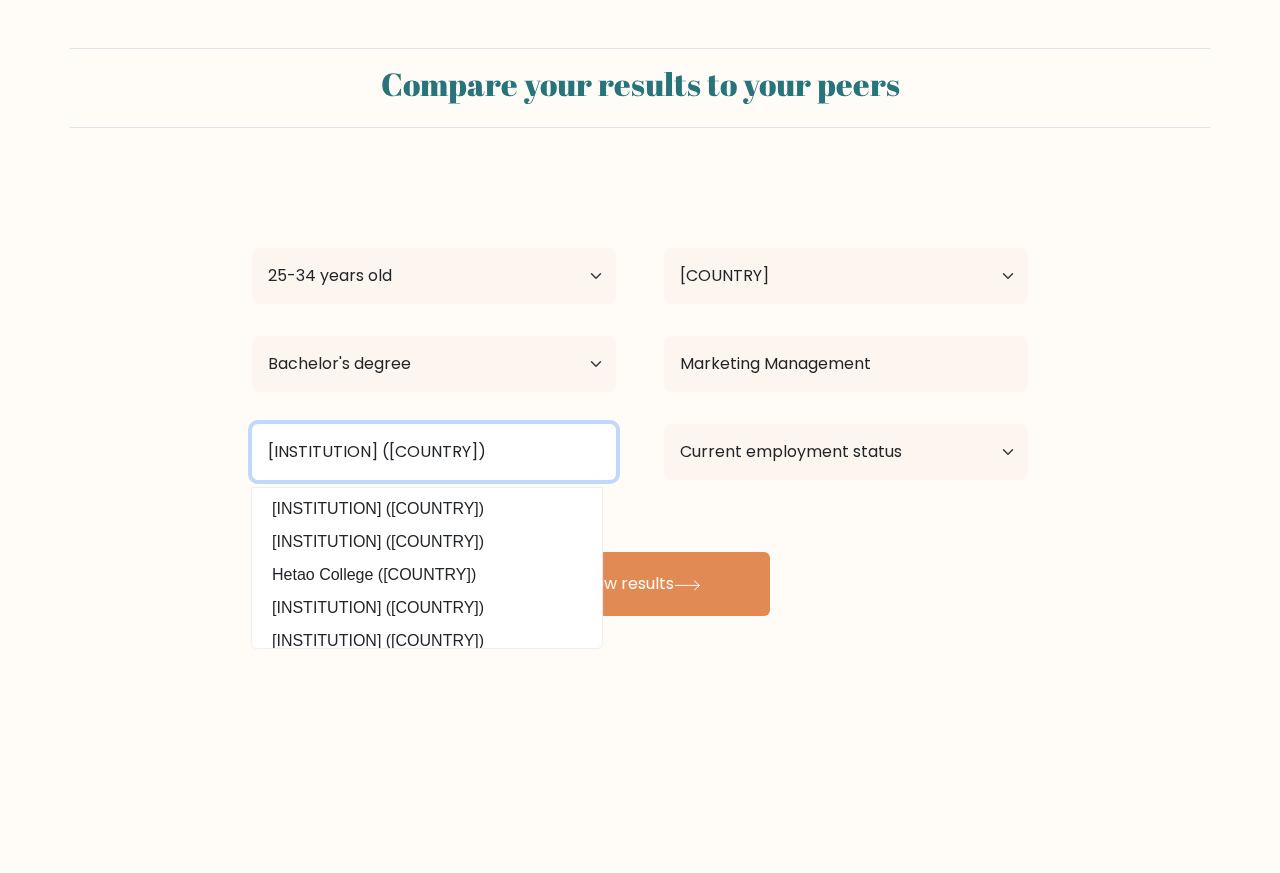 click on "[INSTITUTION] ([COUNTRY])" at bounding box center (434, 452) 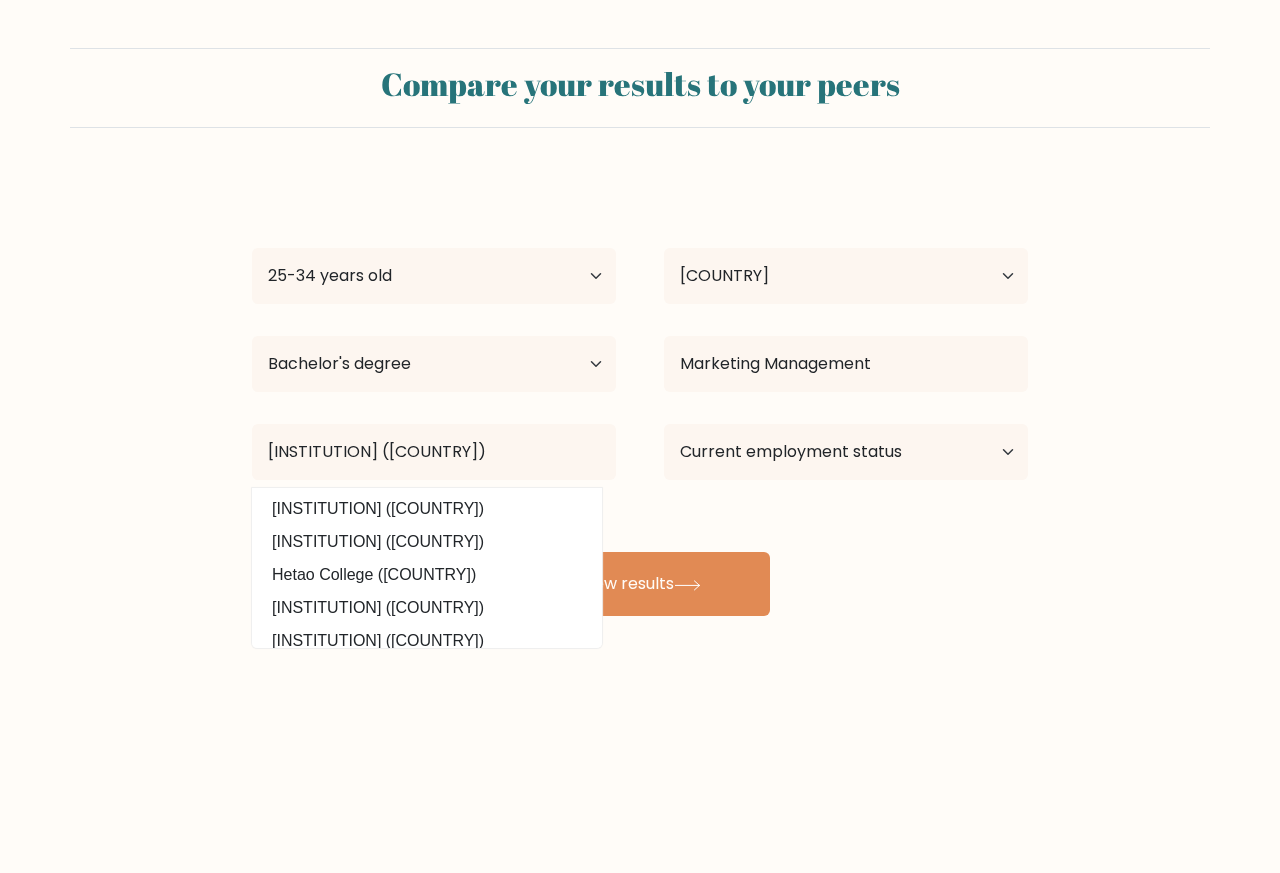 click on "[FIRST] [LAST]
Age
Under 18 years old
18-24 years old
25-34 years old
35-44 years old
45-54 years old
55-64 years old
65 years old and above
Country
Afghanistan
Albania
Algeria
American Samoa
Andorra
Angola
Anguilla
Antarctica
Antigua and Barbuda
Argentina
Armenia
Aruba
Australia
Austria
Azerbaijan
Bahamas
Bahrain
Bangladesh
Barbados
Belarus
Belgium
Belize
Benin
Bermuda
Bhutan
Bolivia
Bonaire, Sint Eustatius and Saba
Bosnia and Herzegovina
Botswana
Bouvet Island
Brazil
Chad" at bounding box center [640, 396] 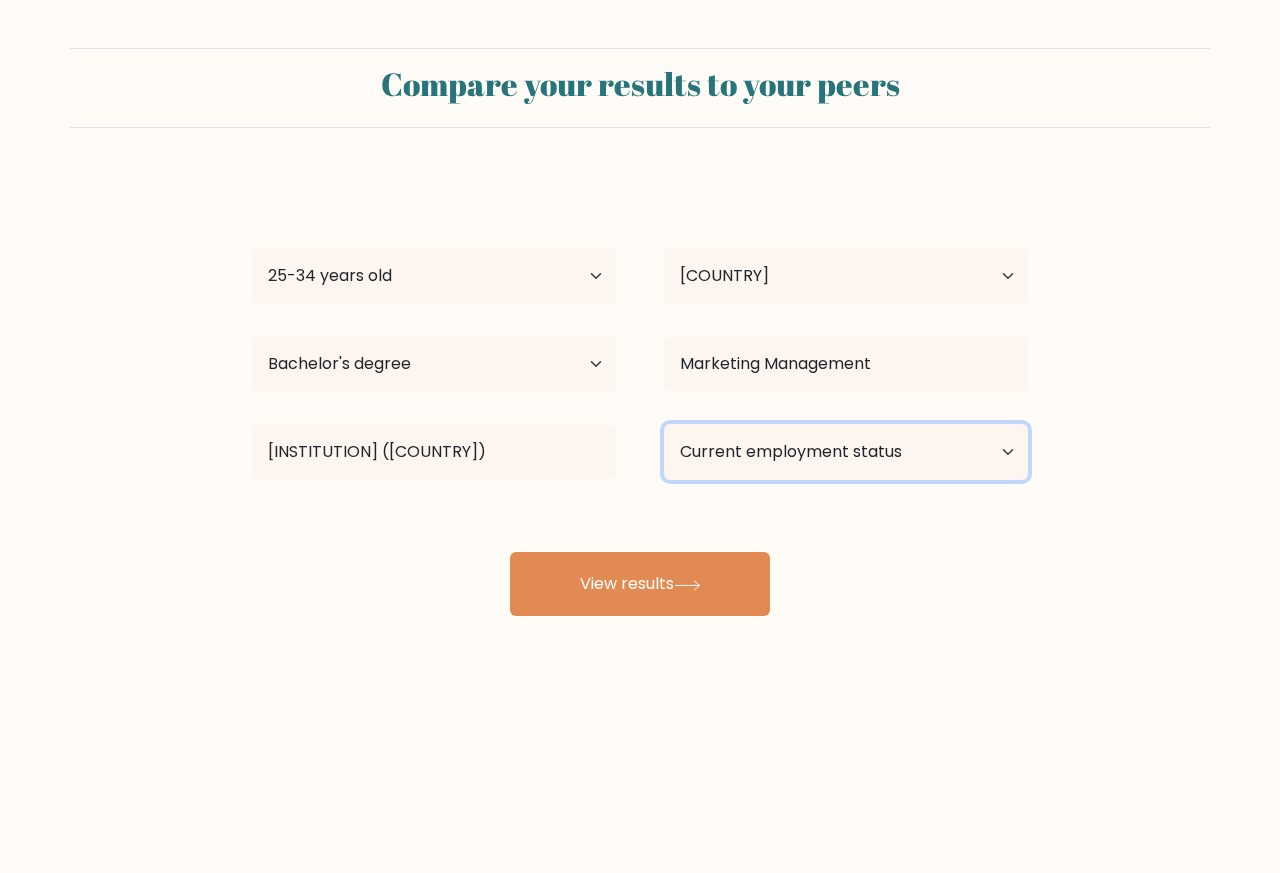 click on "Current employment status
Employed
Student
Retired
Other / prefer not to answer" at bounding box center (846, 452) 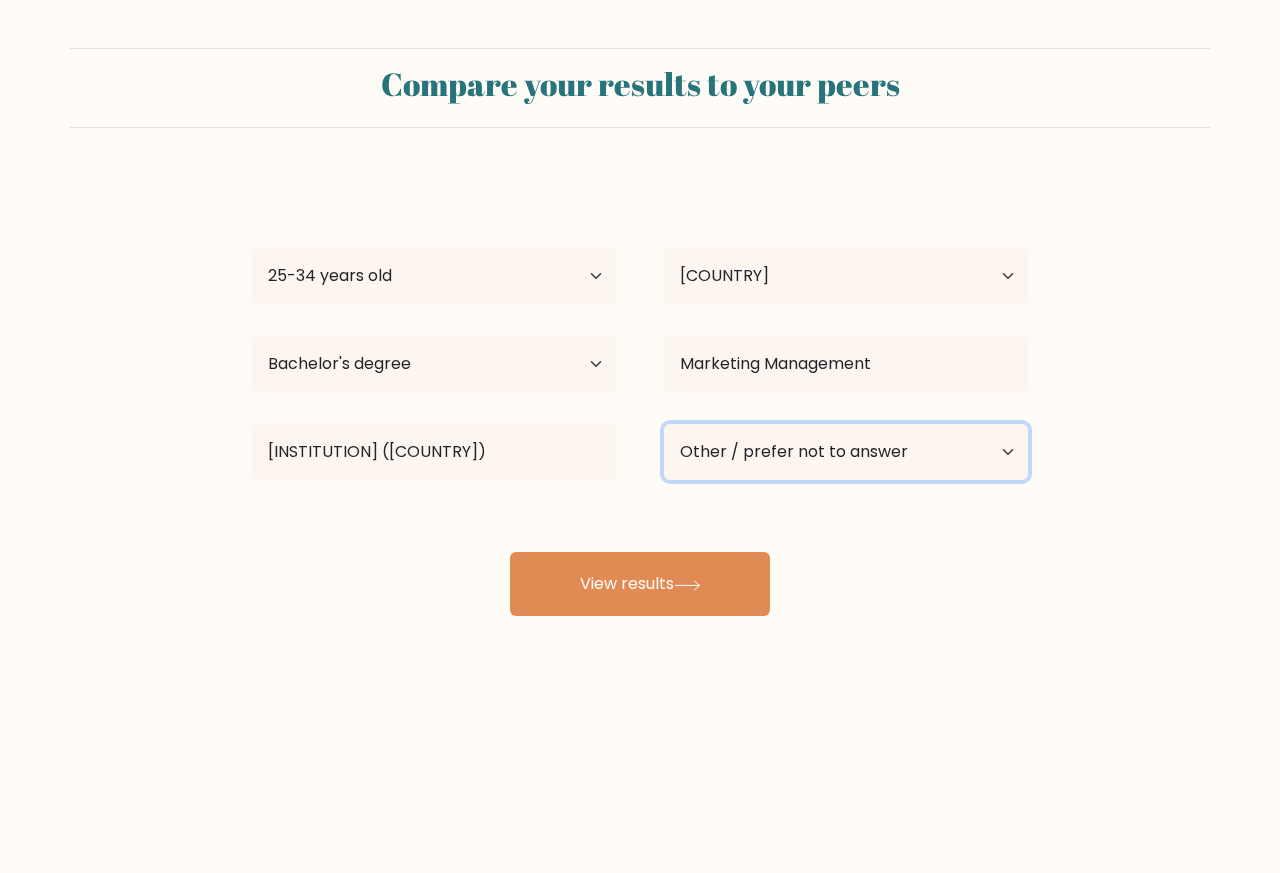 click on "Current employment status
Employed
Student
Retired
Other / prefer not to answer" at bounding box center (846, 452) 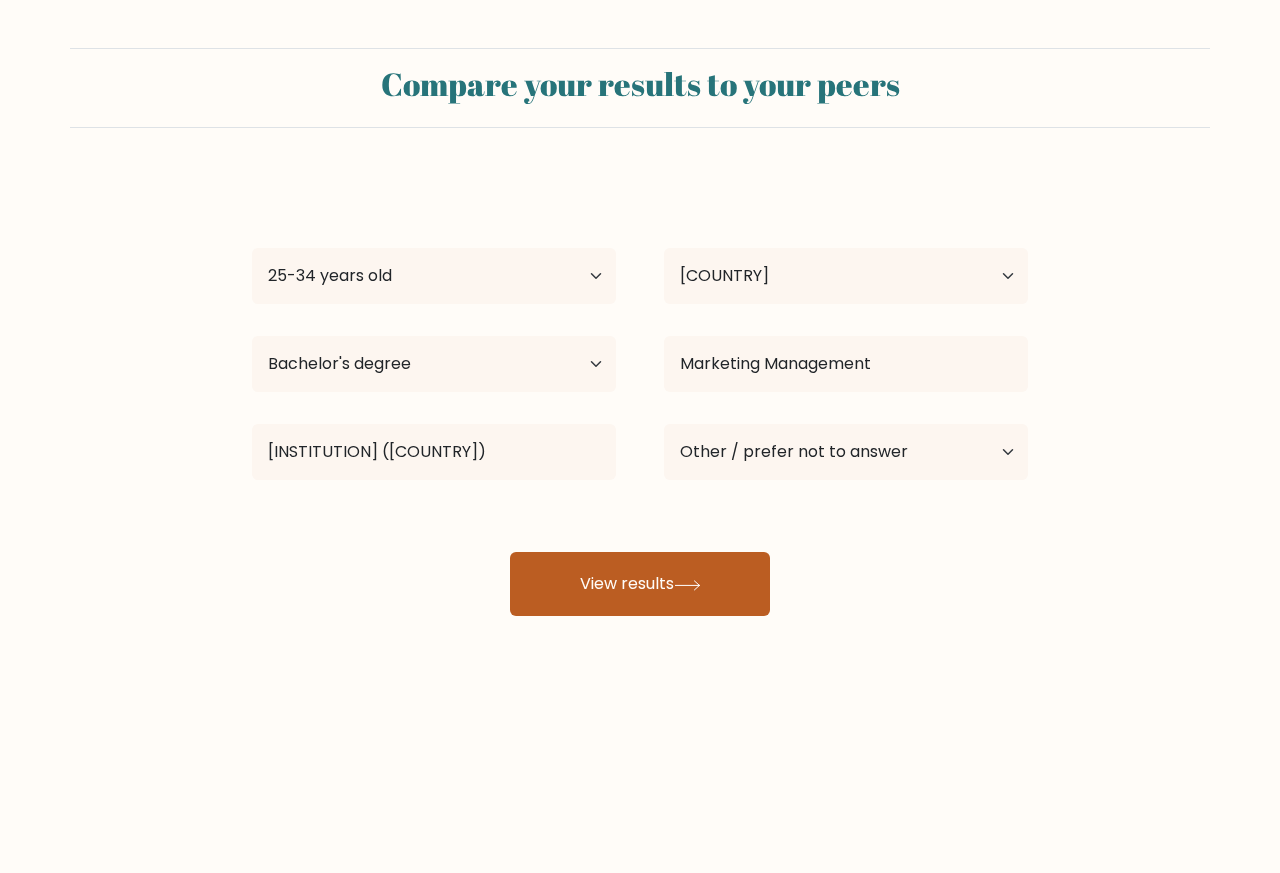 click on "View results" at bounding box center [640, 584] 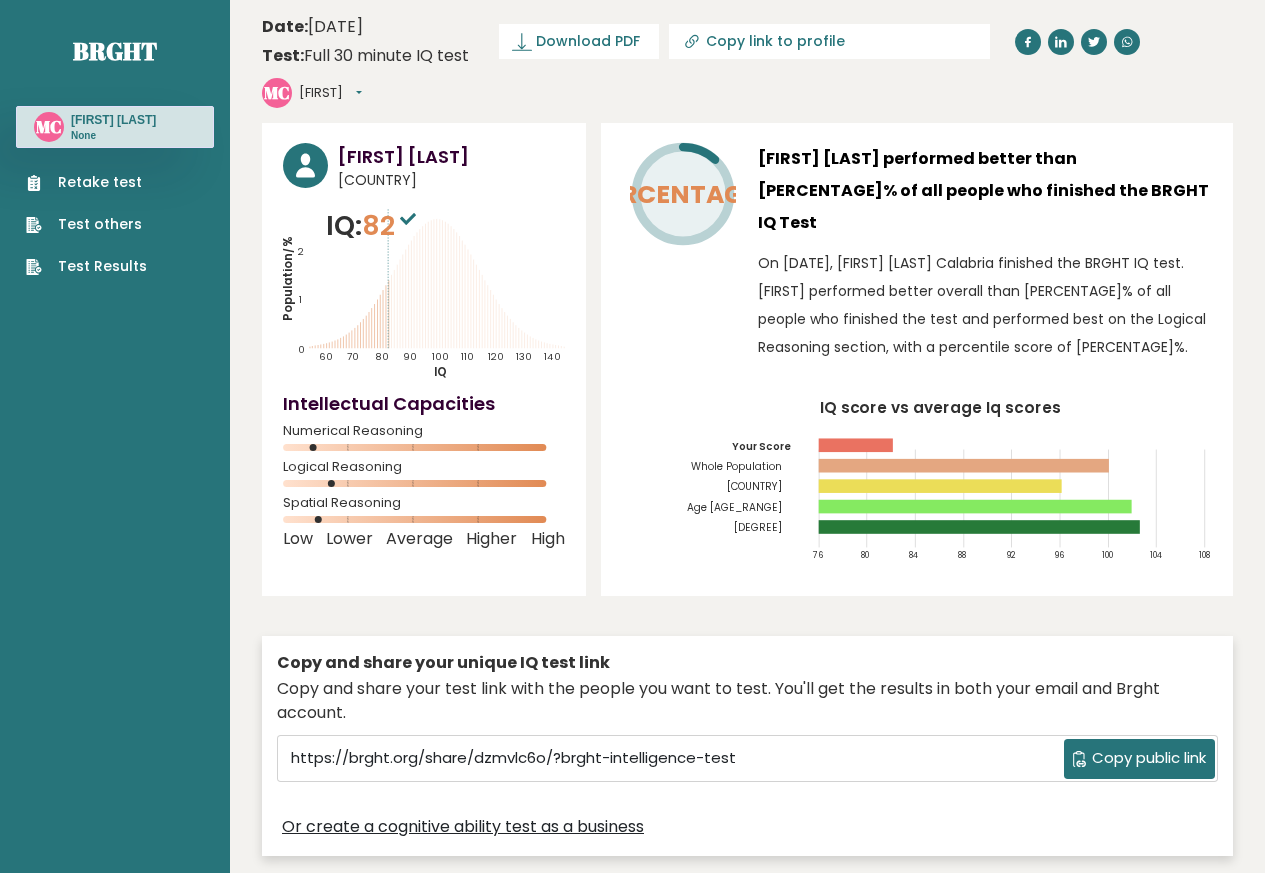 scroll, scrollTop: 0, scrollLeft: 0, axis: both 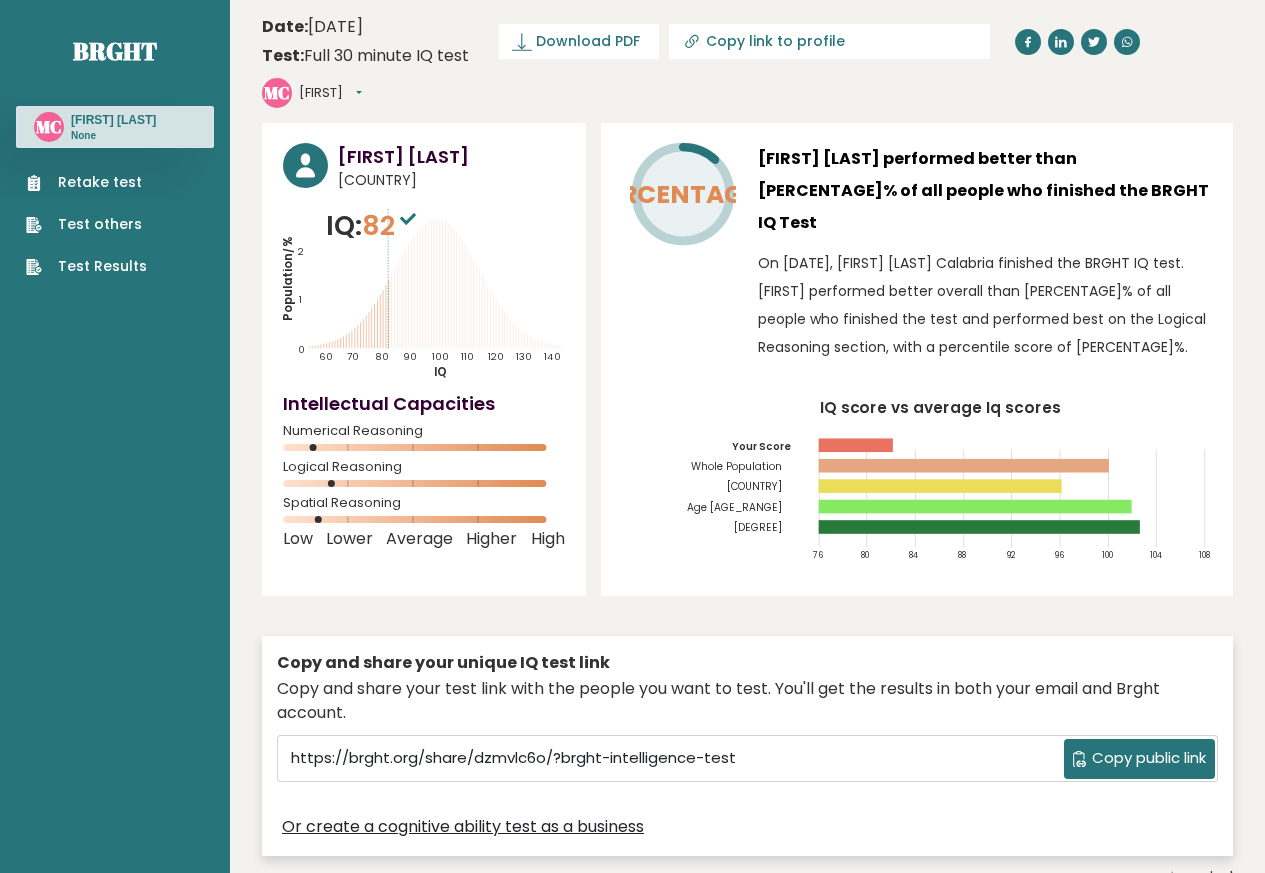 click on "Copy public link" at bounding box center (1149, 758) 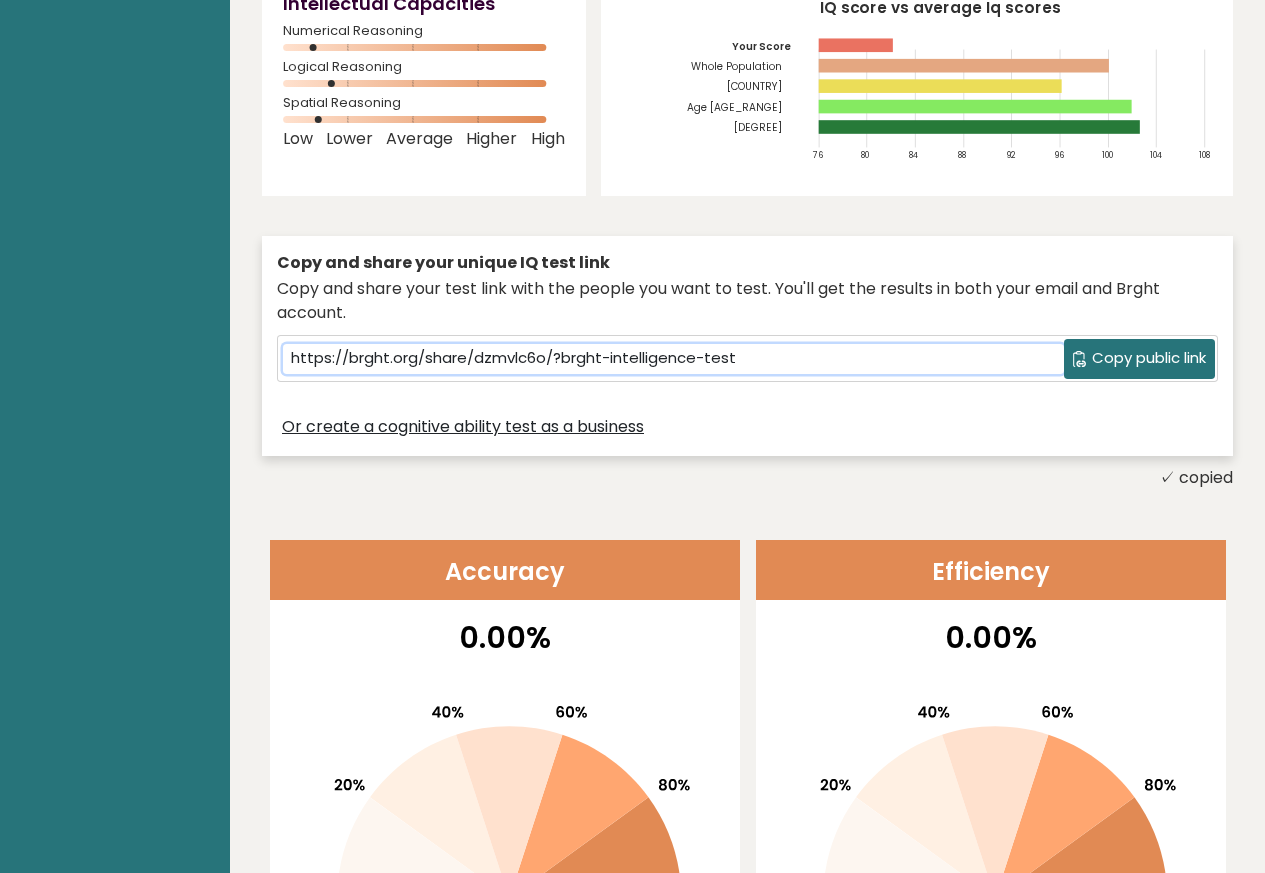 scroll, scrollTop: 0, scrollLeft: 0, axis: both 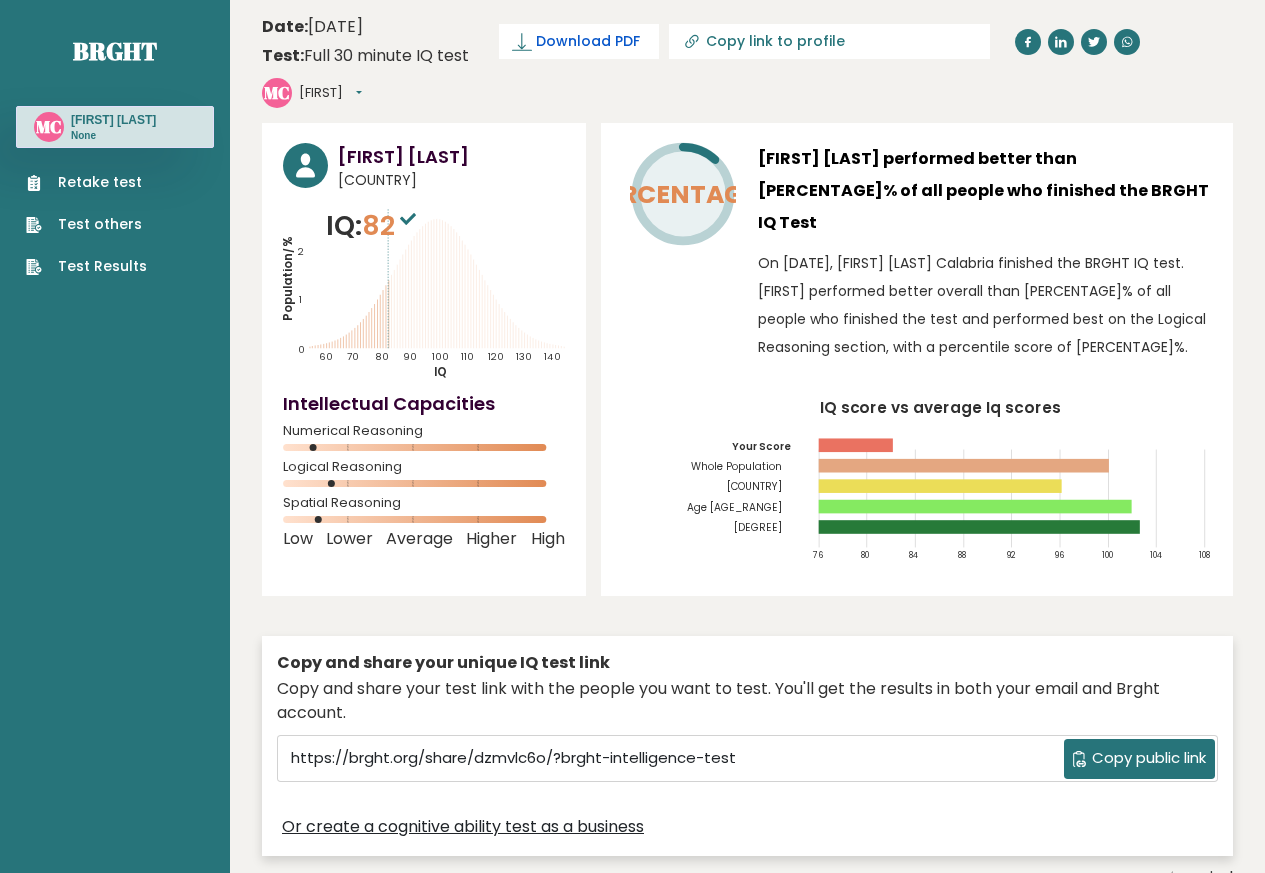 click on "Download PDF" at bounding box center [588, 41] 